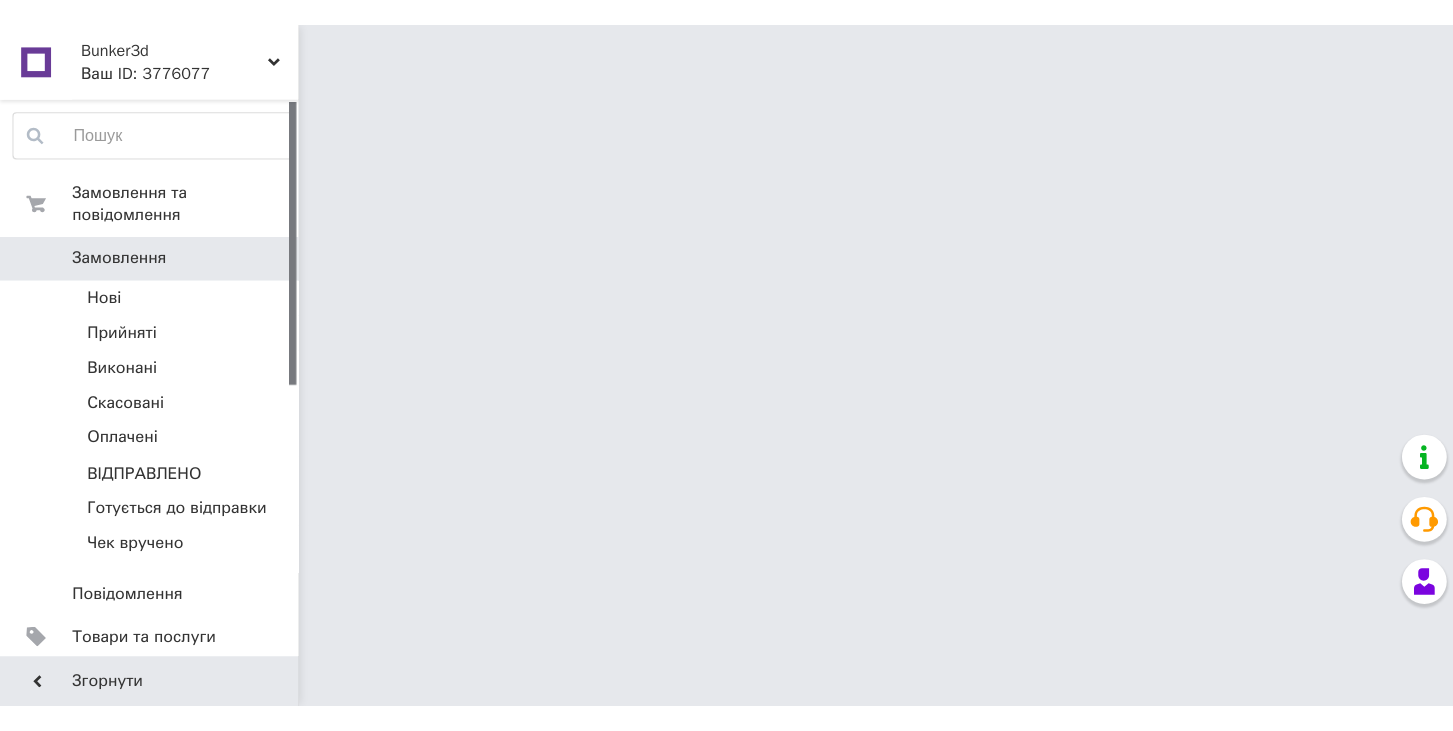 scroll, scrollTop: 0, scrollLeft: 0, axis: both 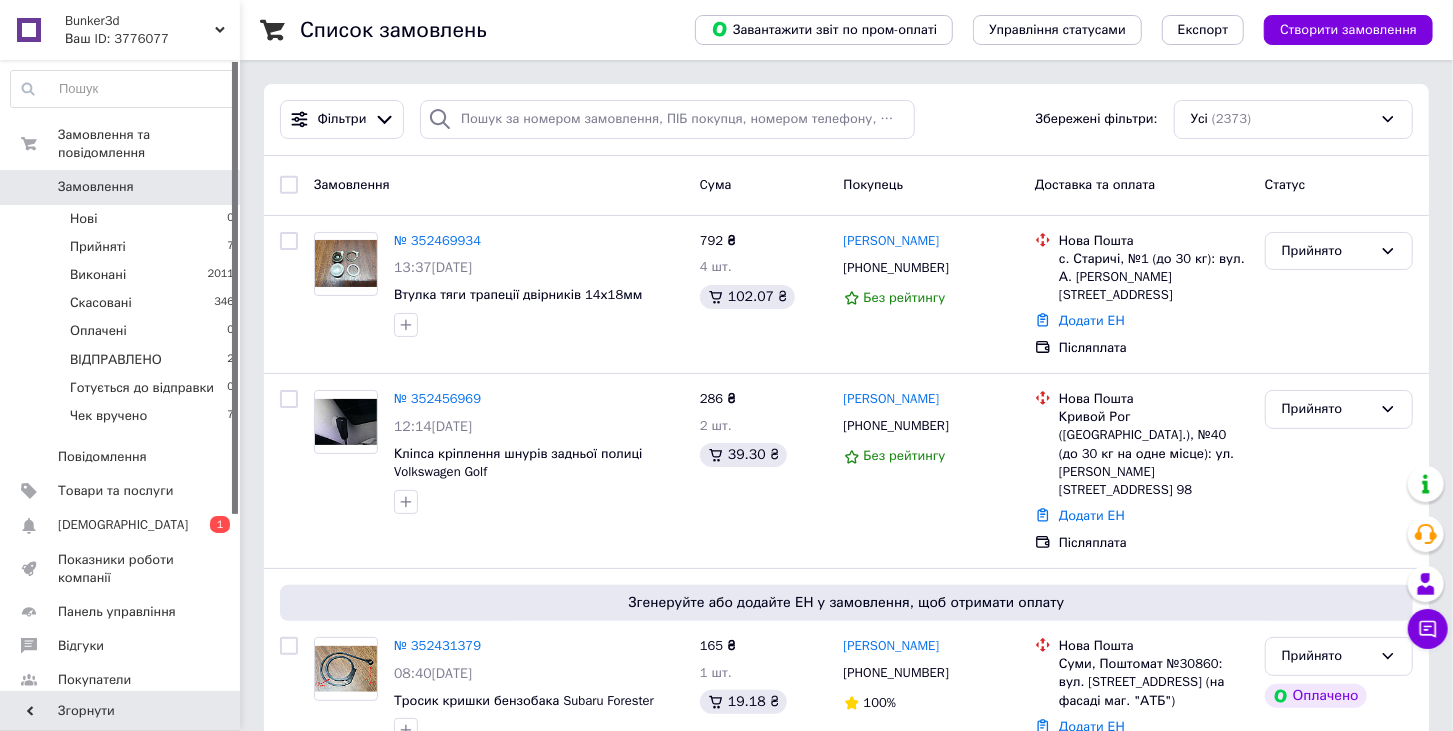 drag, startPoint x: 887, startPoint y: 715, endPoint x: 912, endPoint y: 743, distance: 37.536648 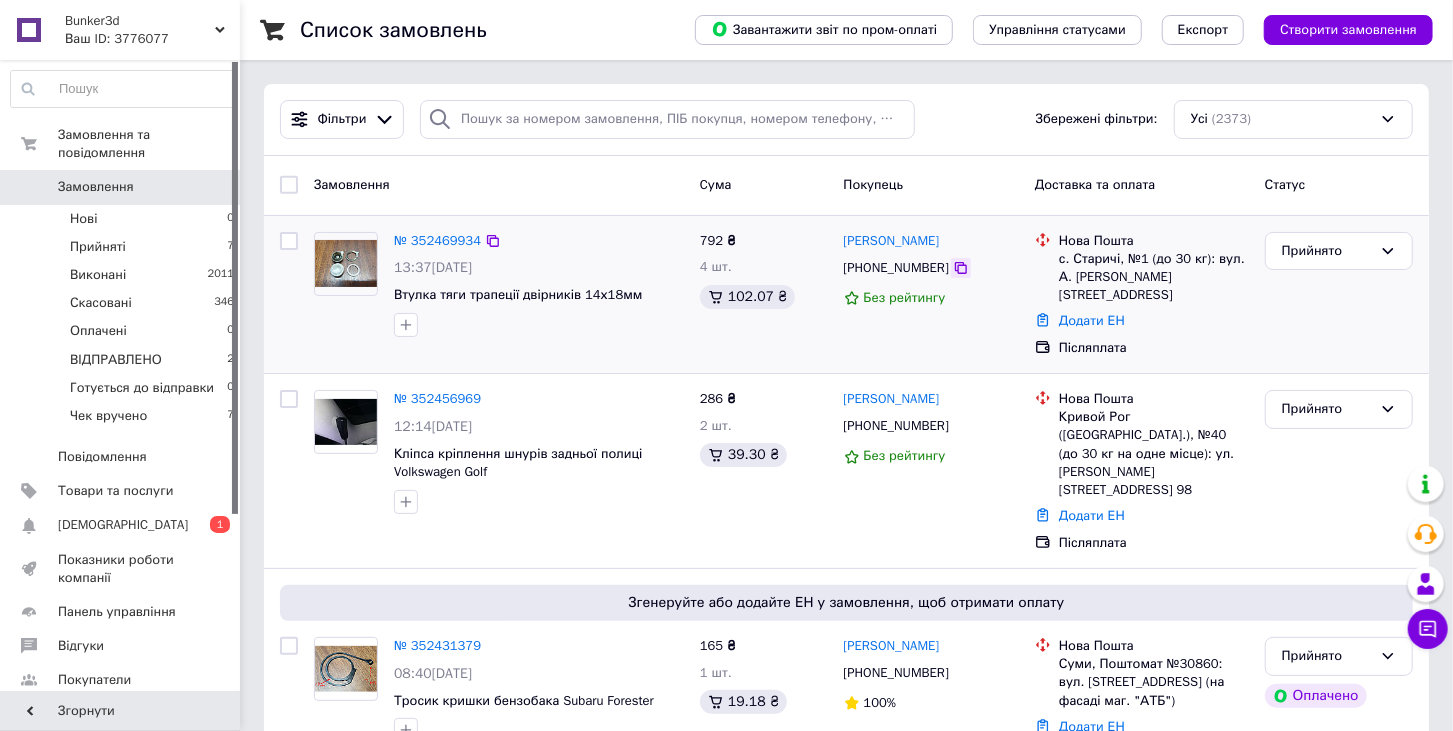 click 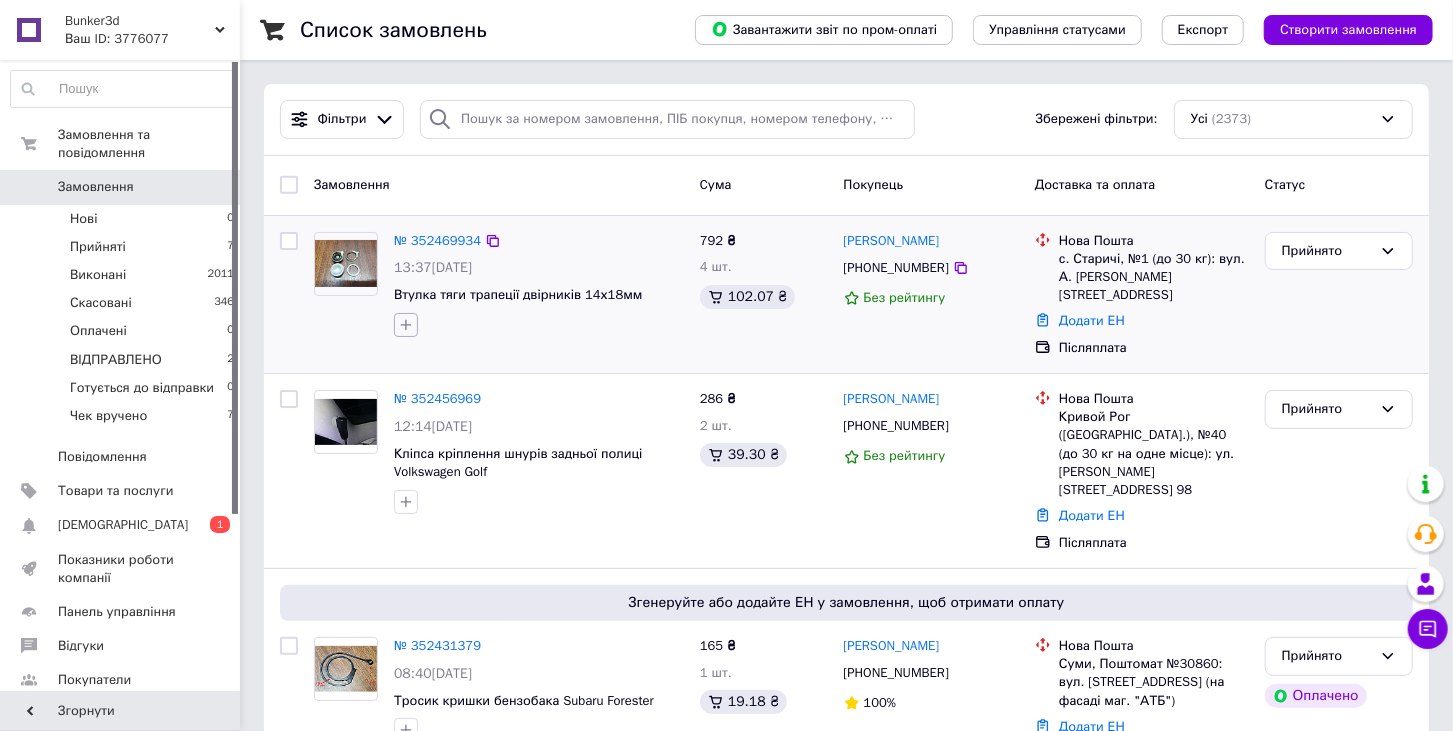 click 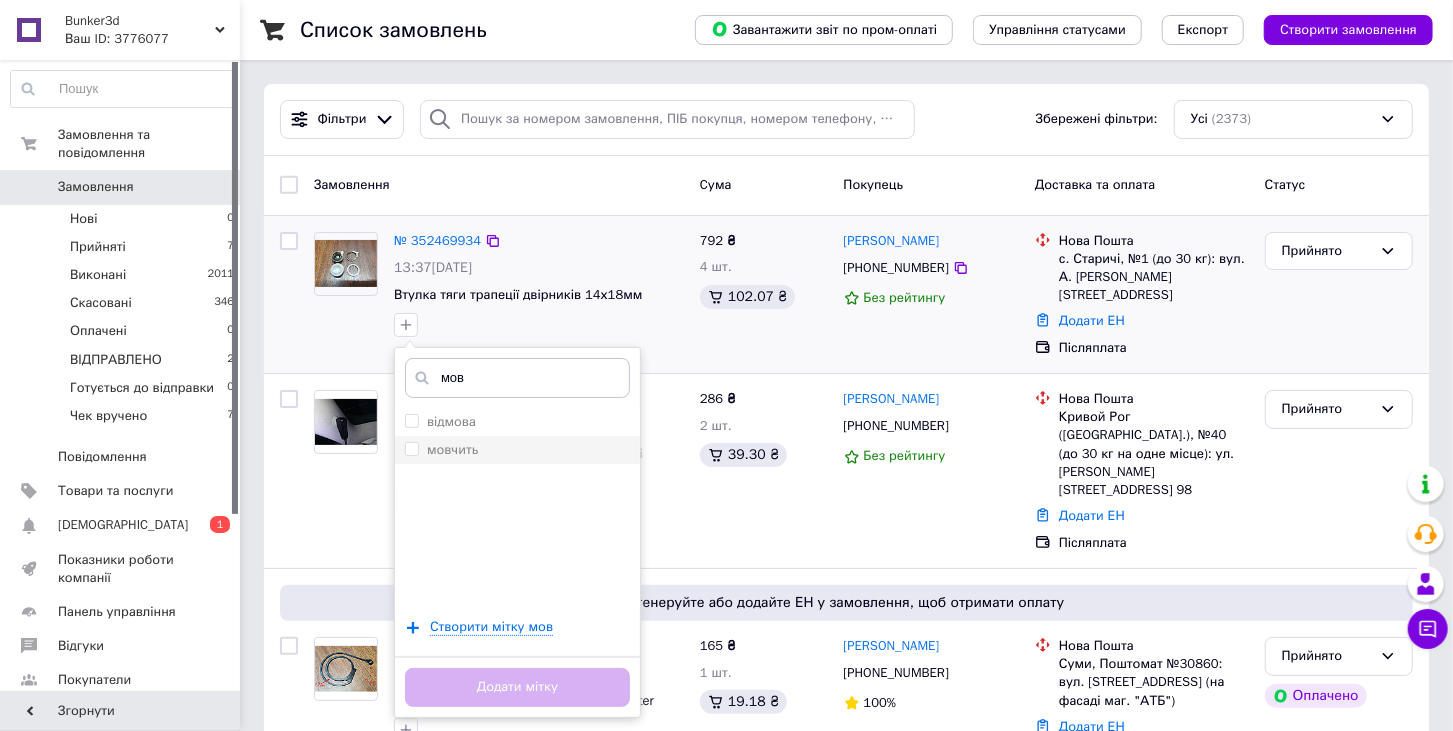 type on "мов" 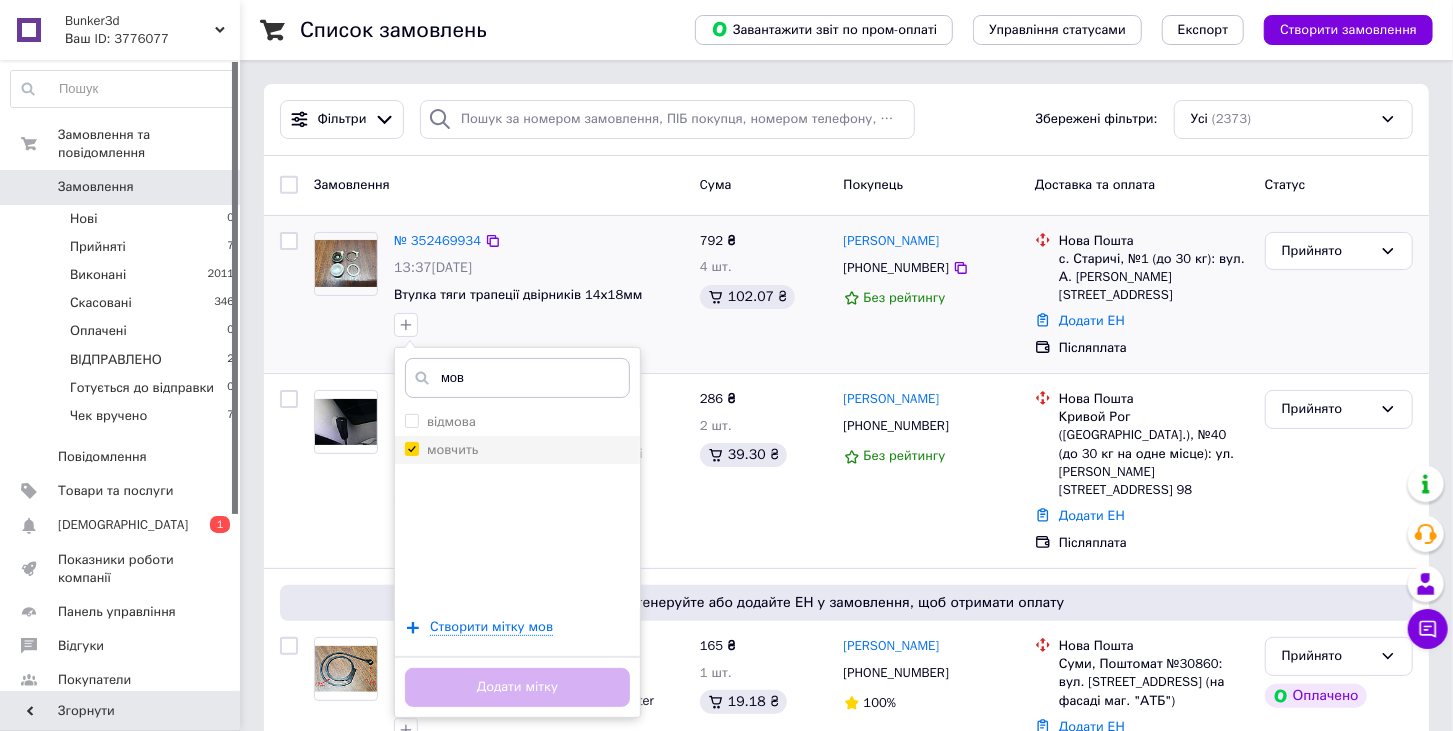 checkbox on "true" 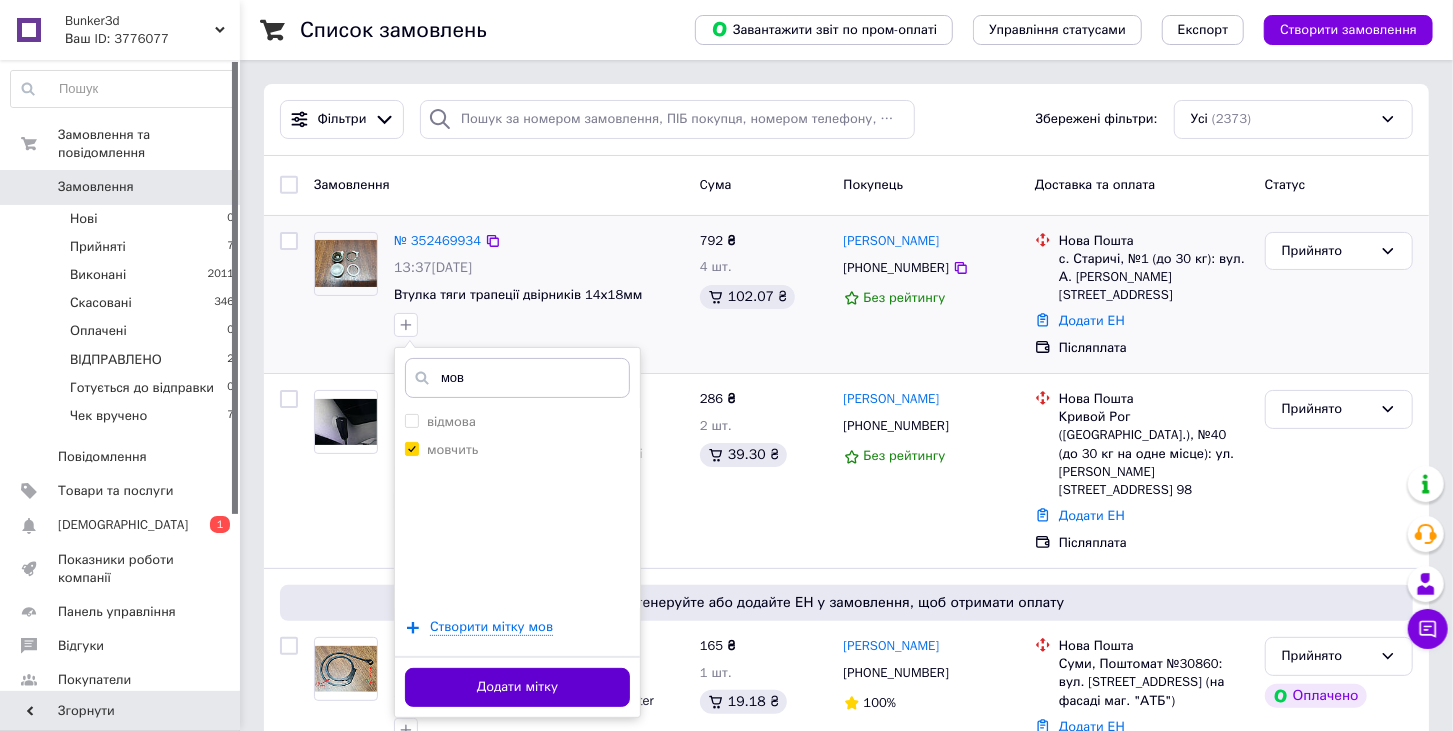 click on "Додати мітку" at bounding box center [517, 687] 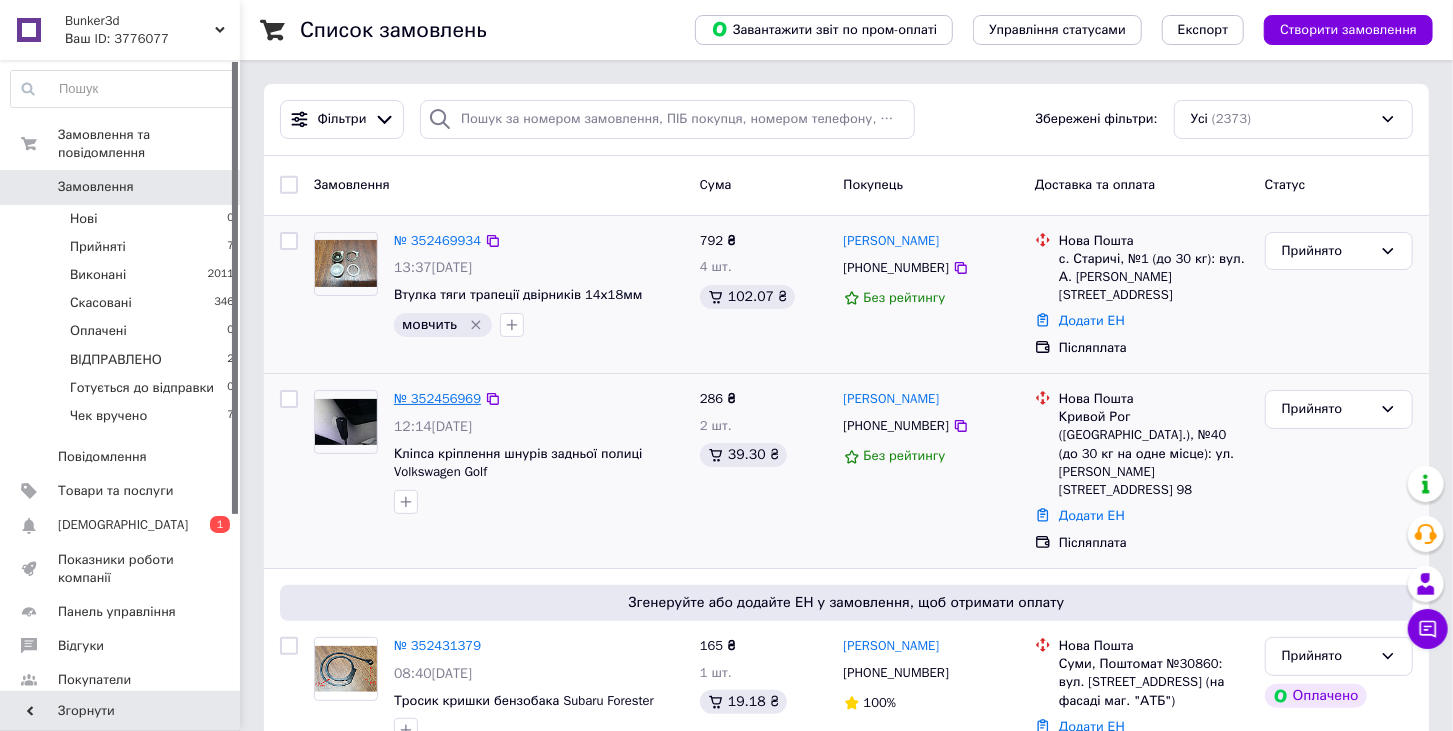 click on "№ 352456969" at bounding box center [437, 398] 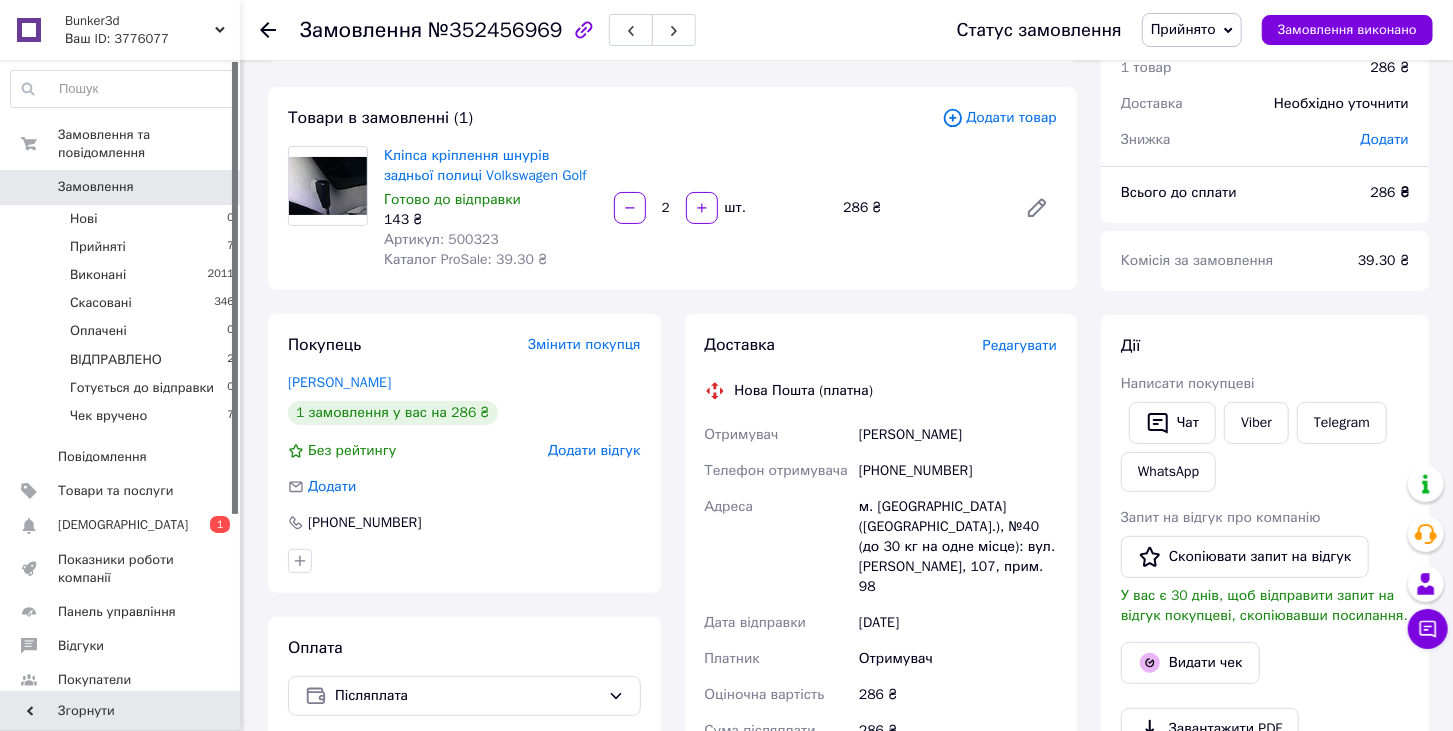 scroll, scrollTop: 111, scrollLeft: 0, axis: vertical 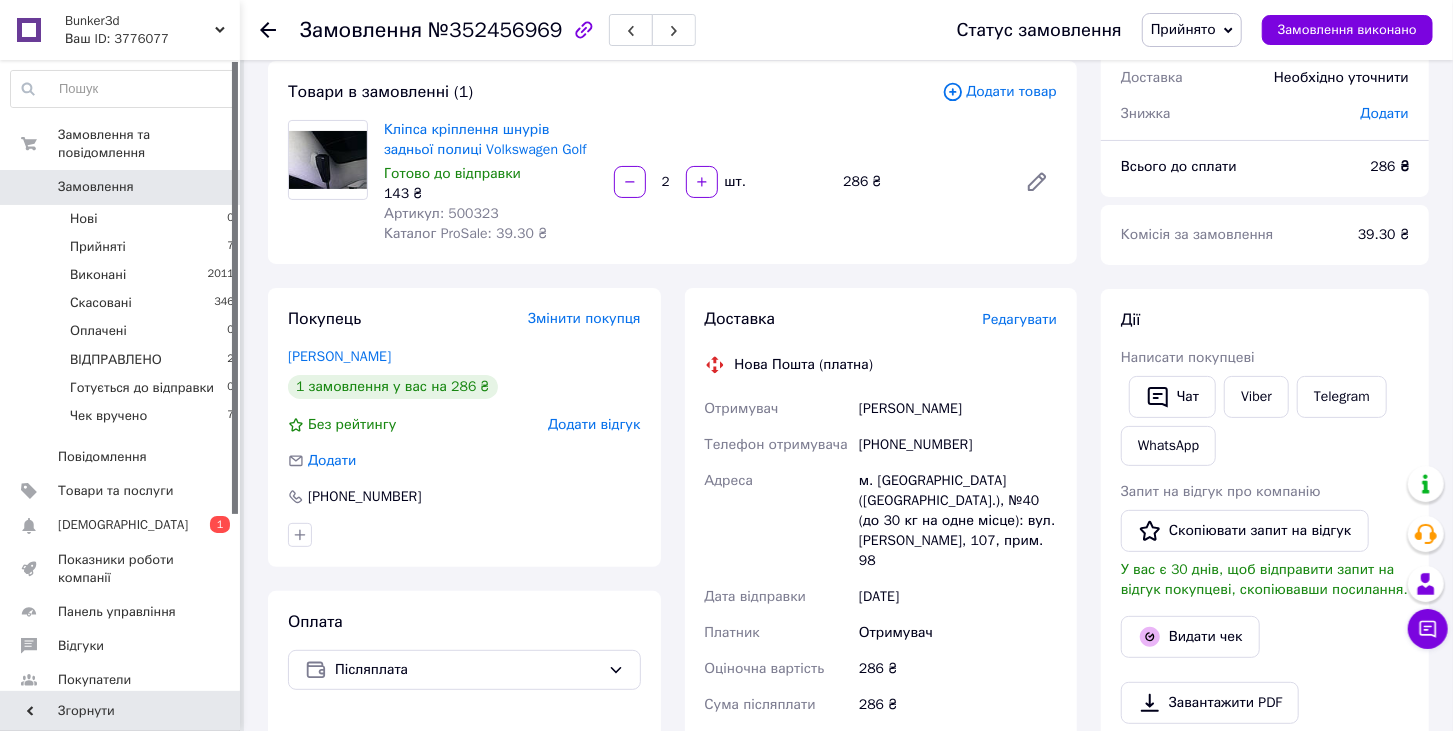 click on "[PHONE_NUMBER]" at bounding box center (958, 445) 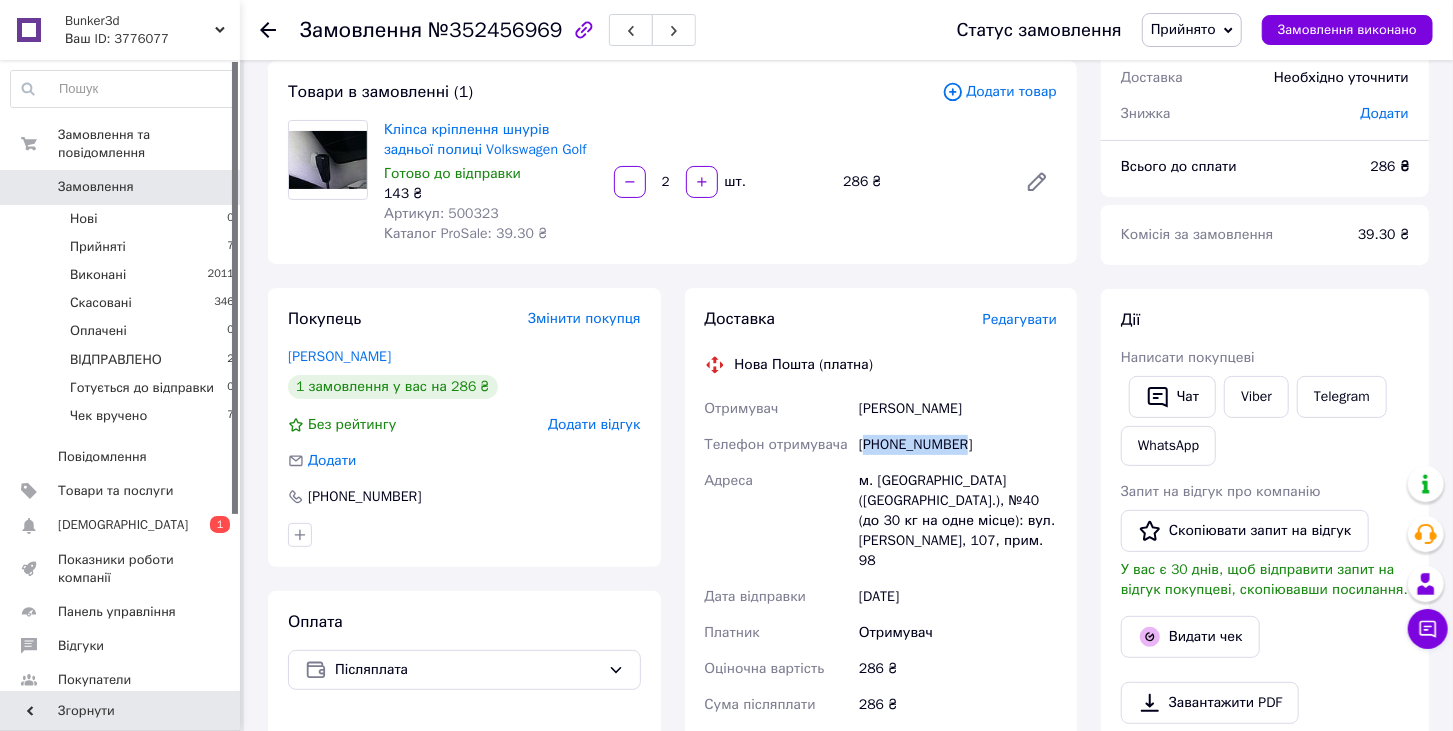 click on "[PHONE_NUMBER]" at bounding box center (958, 445) 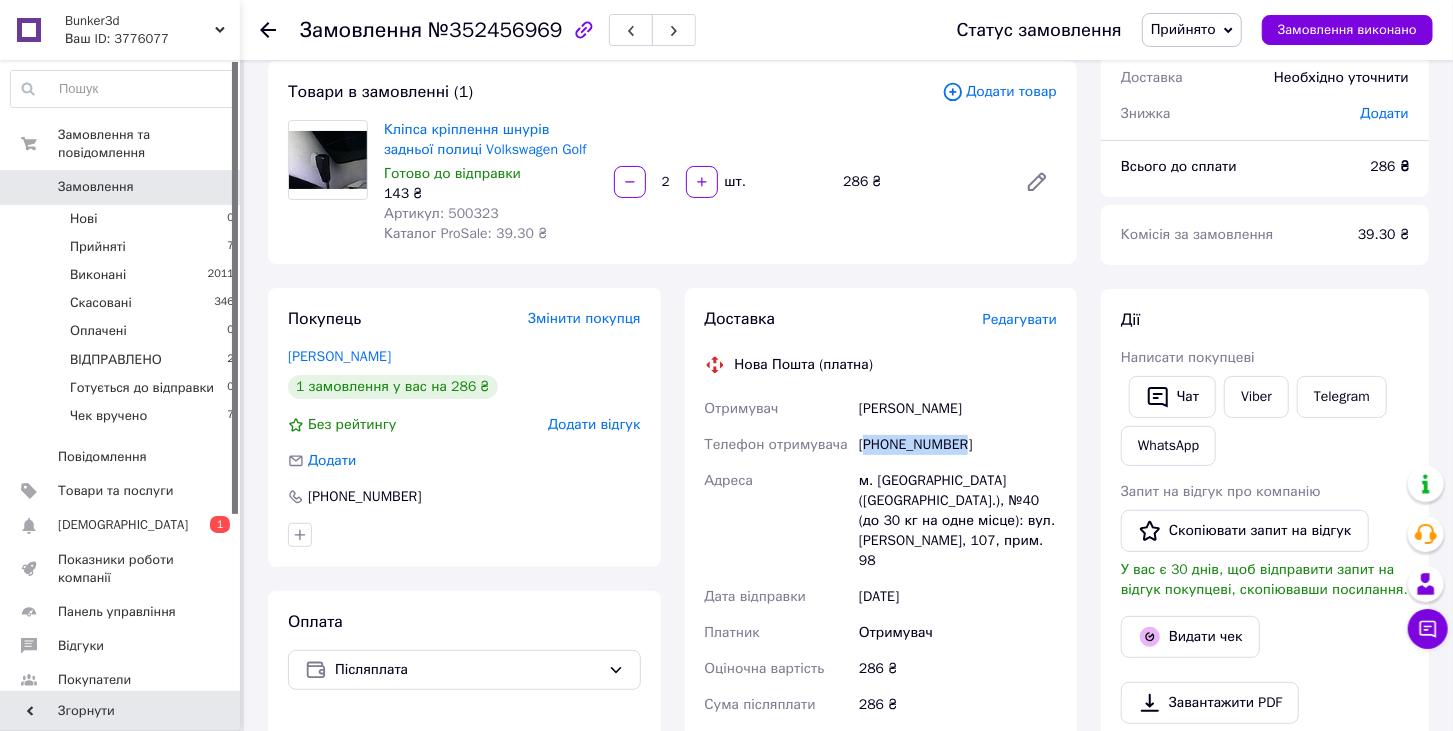 copy on "380960351309" 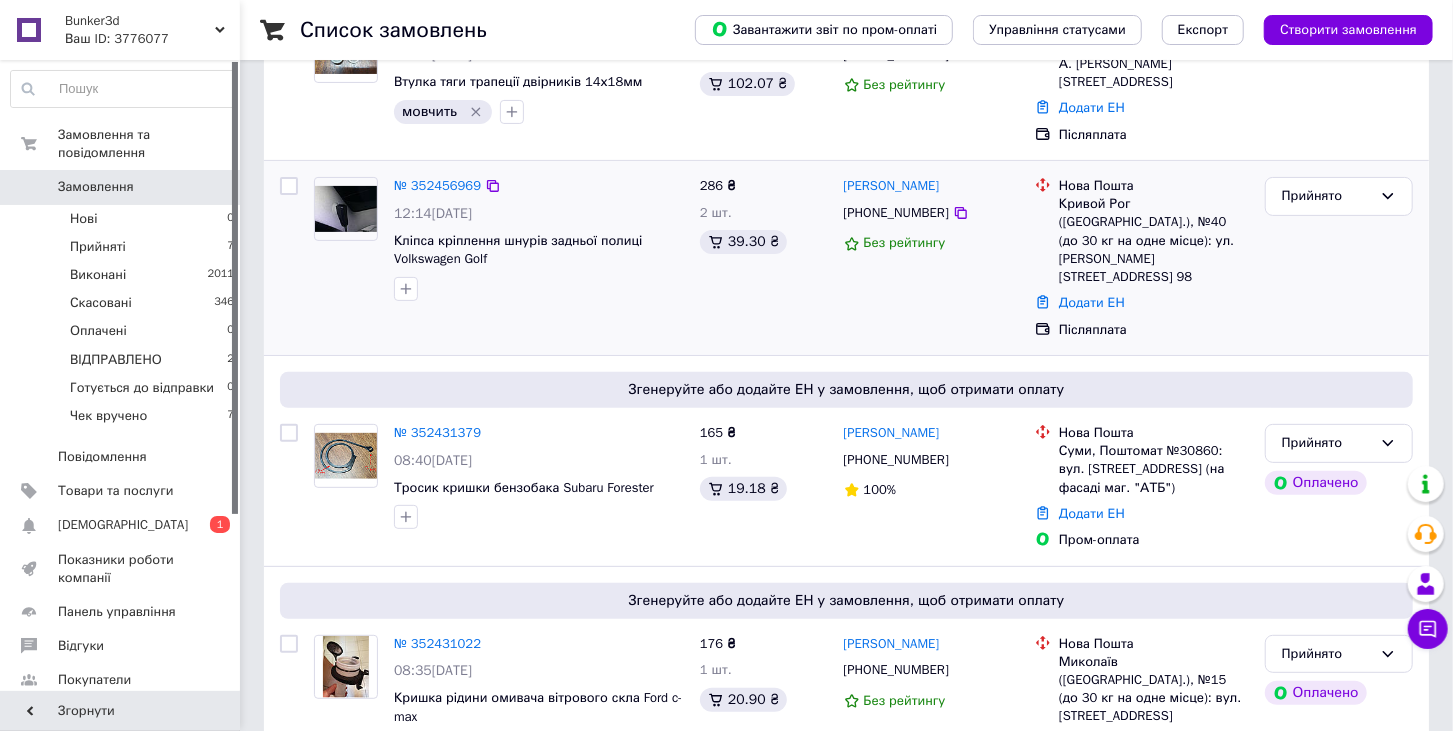 scroll, scrollTop: 222, scrollLeft: 0, axis: vertical 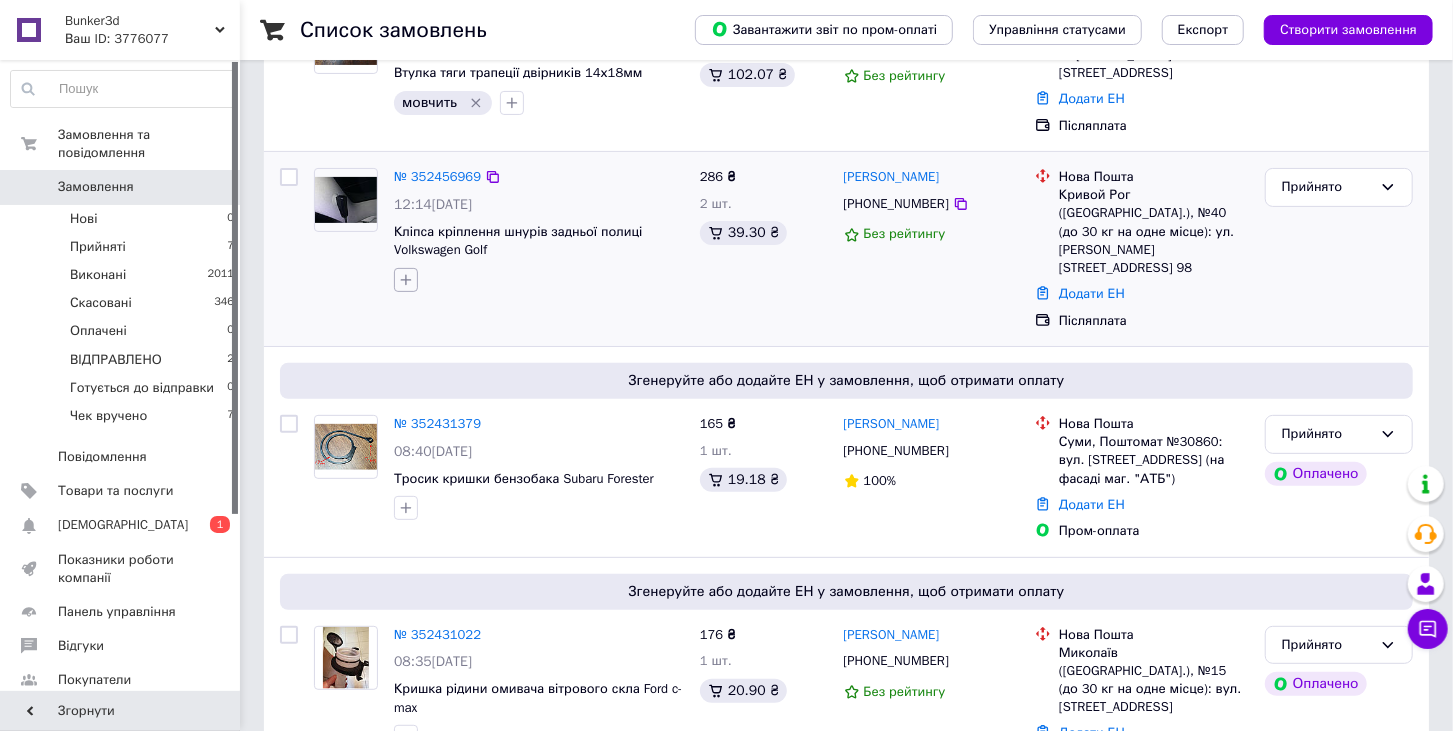 click 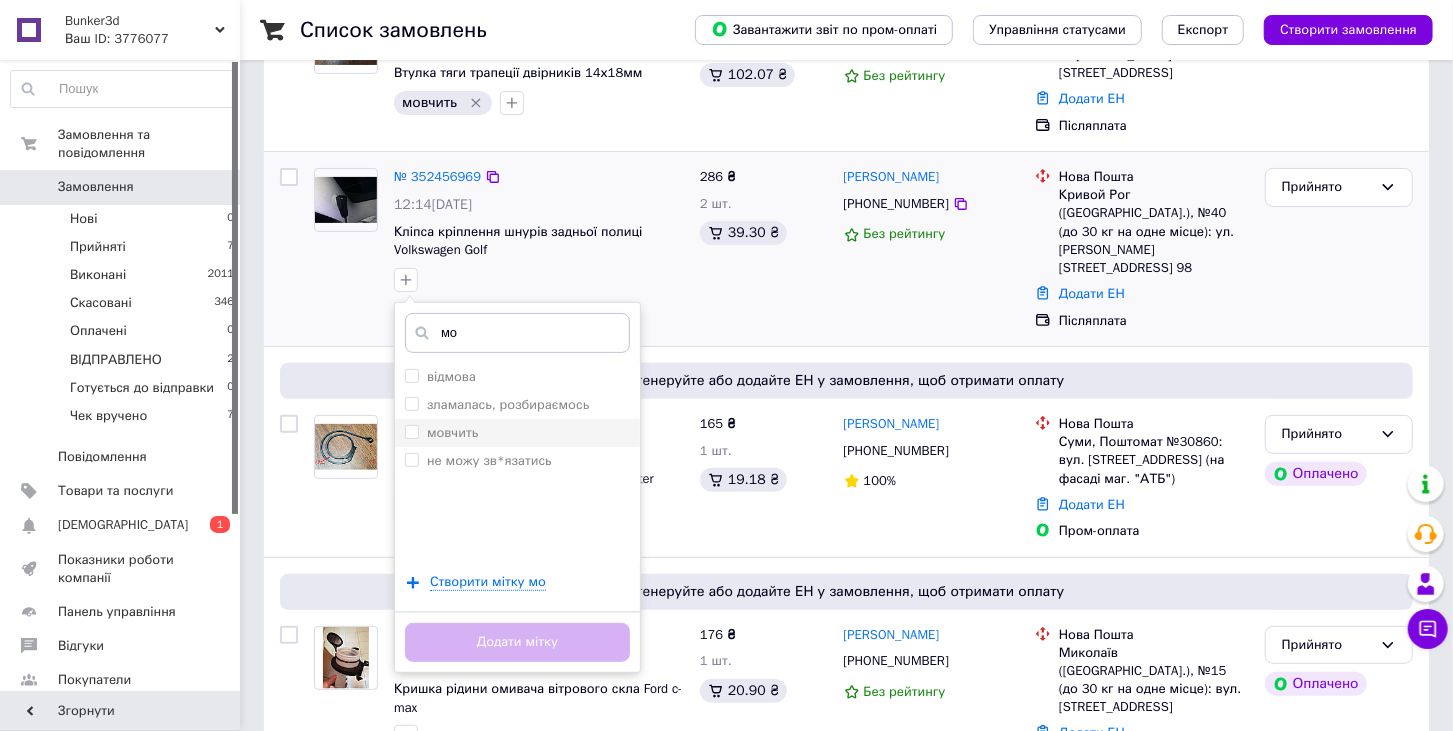 type on "мо" 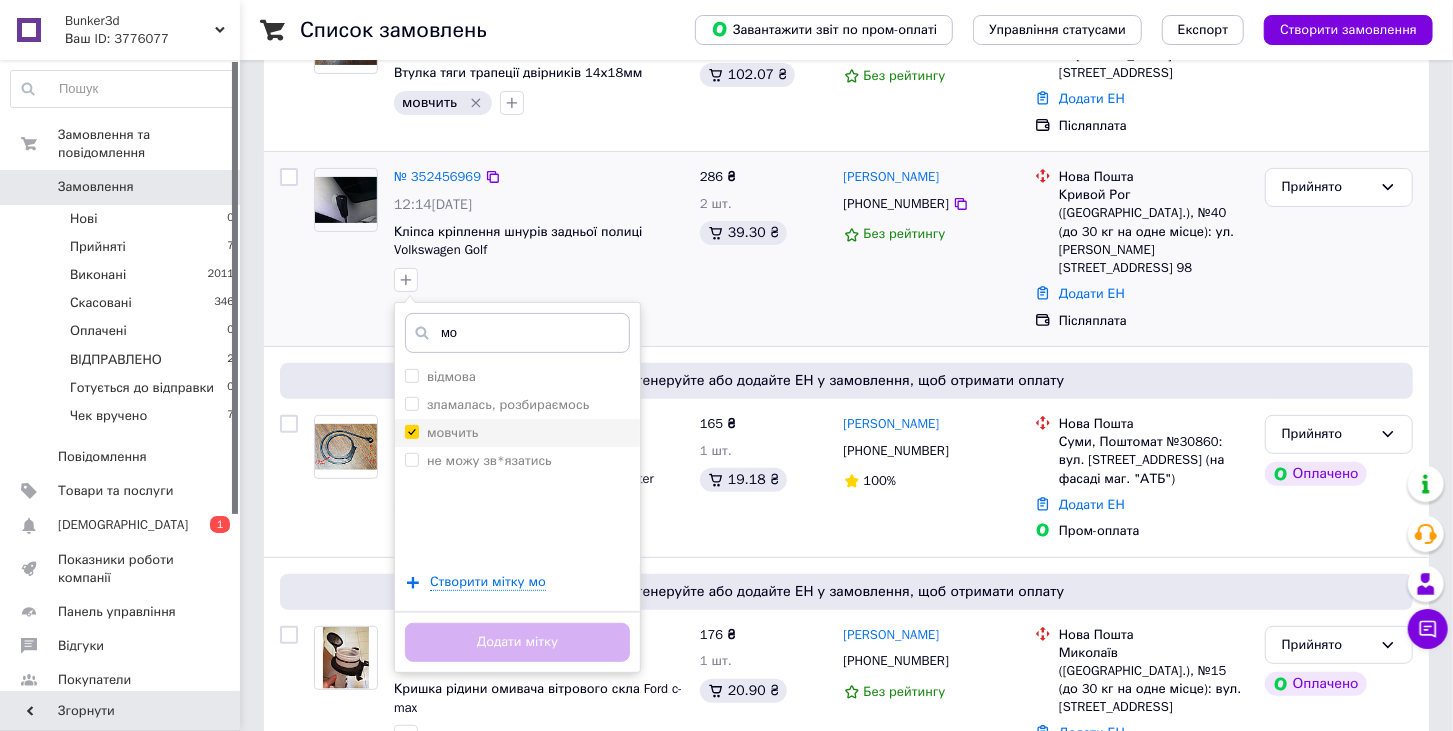 checkbox on "true" 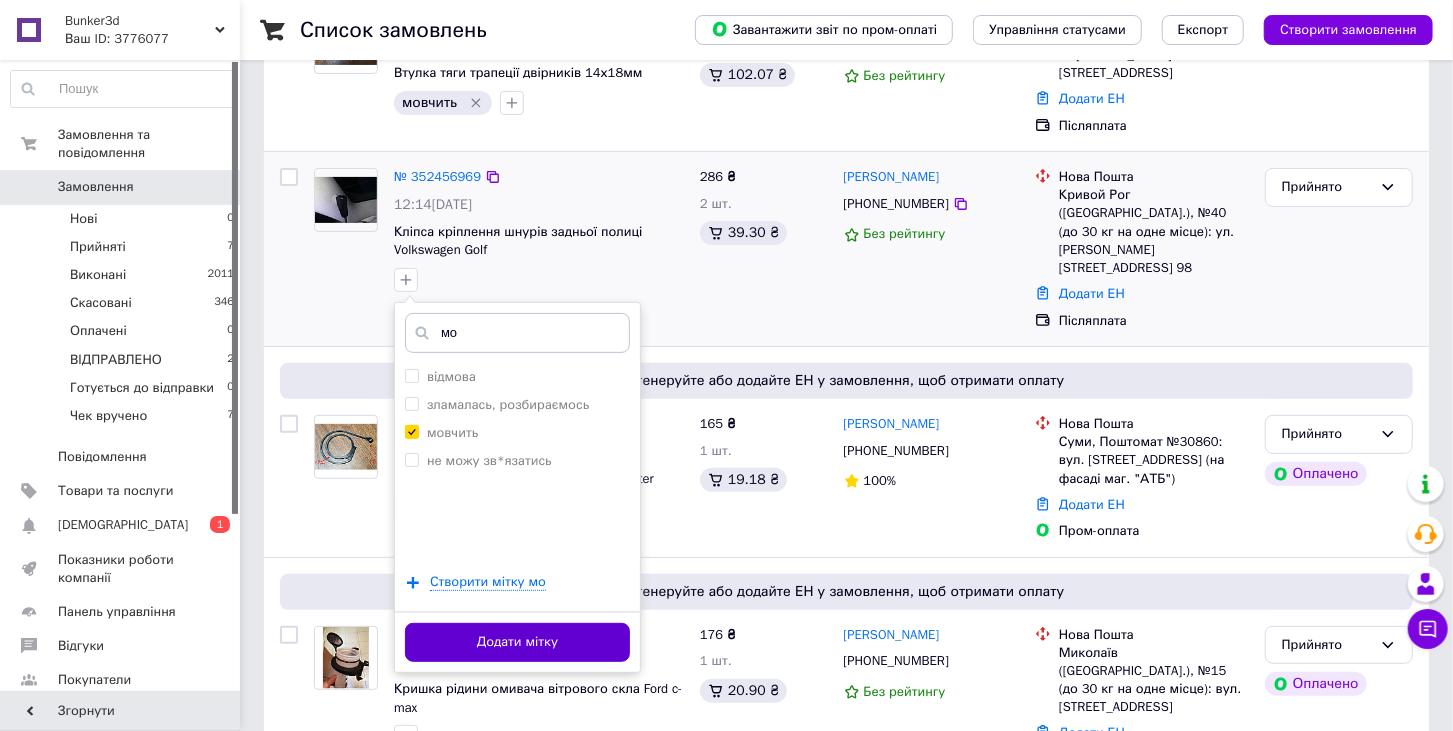 click on "Додати мітку" at bounding box center [517, 642] 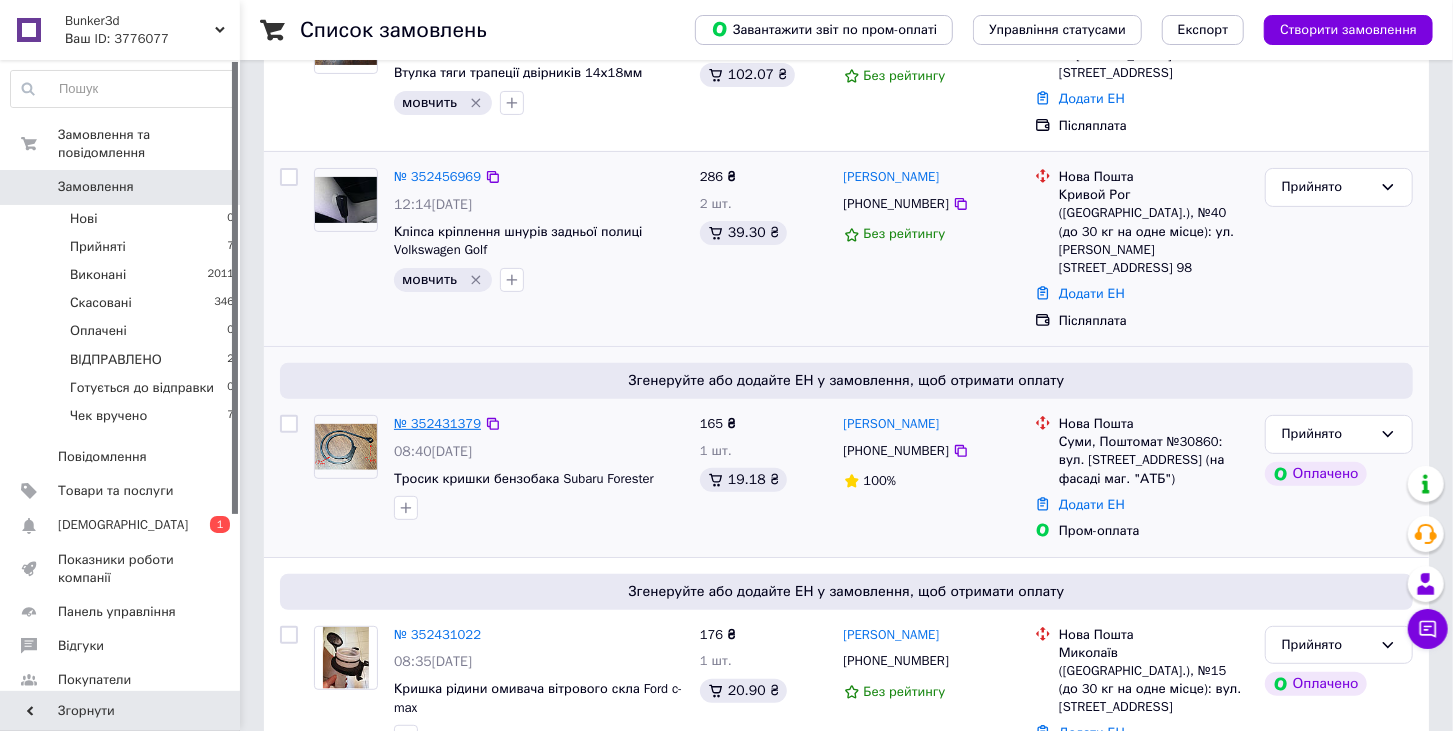 click on "№ 352431379" at bounding box center [437, 423] 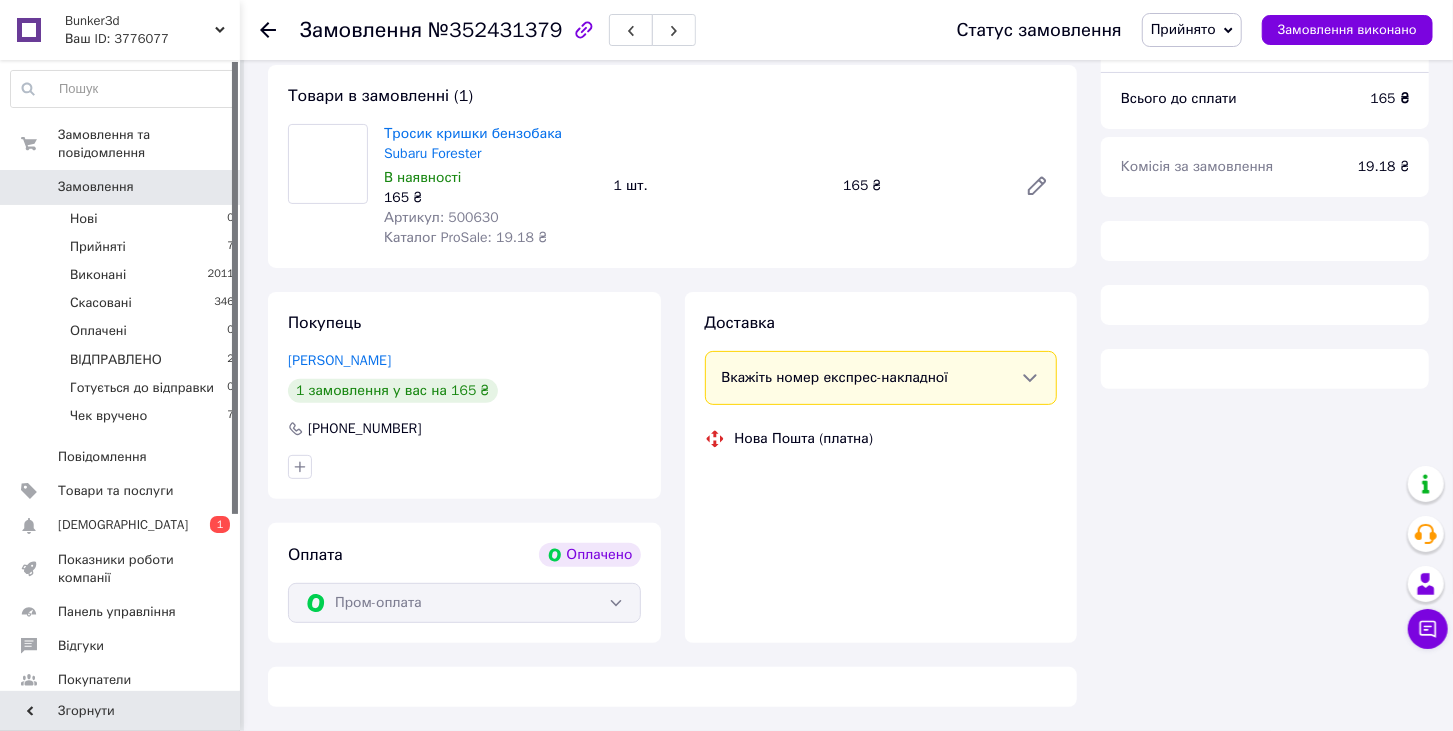 scroll, scrollTop: 222, scrollLeft: 0, axis: vertical 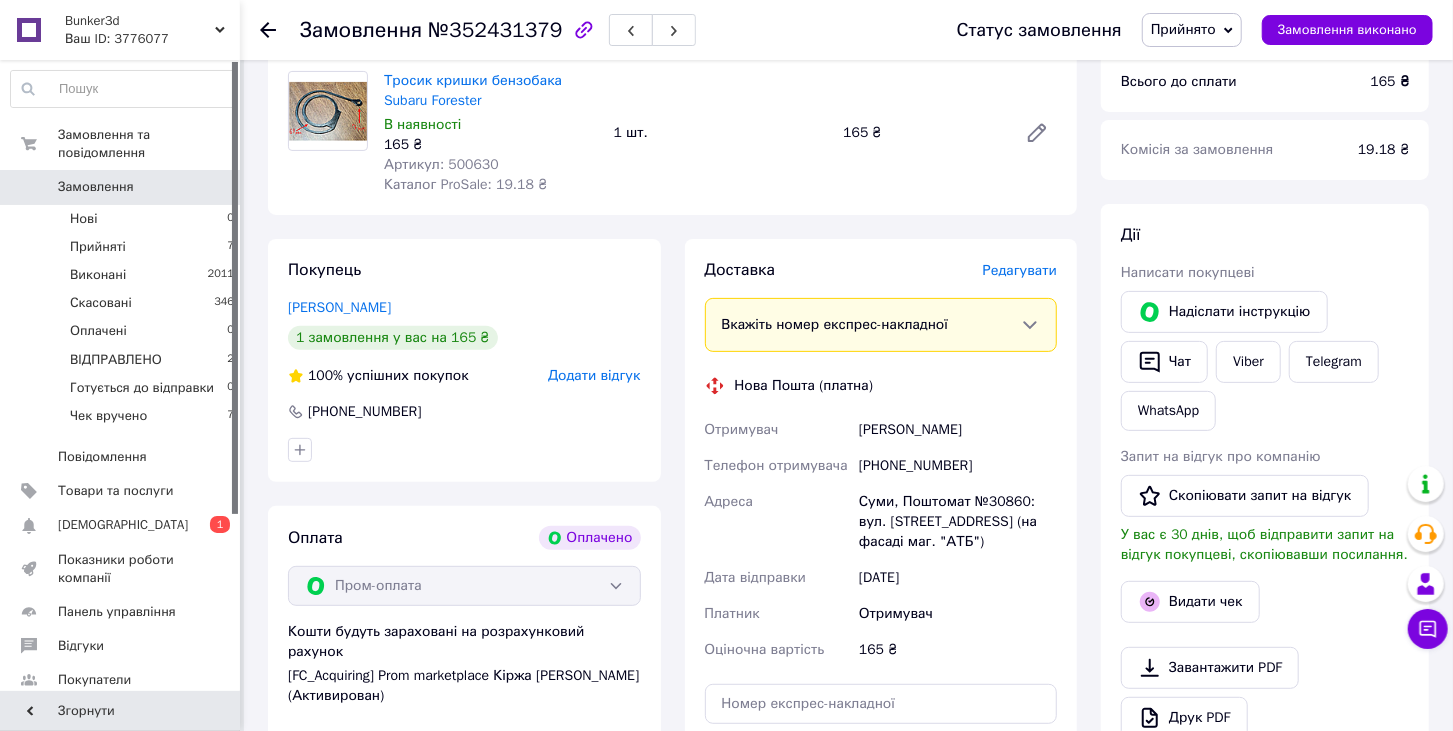 click on "[PHONE_NUMBER]" at bounding box center (958, 466) 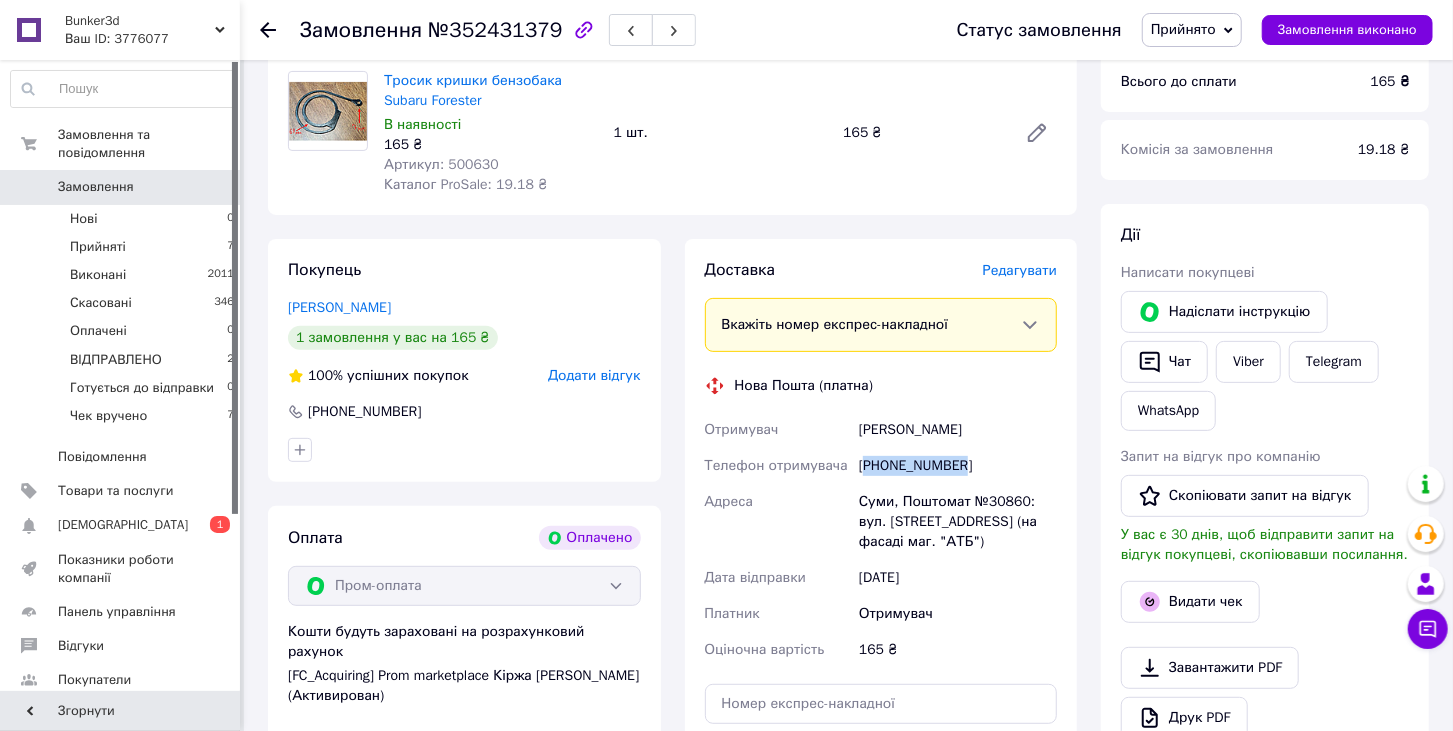 click on "[PHONE_NUMBER]" at bounding box center (958, 466) 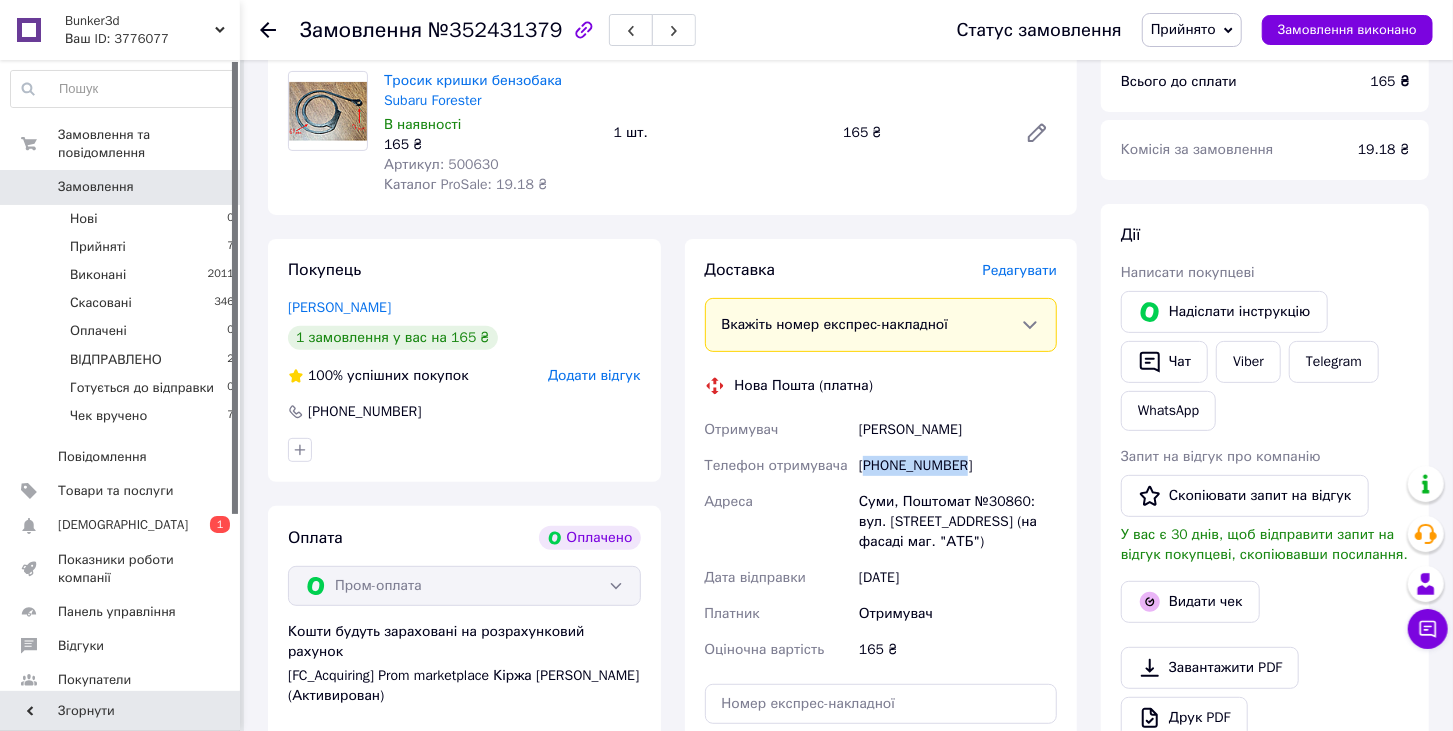 click on "Замовлення" at bounding box center [96, 187] 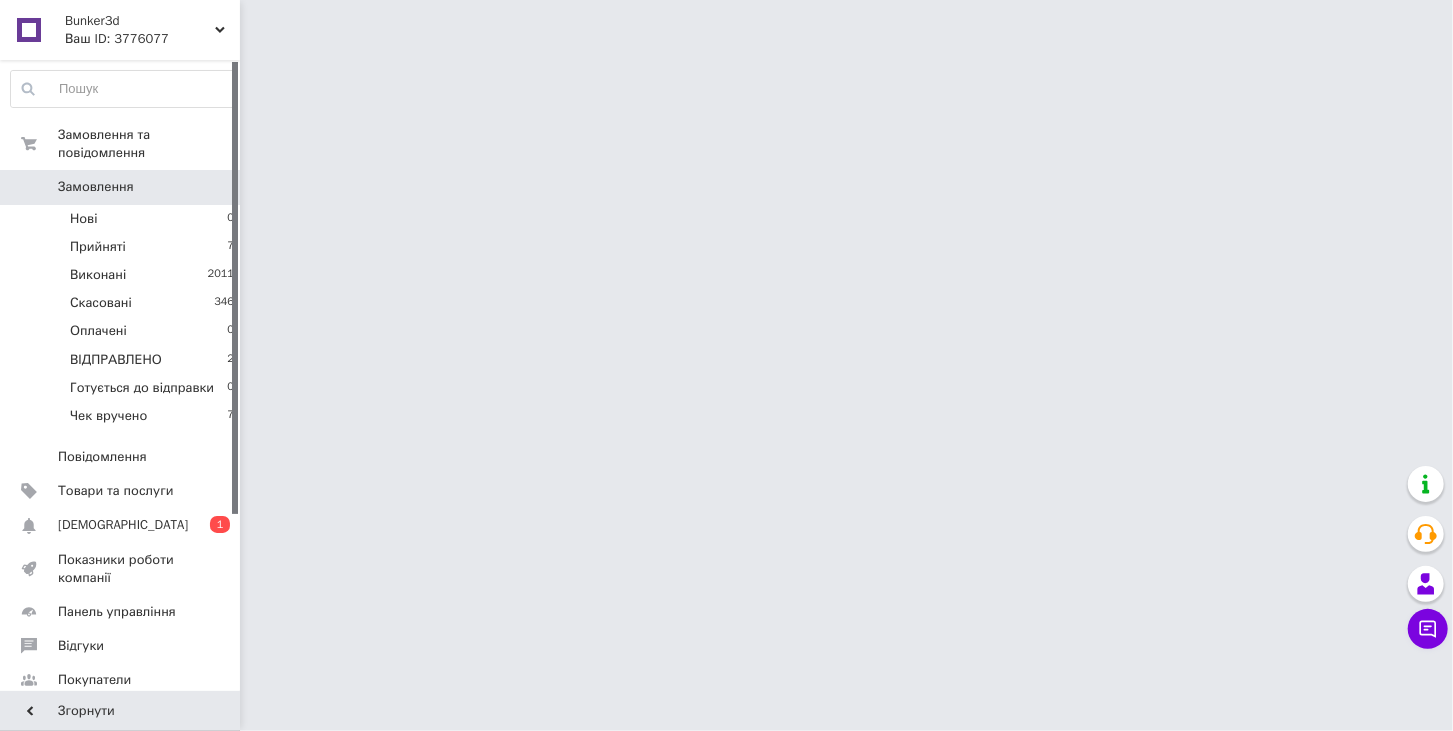 scroll, scrollTop: 0, scrollLeft: 0, axis: both 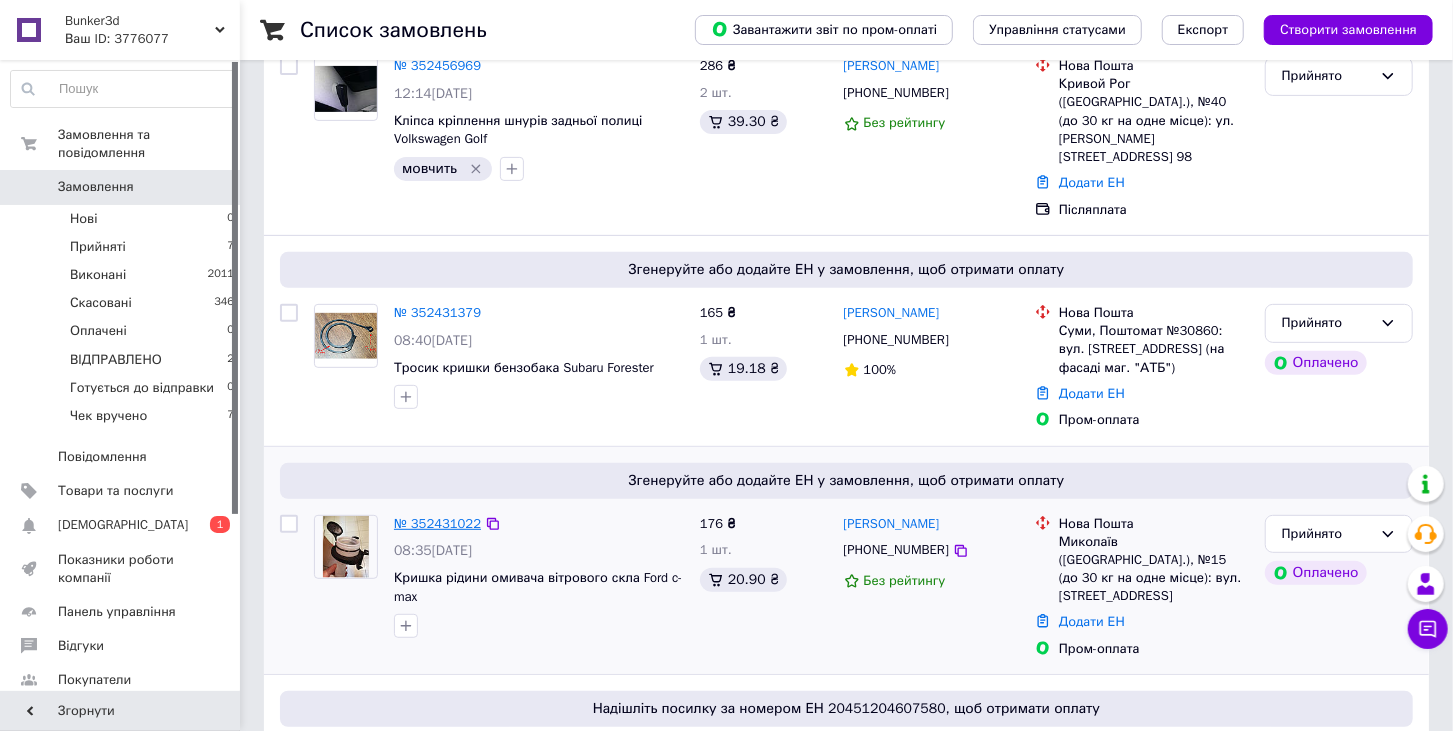 click on "№ 352431022" at bounding box center [437, 523] 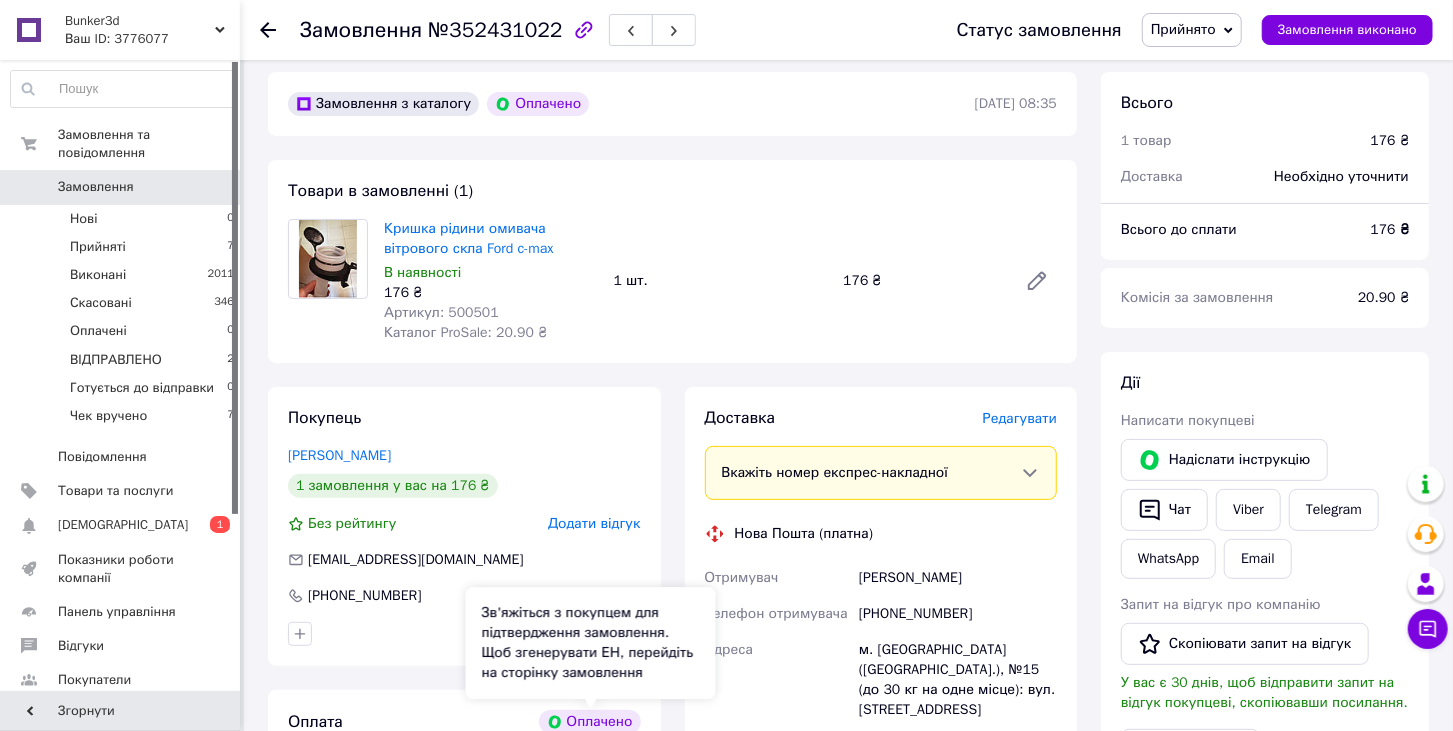 scroll, scrollTop: 222, scrollLeft: 0, axis: vertical 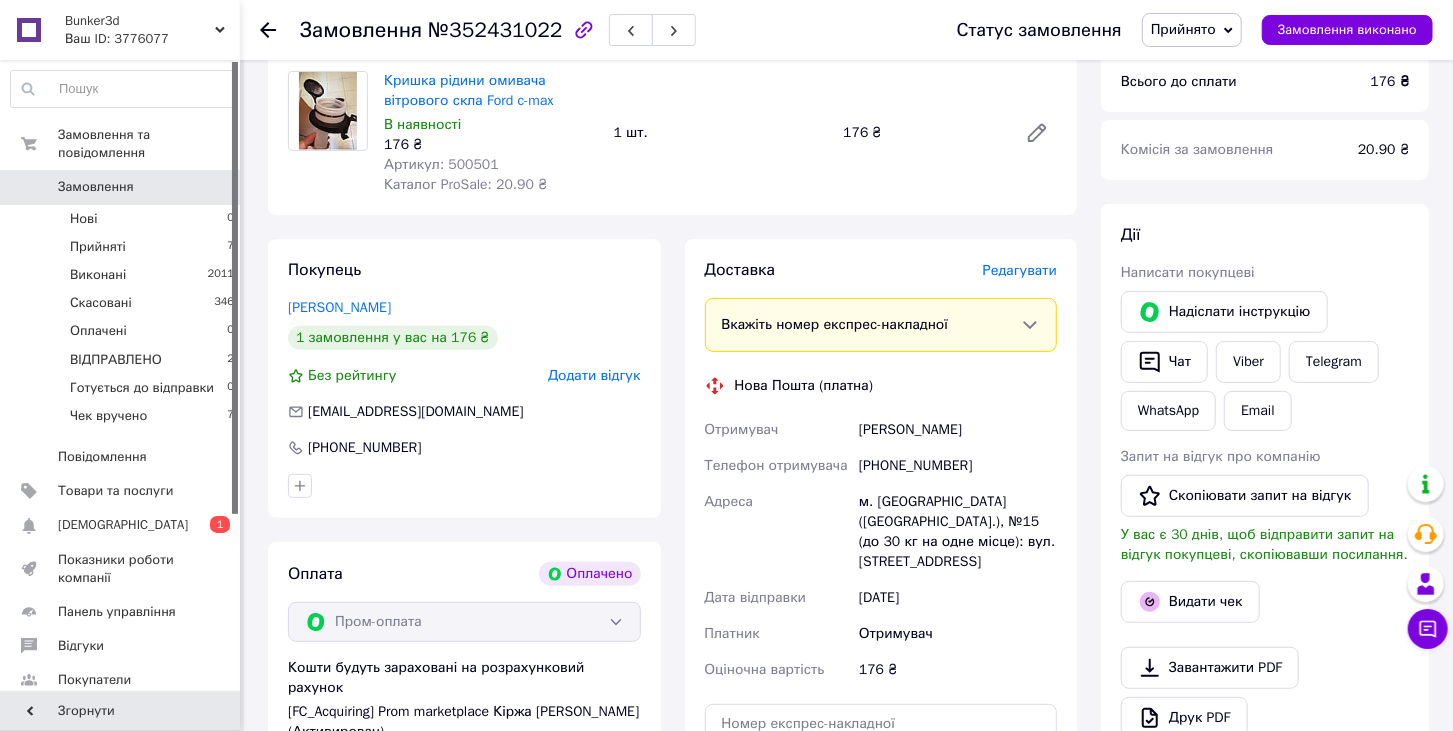 click on "[PHONE_NUMBER]" at bounding box center (958, 466) 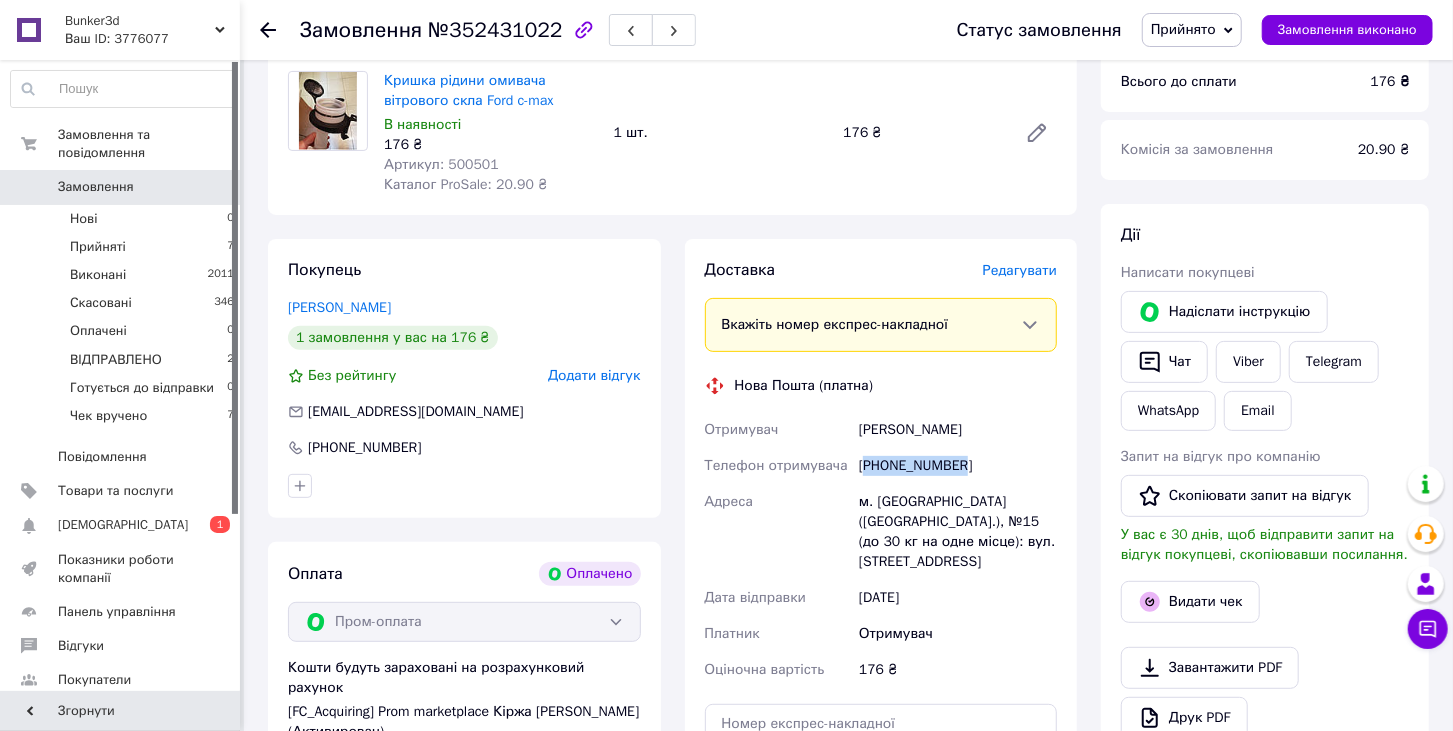 click on "[PHONE_NUMBER]" at bounding box center [958, 466] 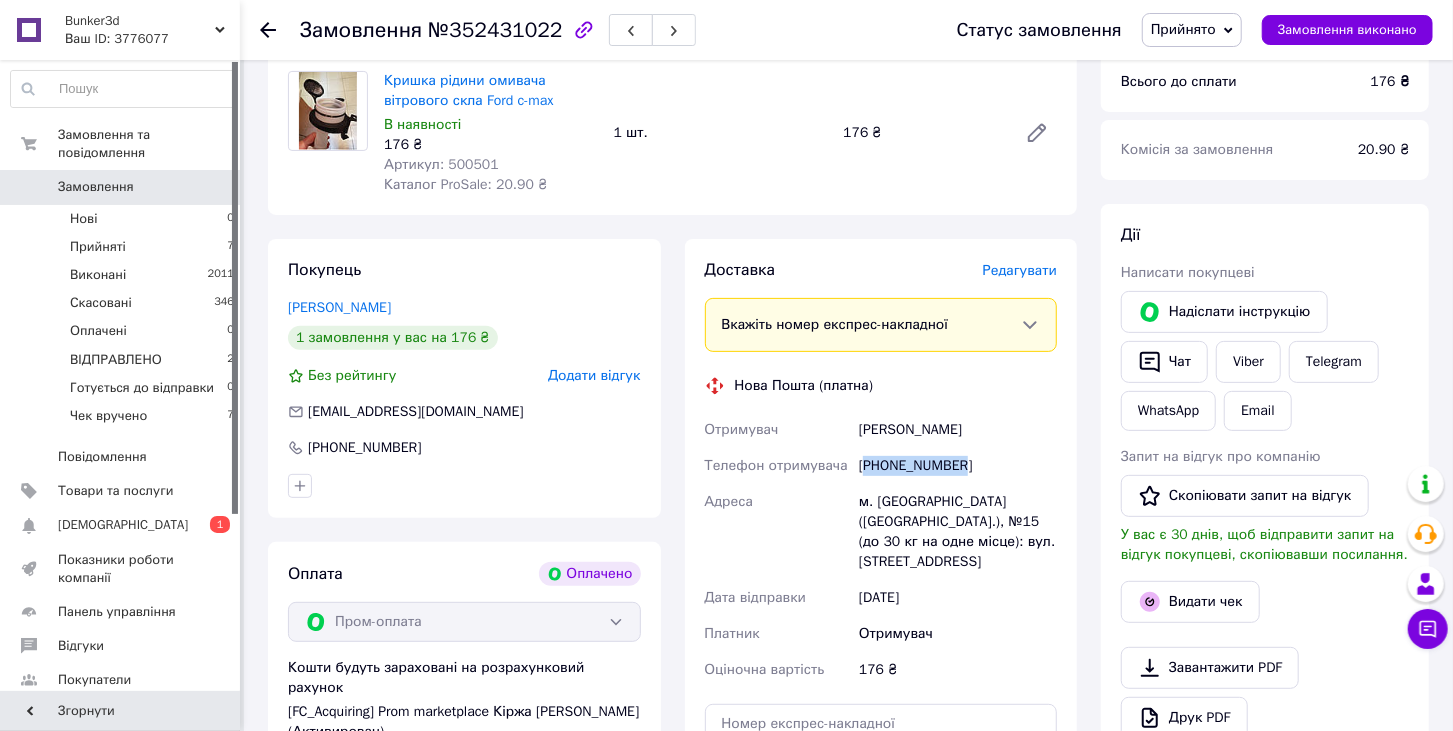 click on "Замовлення" at bounding box center (96, 187) 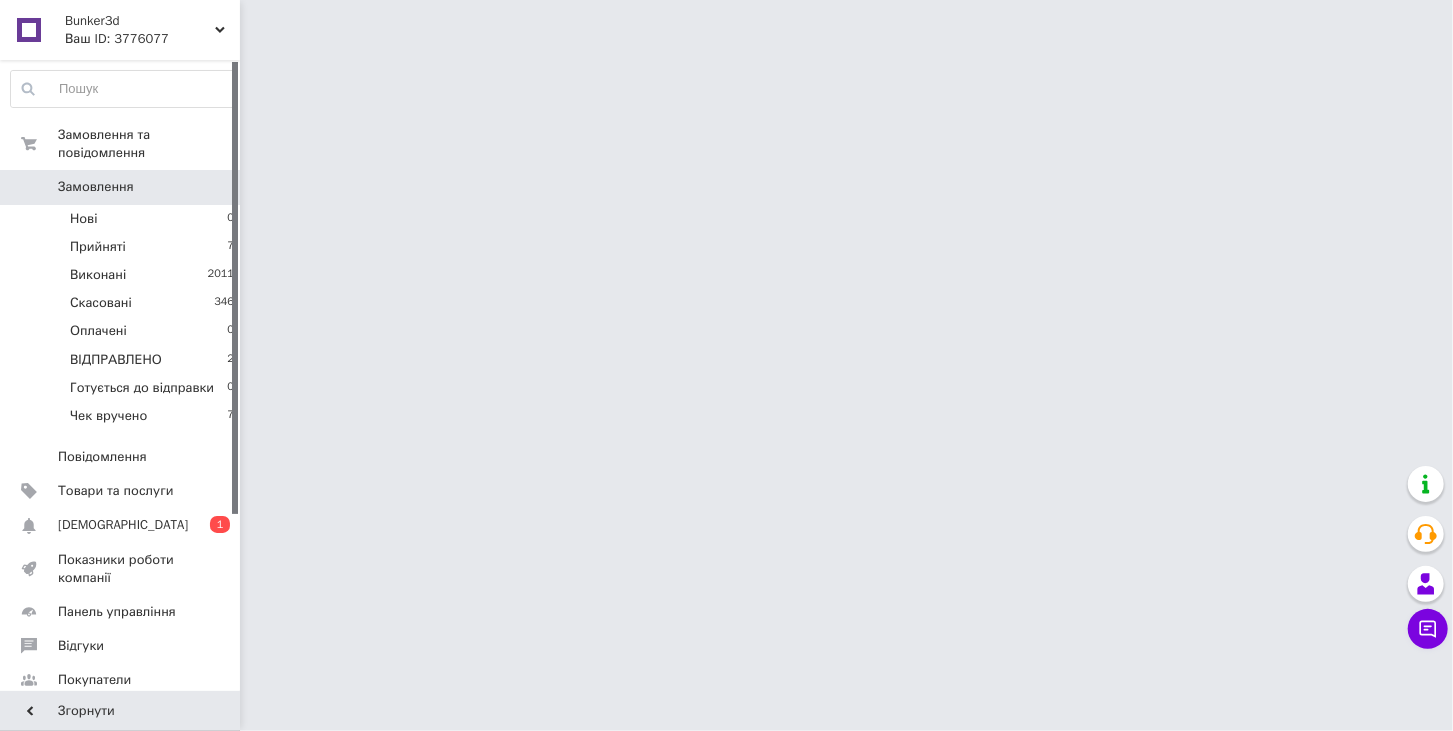 scroll, scrollTop: 0, scrollLeft: 0, axis: both 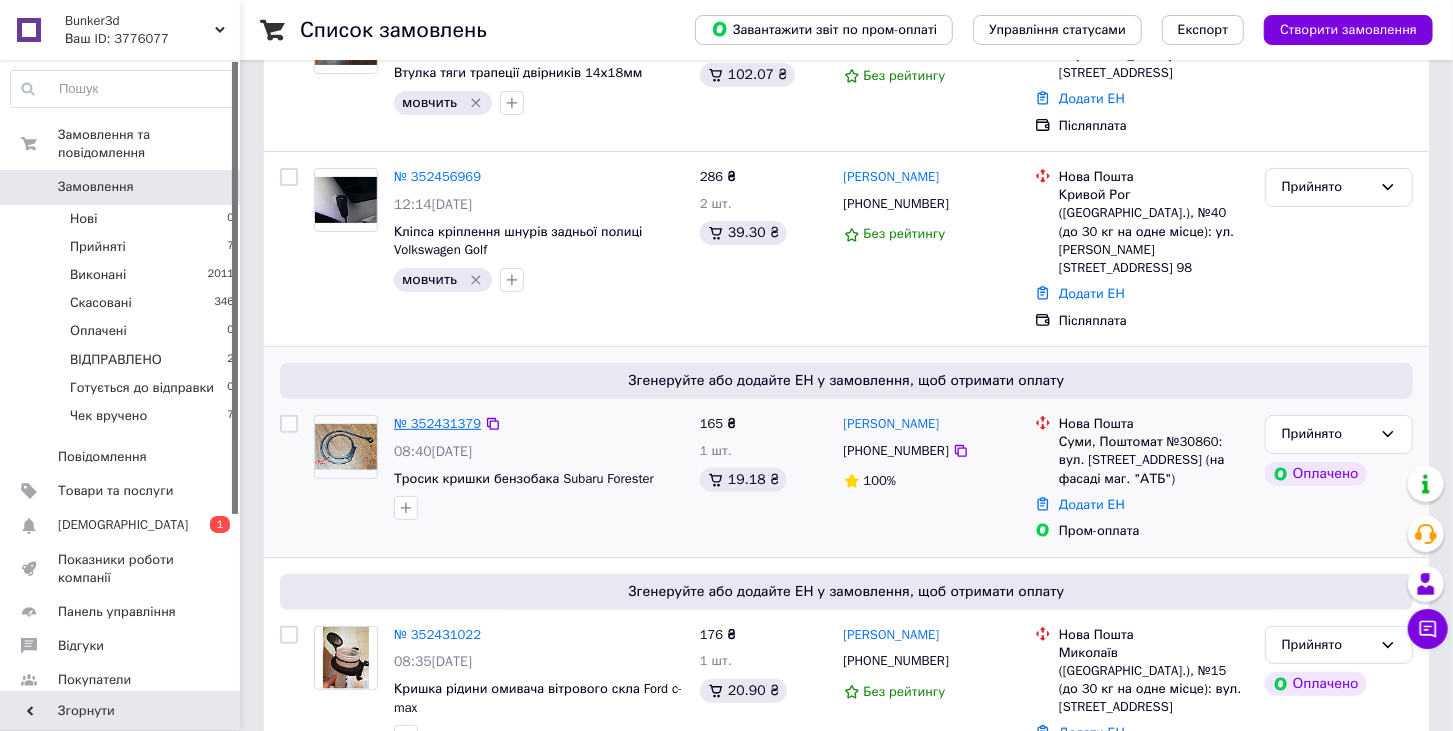 click on "№ 352431379" at bounding box center (437, 423) 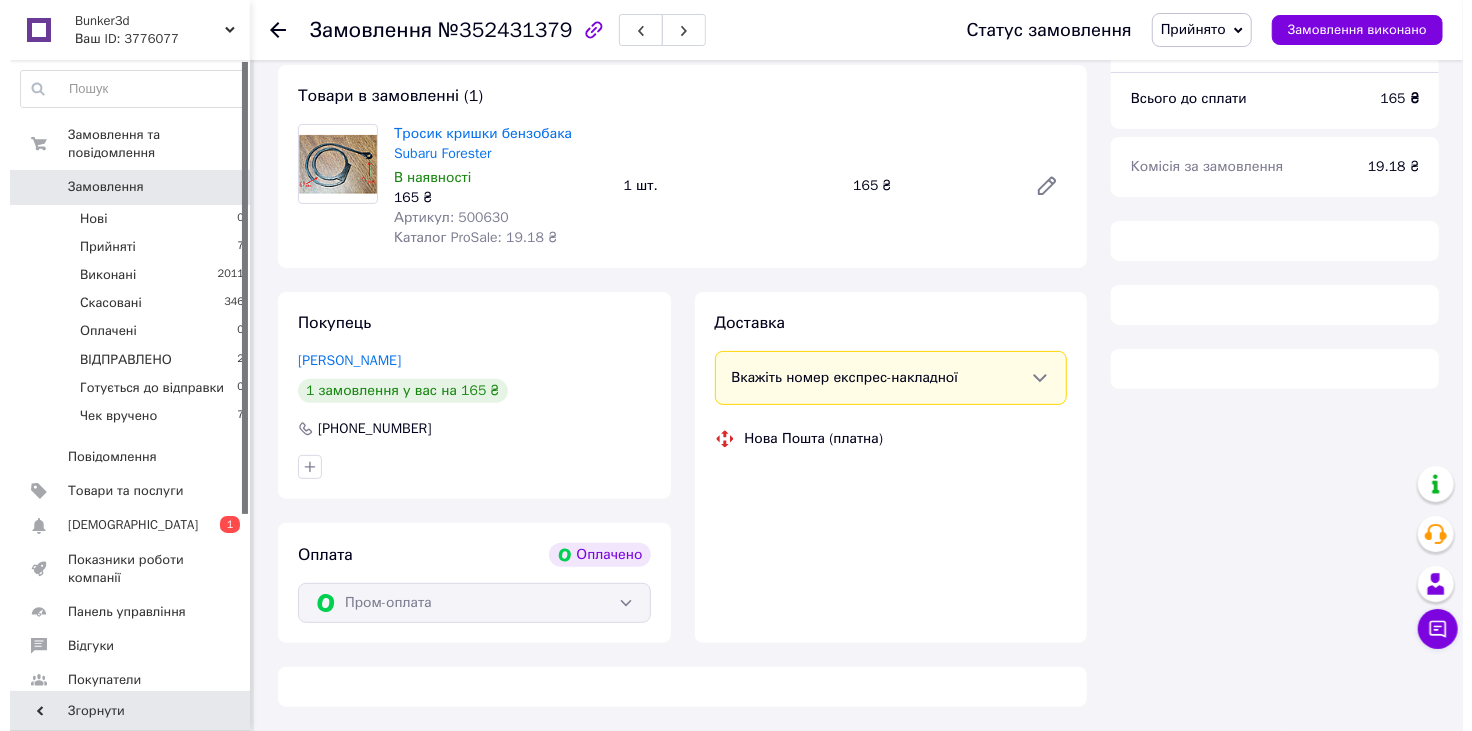 scroll, scrollTop: 222, scrollLeft: 0, axis: vertical 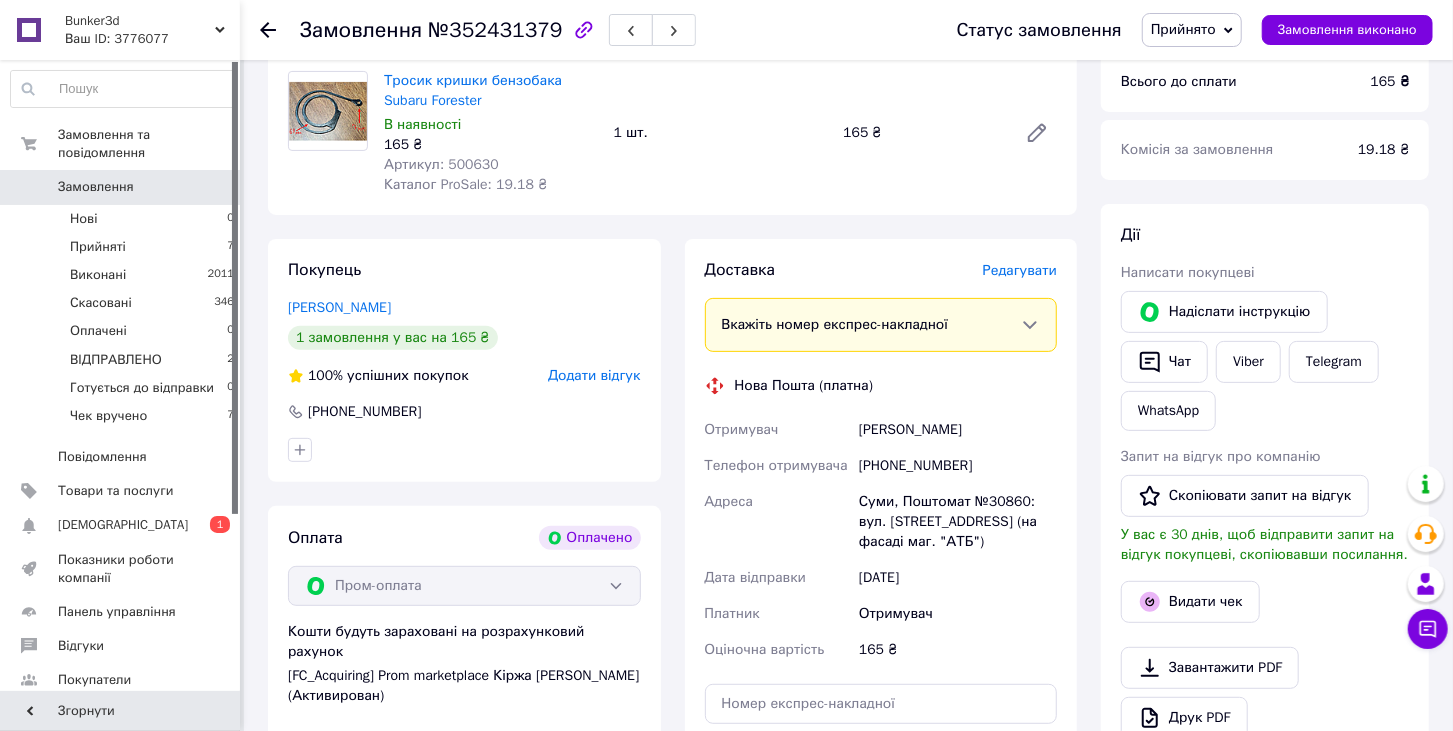 click on "Редагувати" at bounding box center [1020, 270] 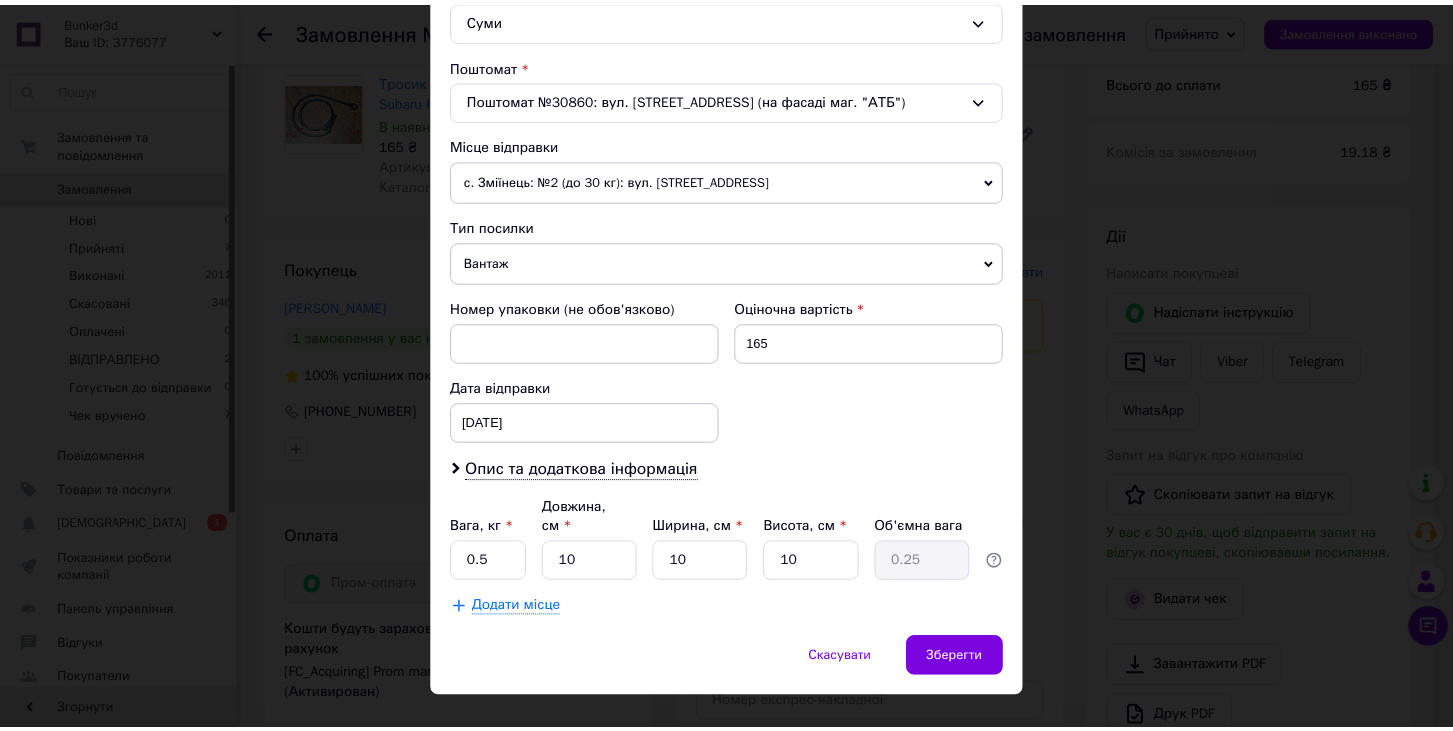 scroll, scrollTop: 598, scrollLeft: 0, axis: vertical 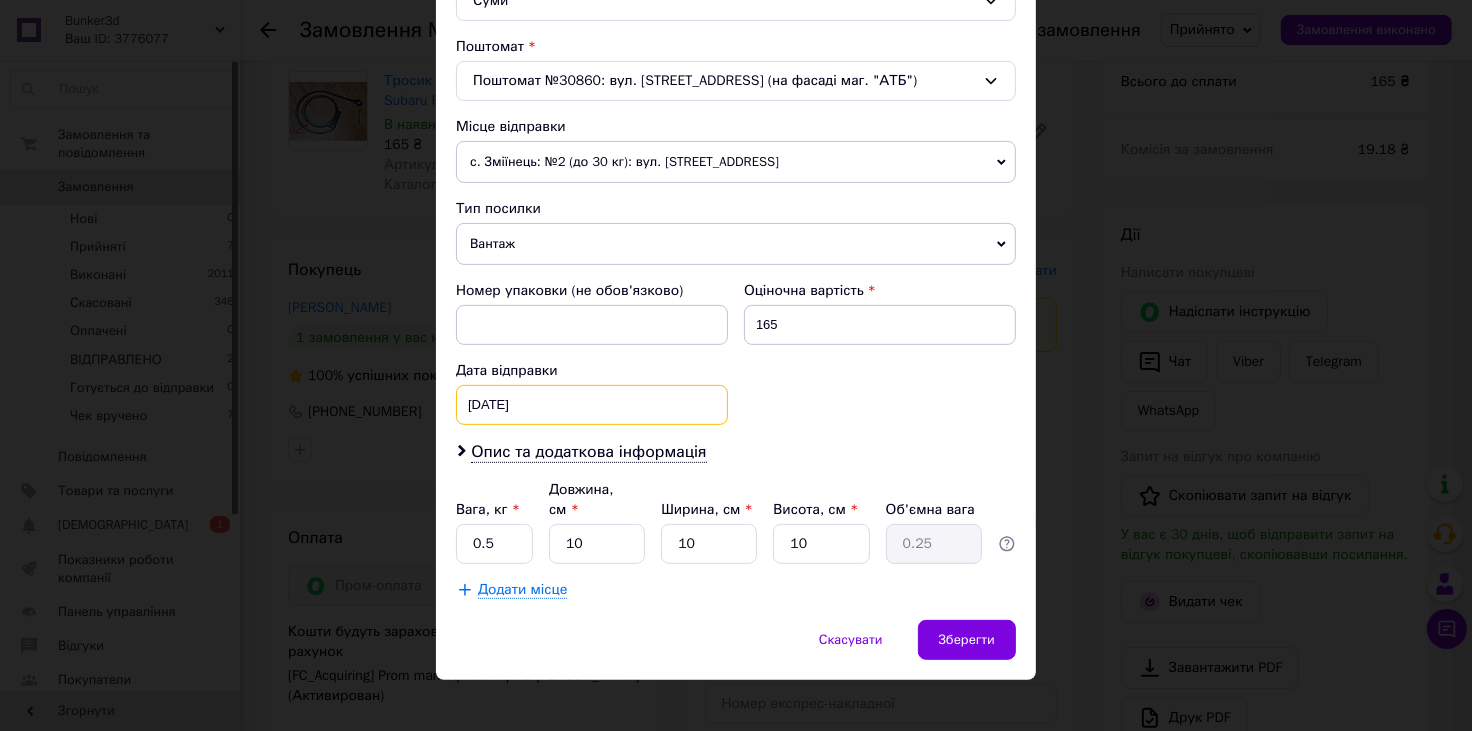 click on "[DATE] < 2025 > < Июль > Пн Вт Ср Чт Пт Сб Вс 30 1 2 3 4 5 6 7 8 9 10 11 12 13 14 15 16 17 18 19 20 21 22 23 24 25 26 27 28 29 30 31 1 2 3 4 5 6 7 8 9 10" at bounding box center [592, 405] 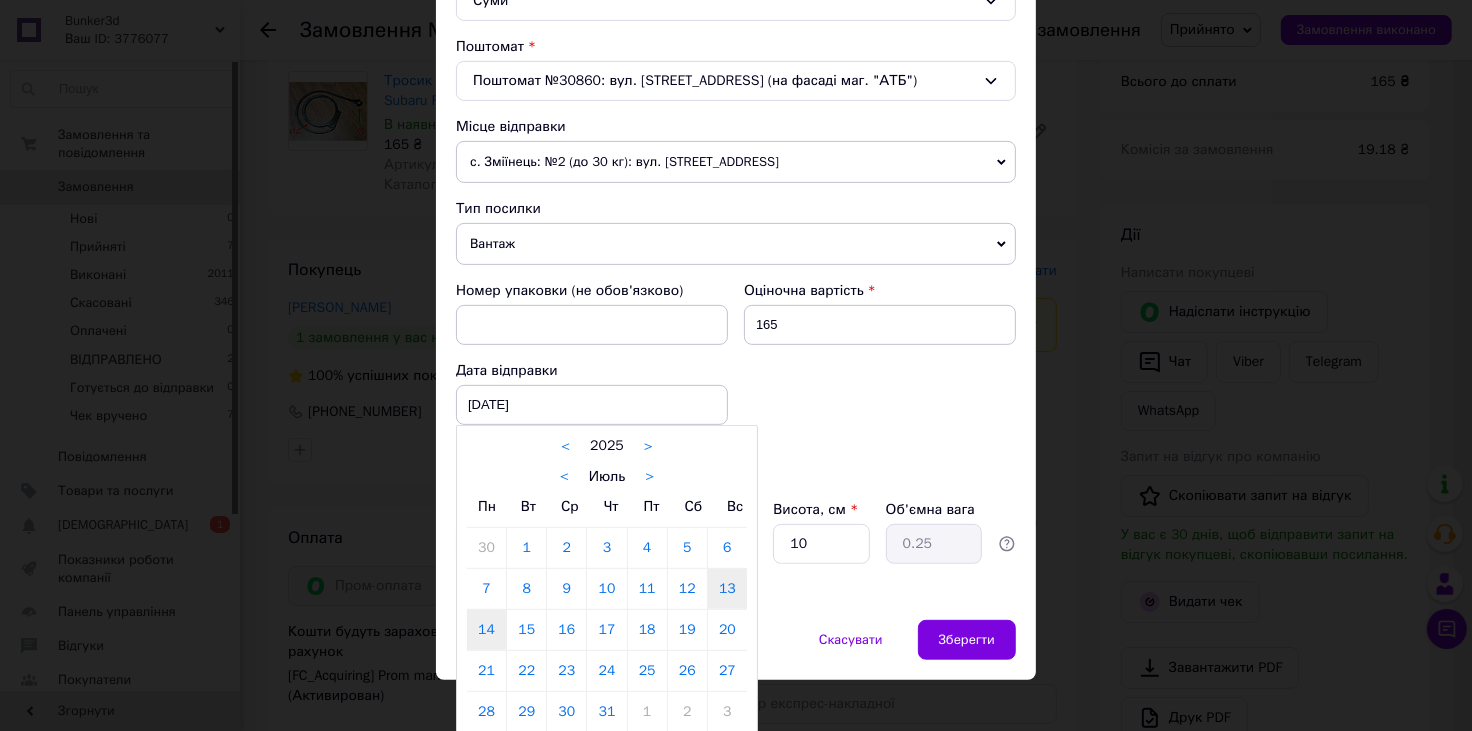 click on "14" at bounding box center (486, 630) 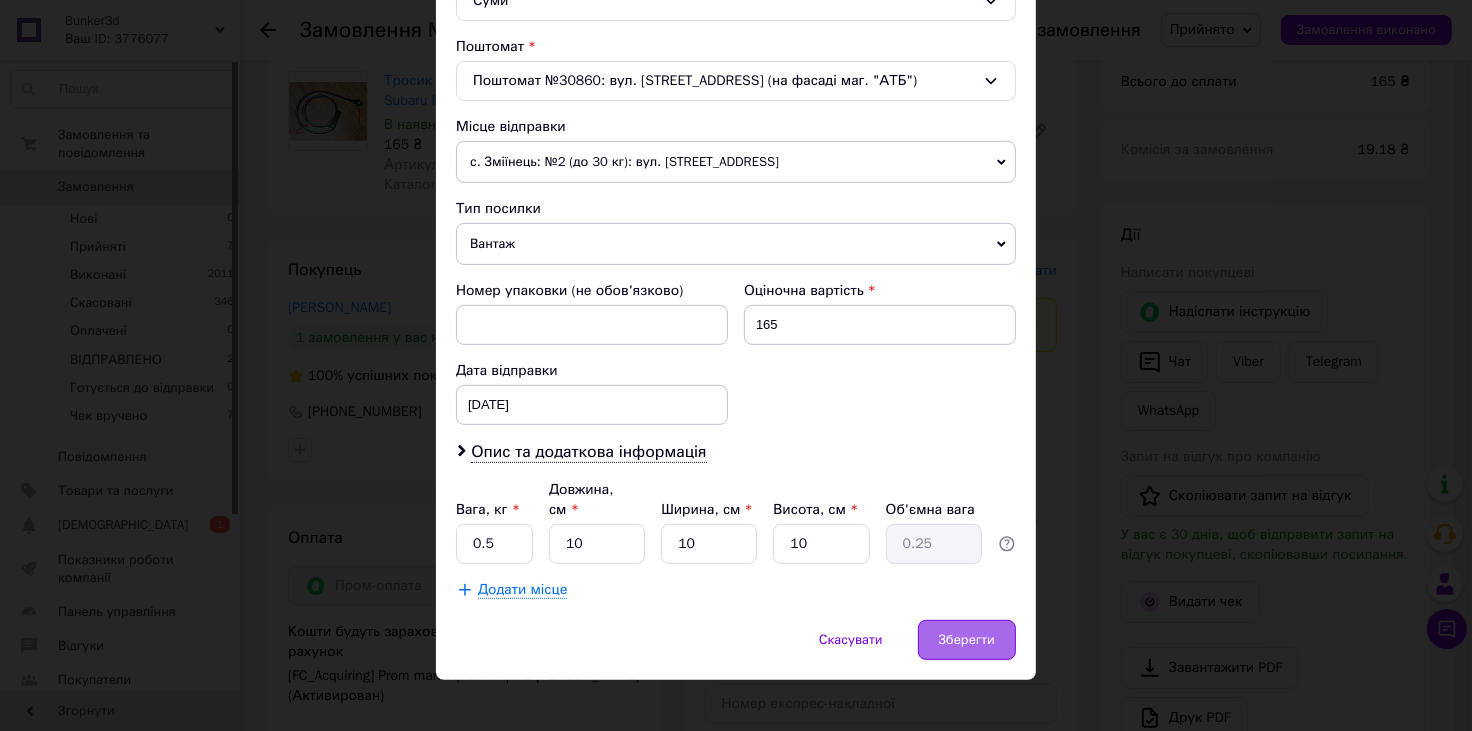 click on "Зберегти" at bounding box center [967, 640] 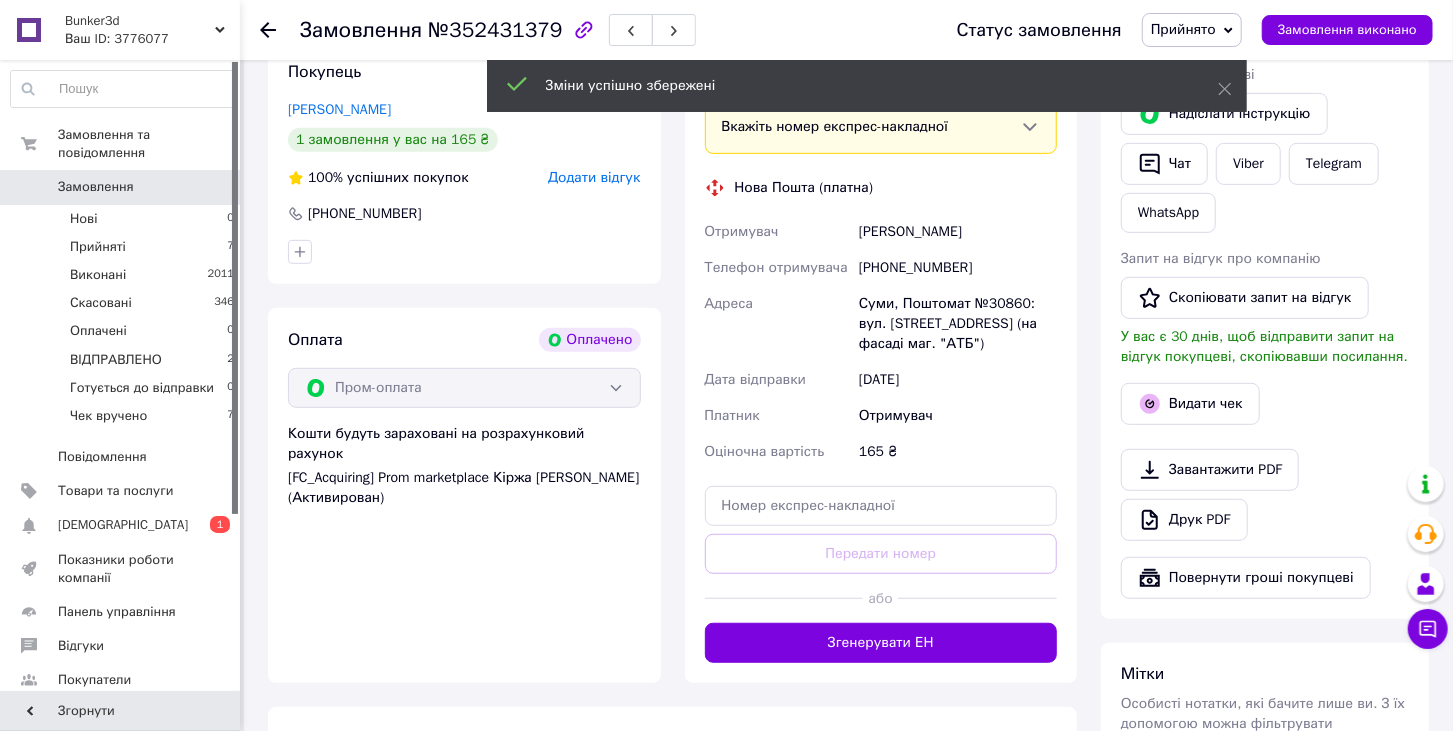 scroll, scrollTop: 444, scrollLeft: 0, axis: vertical 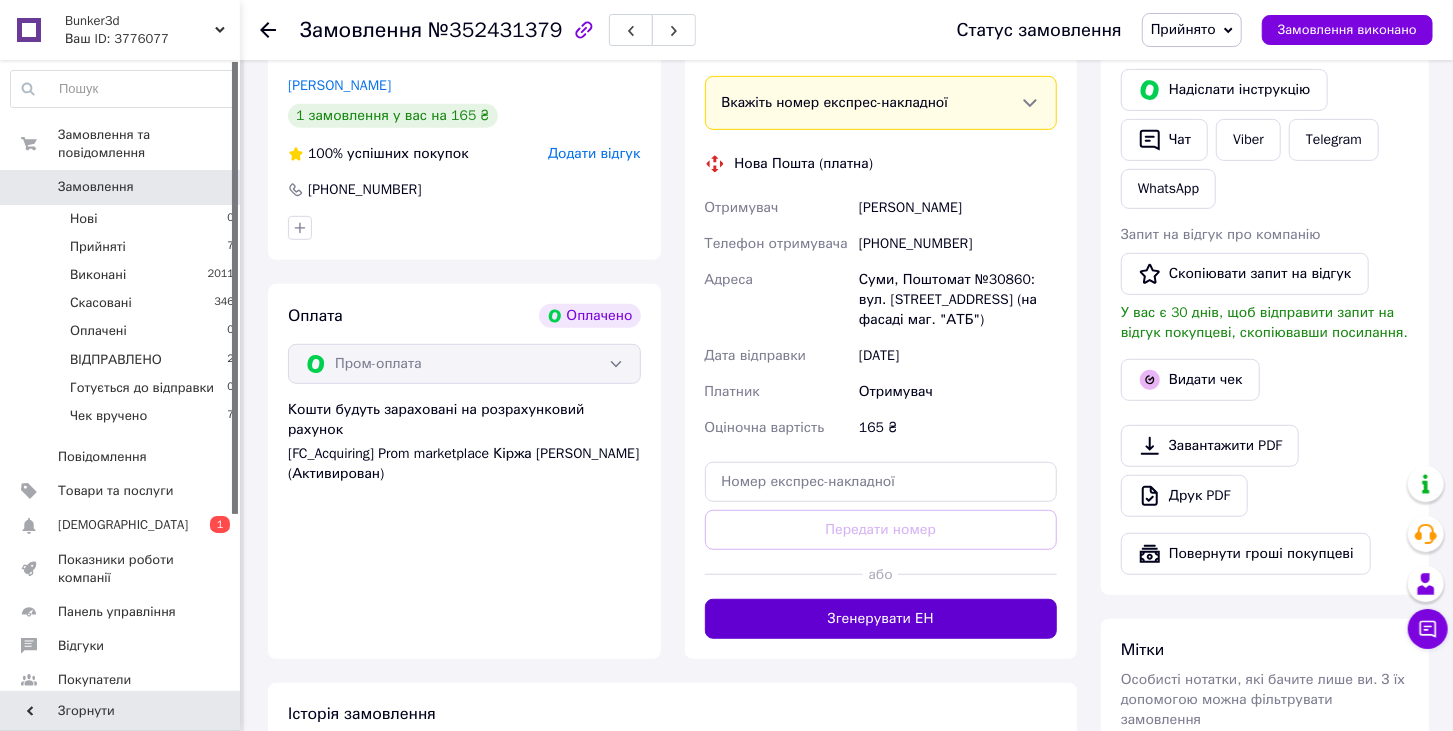 click on "Згенерувати ЕН" at bounding box center (881, 619) 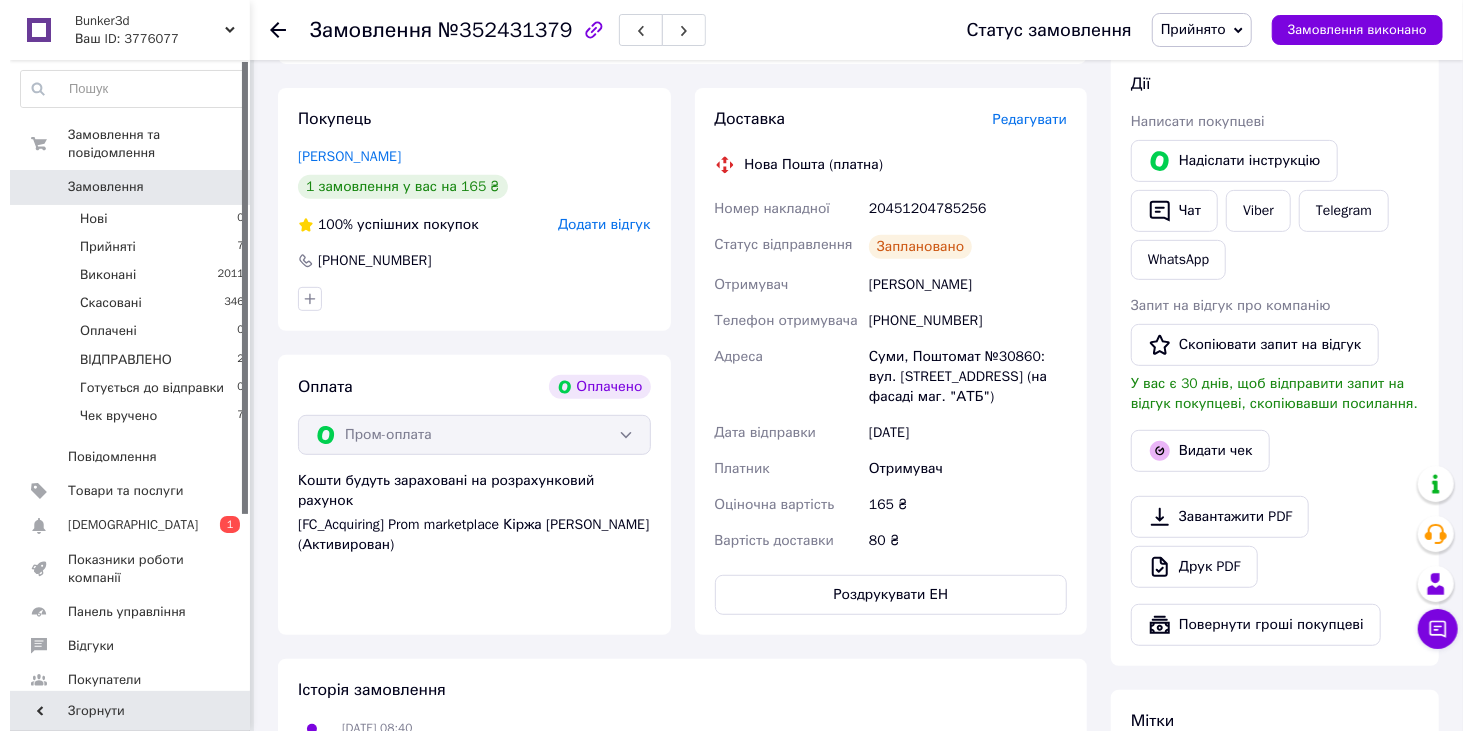 scroll, scrollTop: 333, scrollLeft: 0, axis: vertical 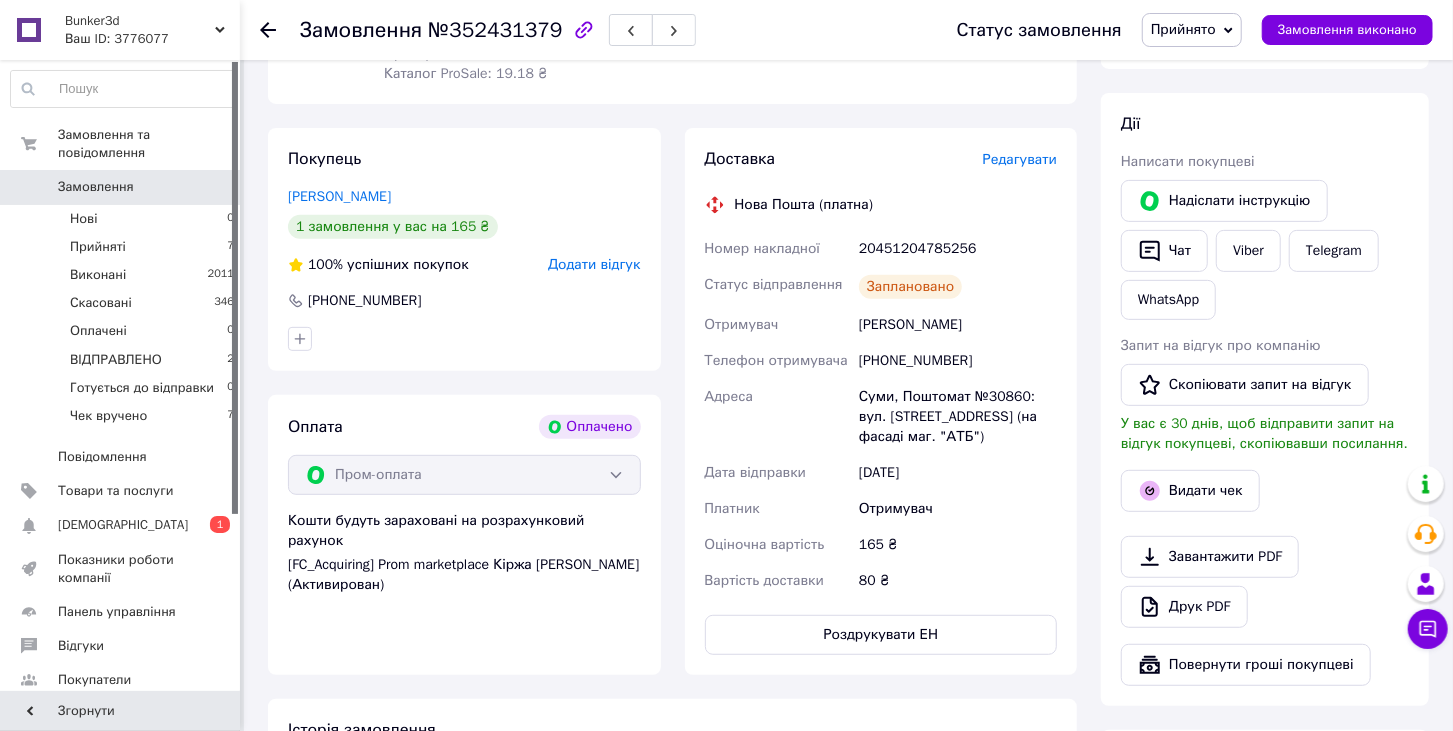 click on "20451204785256" at bounding box center (958, 249) 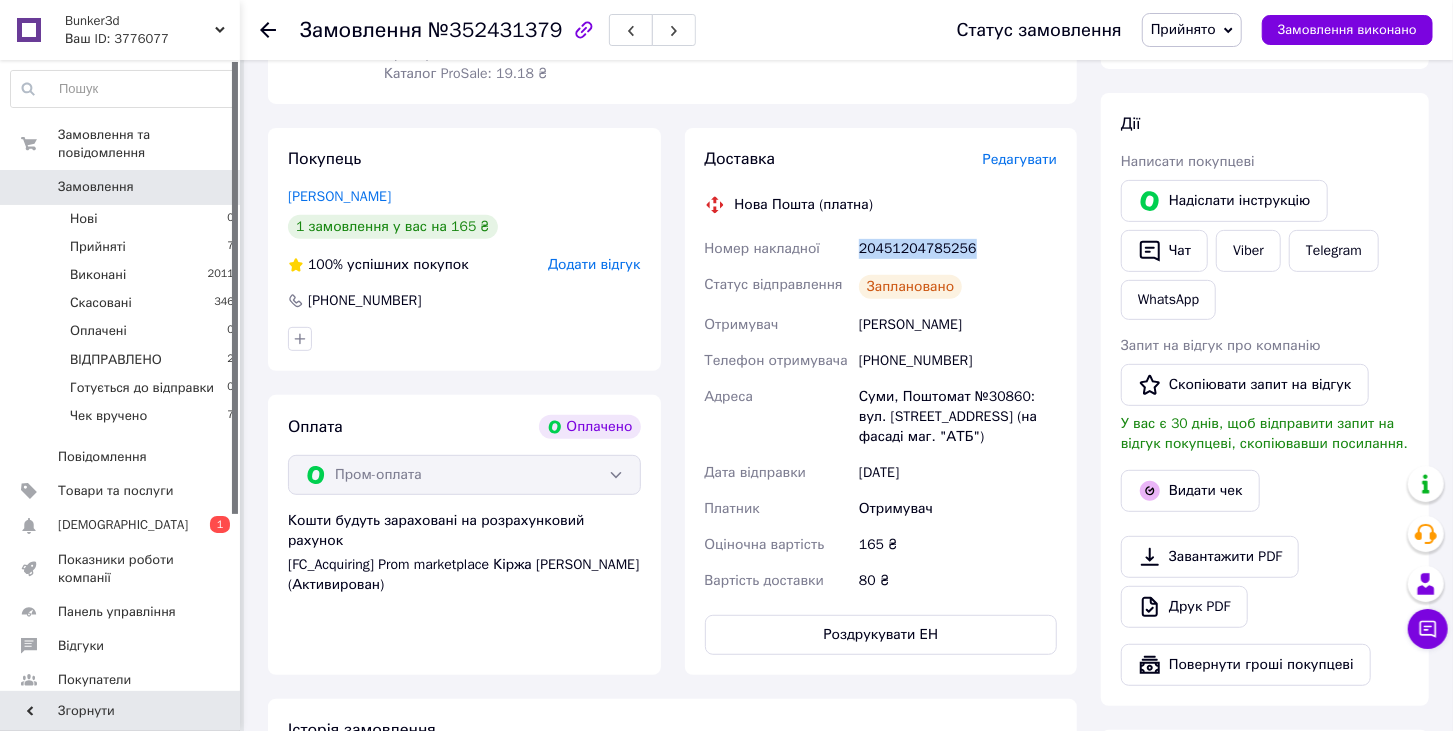 click on "20451204785256" at bounding box center (958, 249) 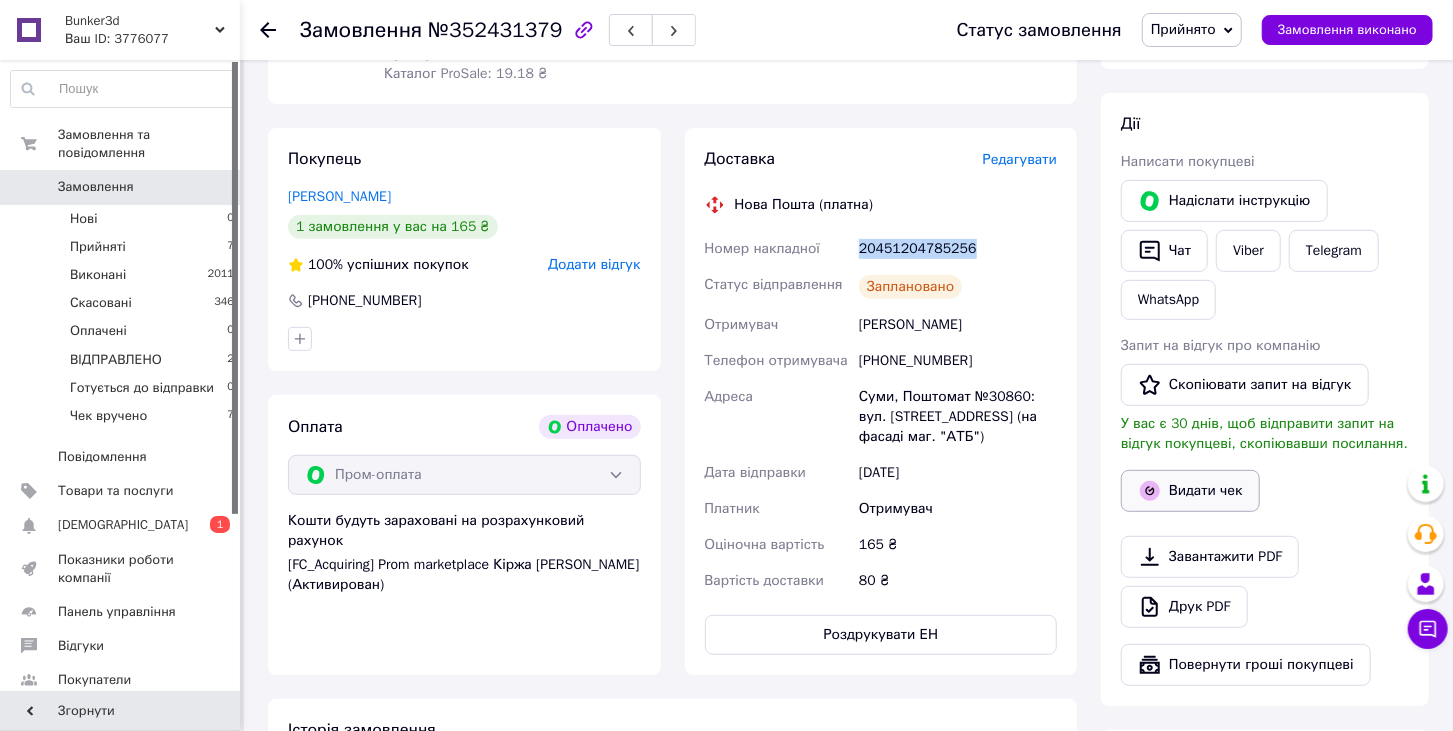click on "Видати чек" at bounding box center (1190, 491) 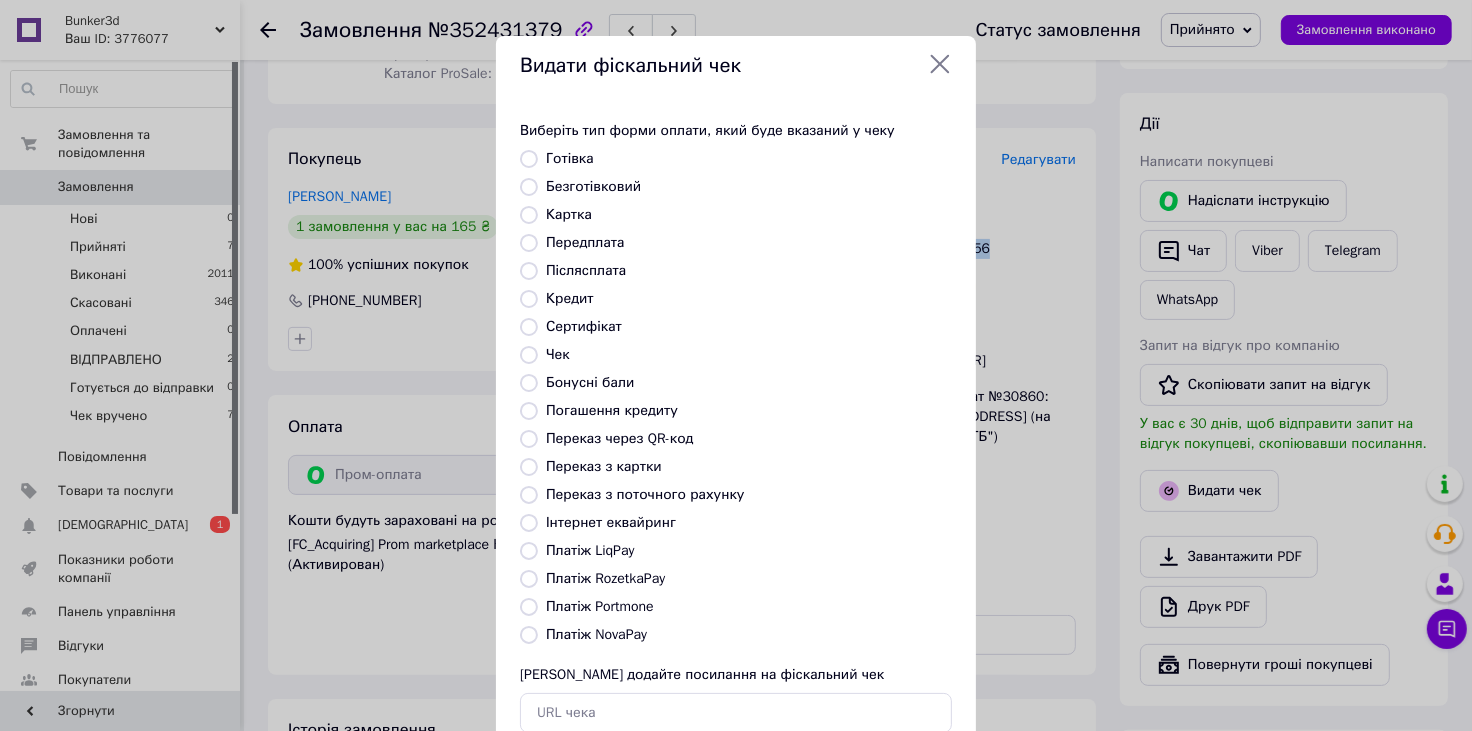 click on "Платіж RozetkaPay" at bounding box center (529, 579) 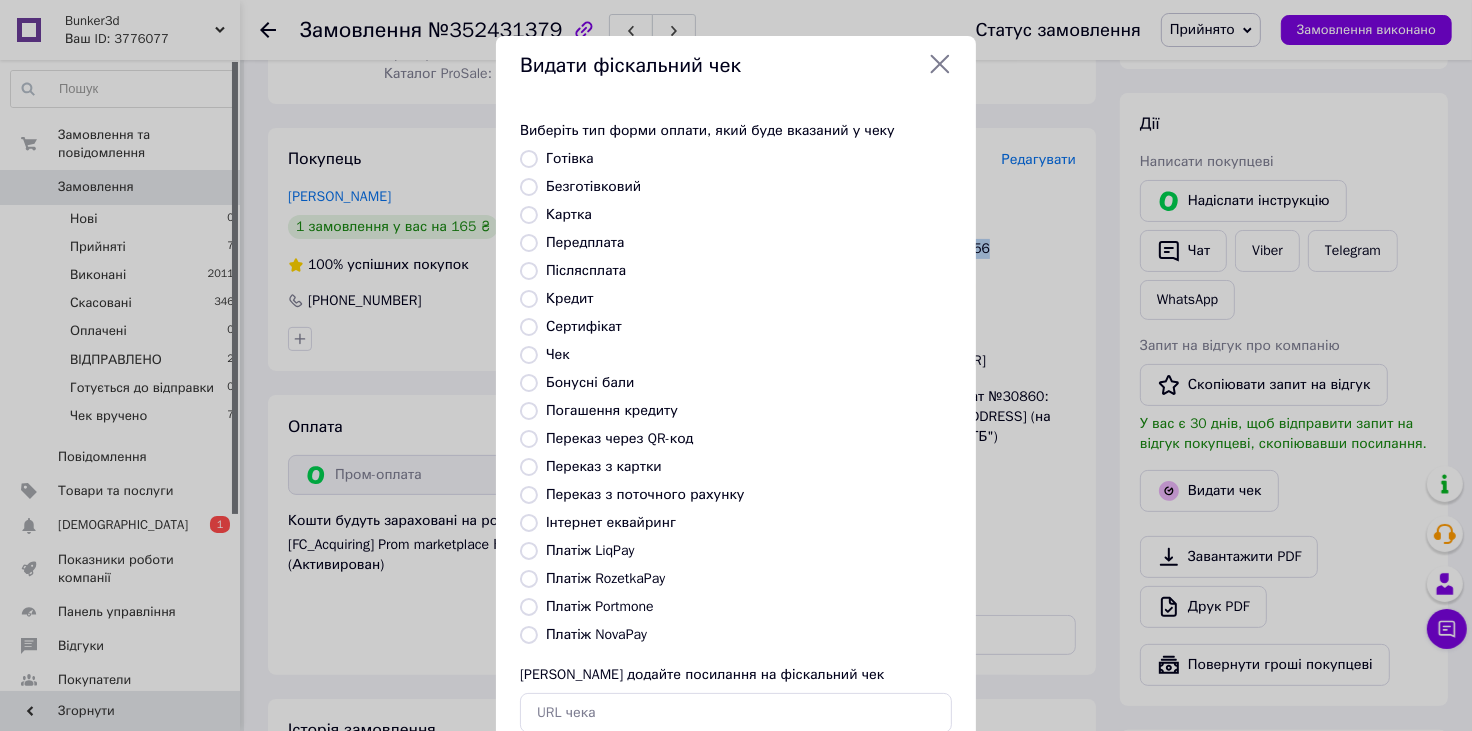 radio on "true" 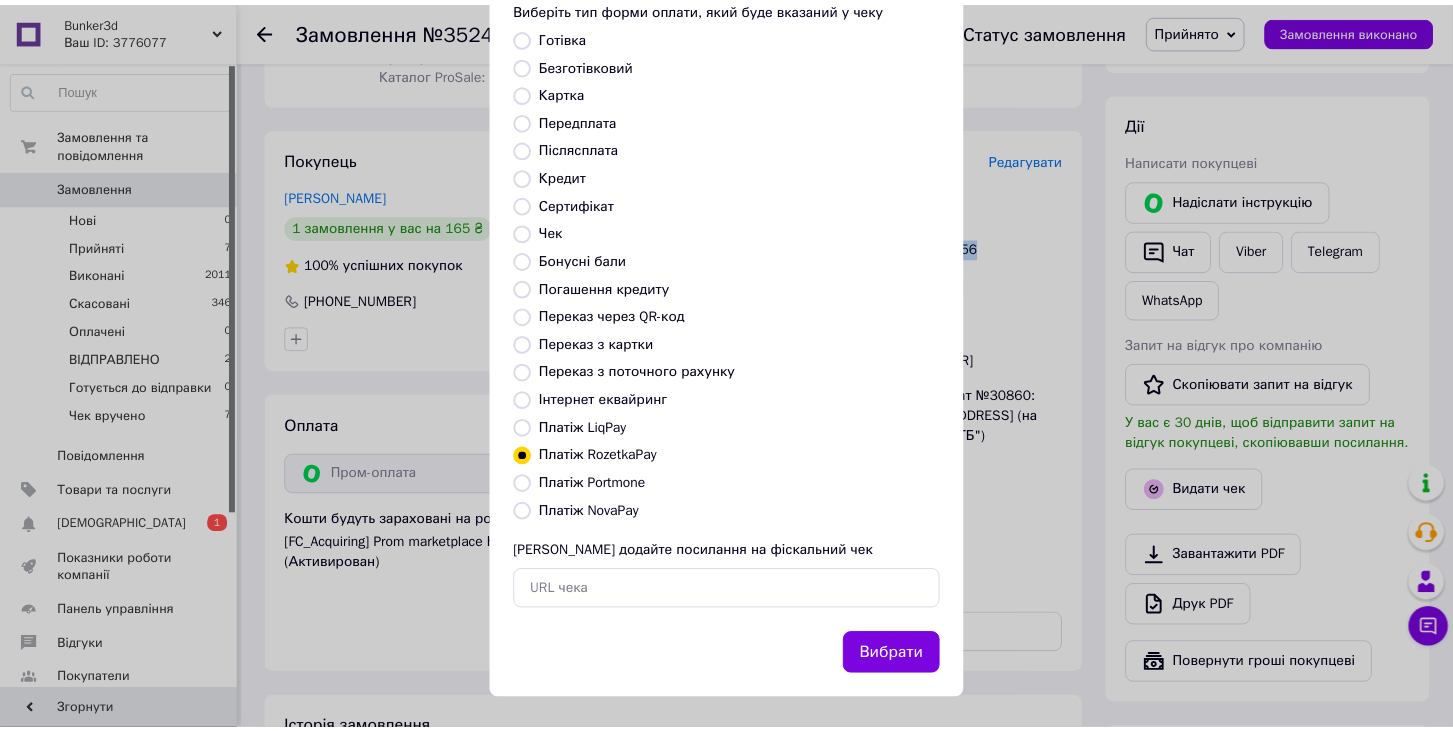 scroll, scrollTop: 128, scrollLeft: 0, axis: vertical 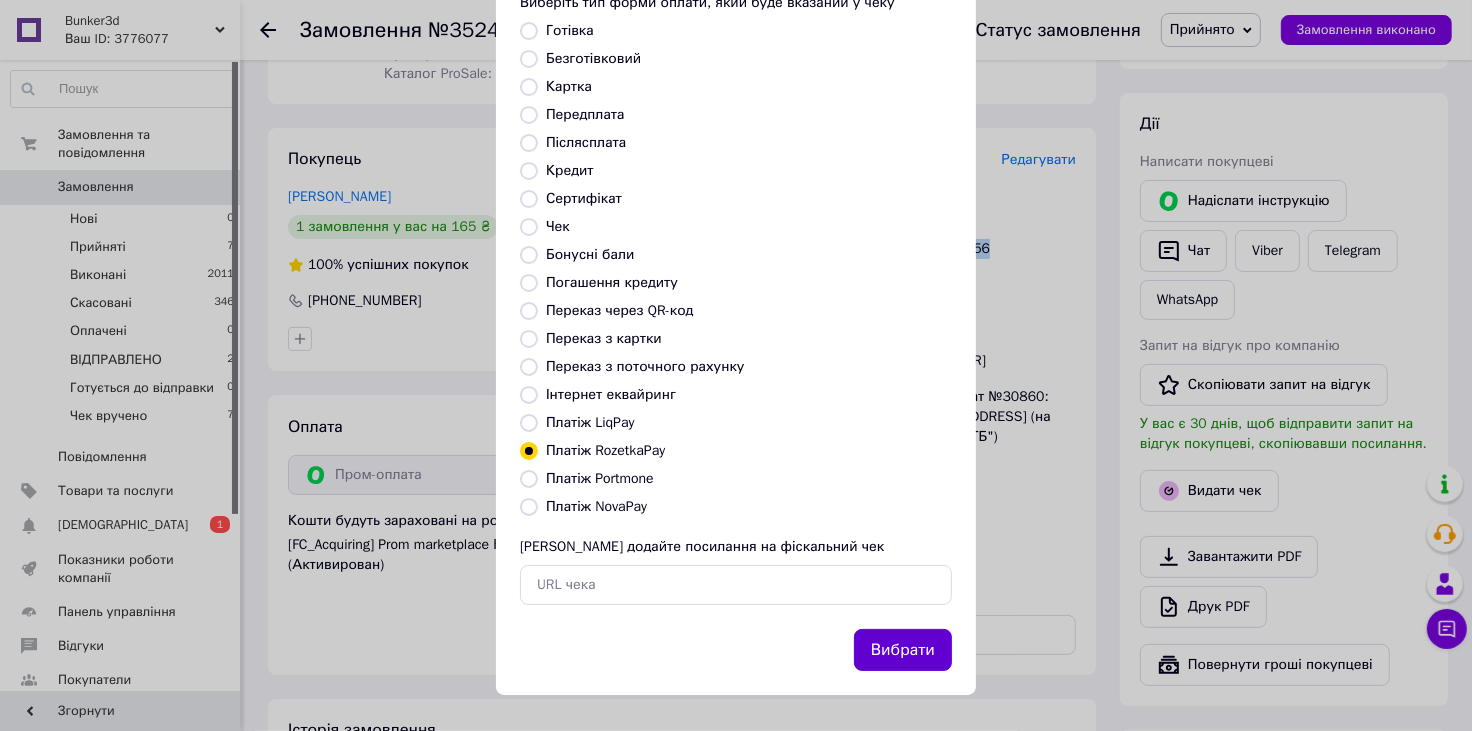 click on "Вибрати" at bounding box center [903, 650] 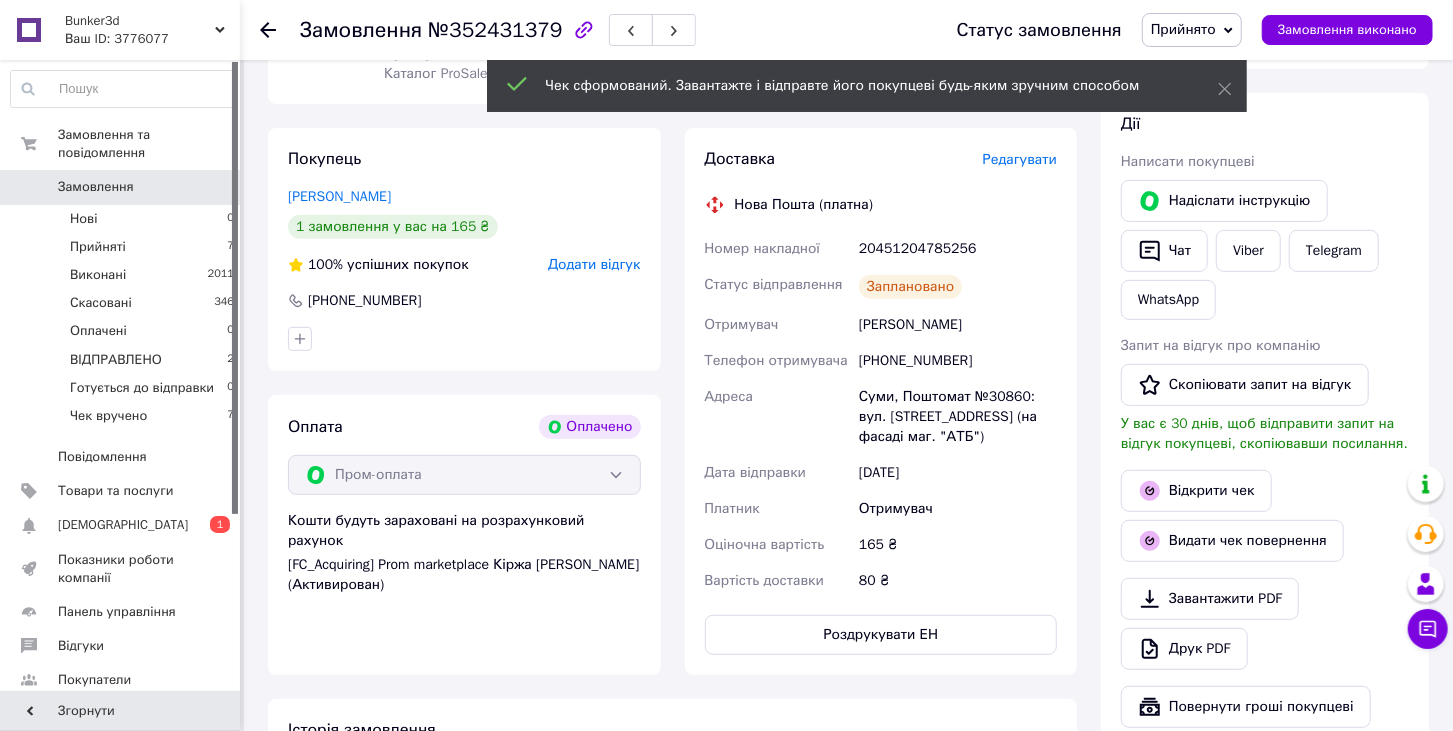 click on "Отримувач" at bounding box center (958, 509) 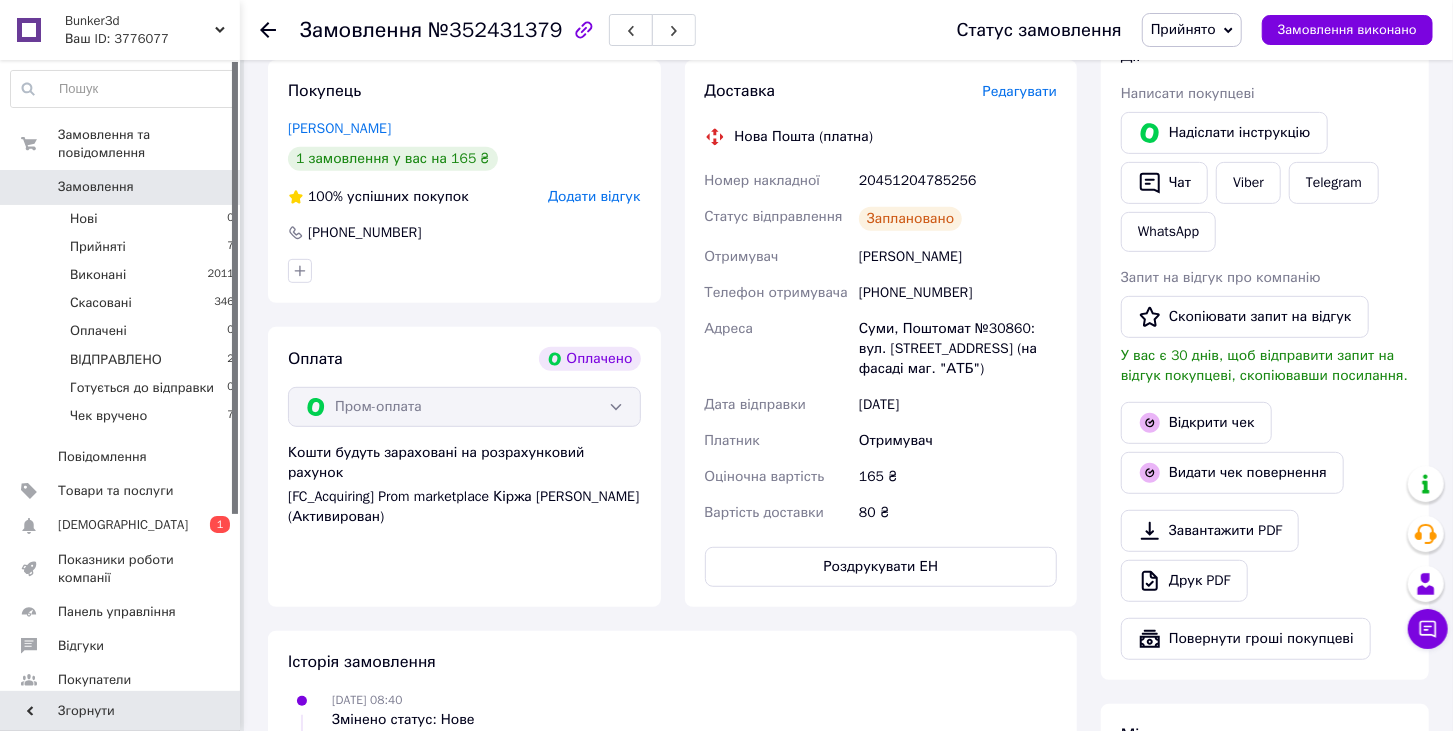 scroll, scrollTop: 444, scrollLeft: 0, axis: vertical 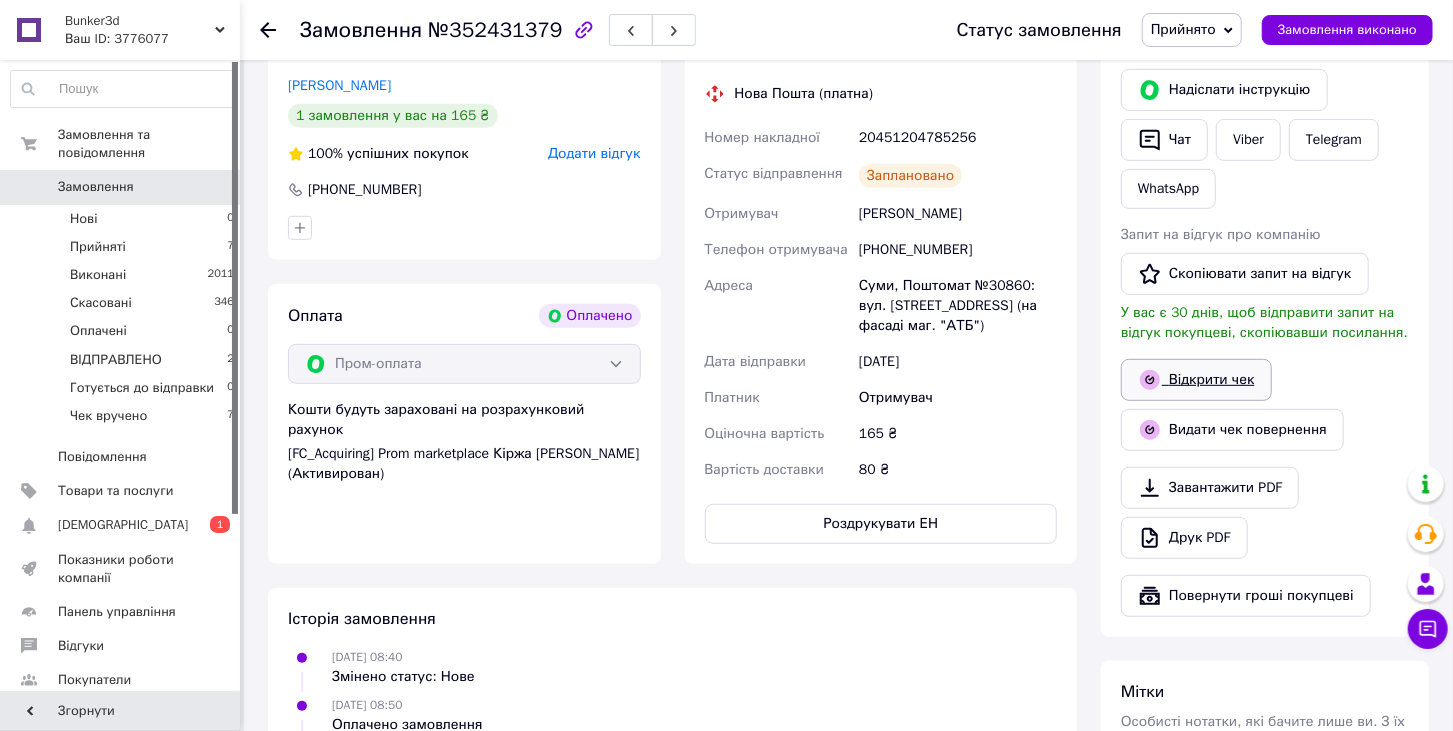 click on "Відкрити чек" at bounding box center [1196, 380] 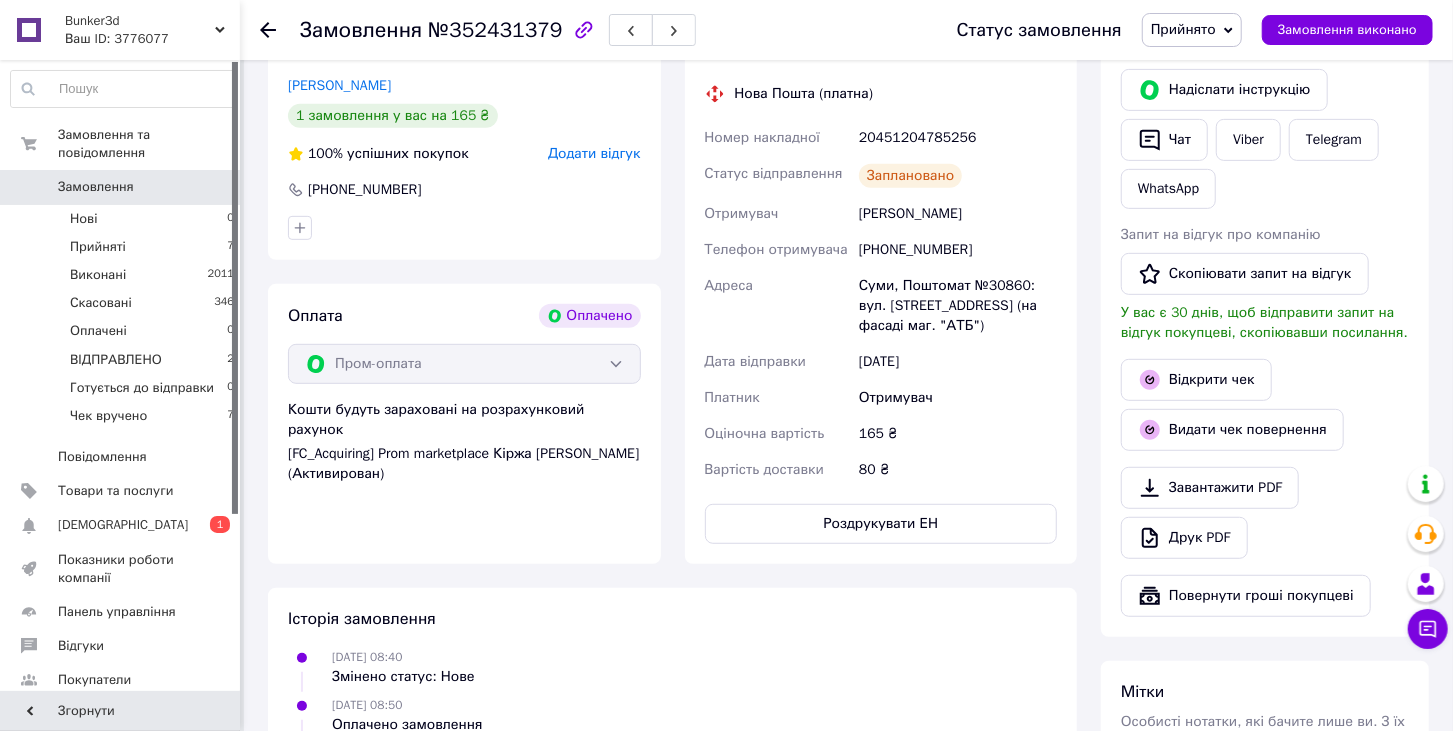 click on "Прийнято" at bounding box center (1192, 30) 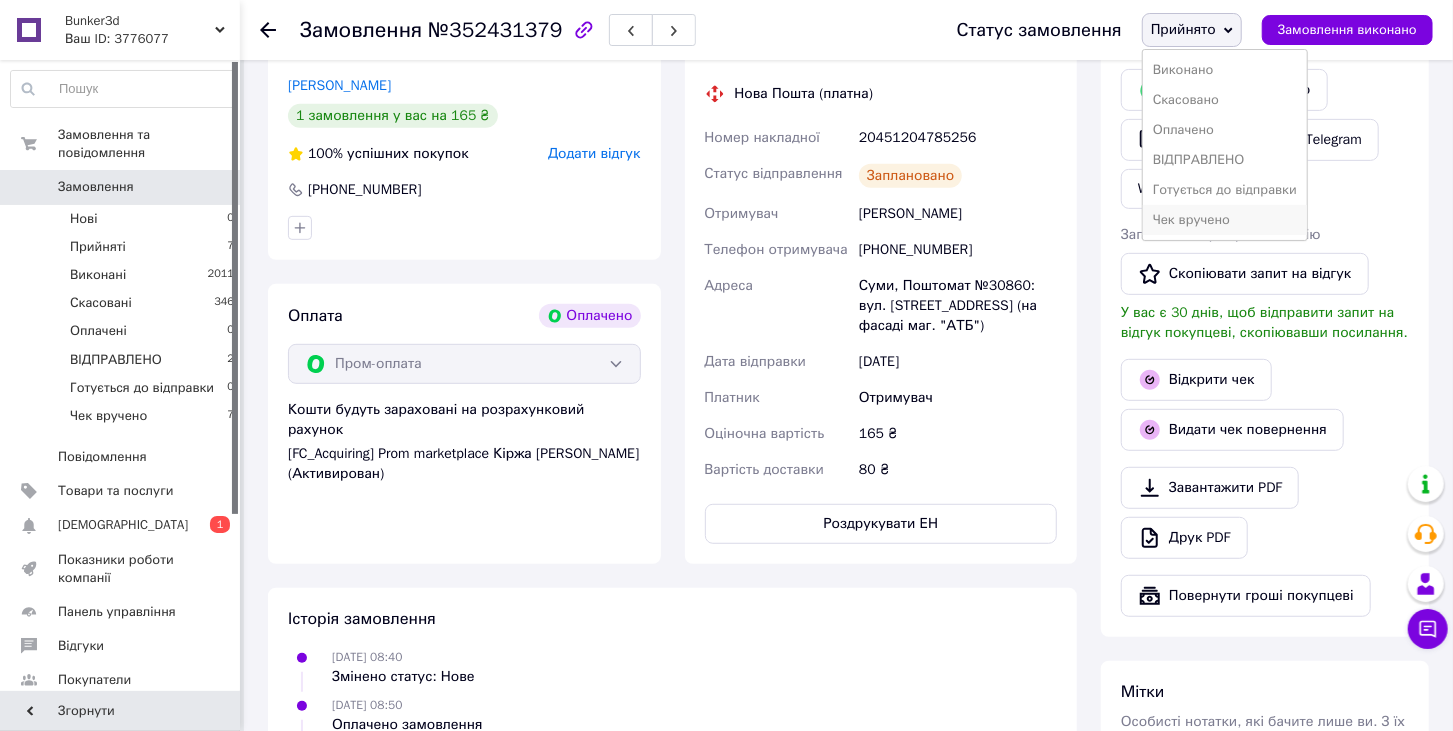 click on "Чек вручено" at bounding box center (1225, 220) 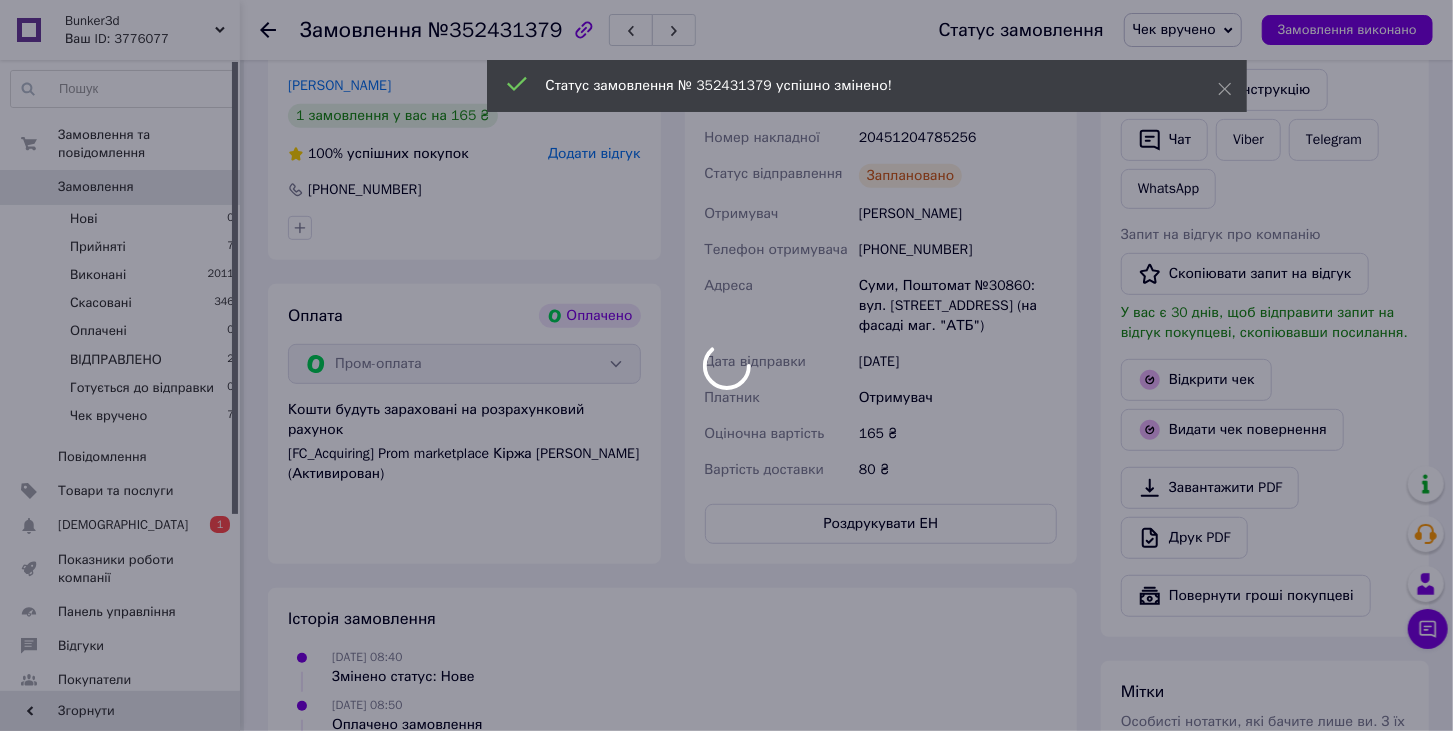 scroll, scrollTop: 0, scrollLeft: 0, axis: both 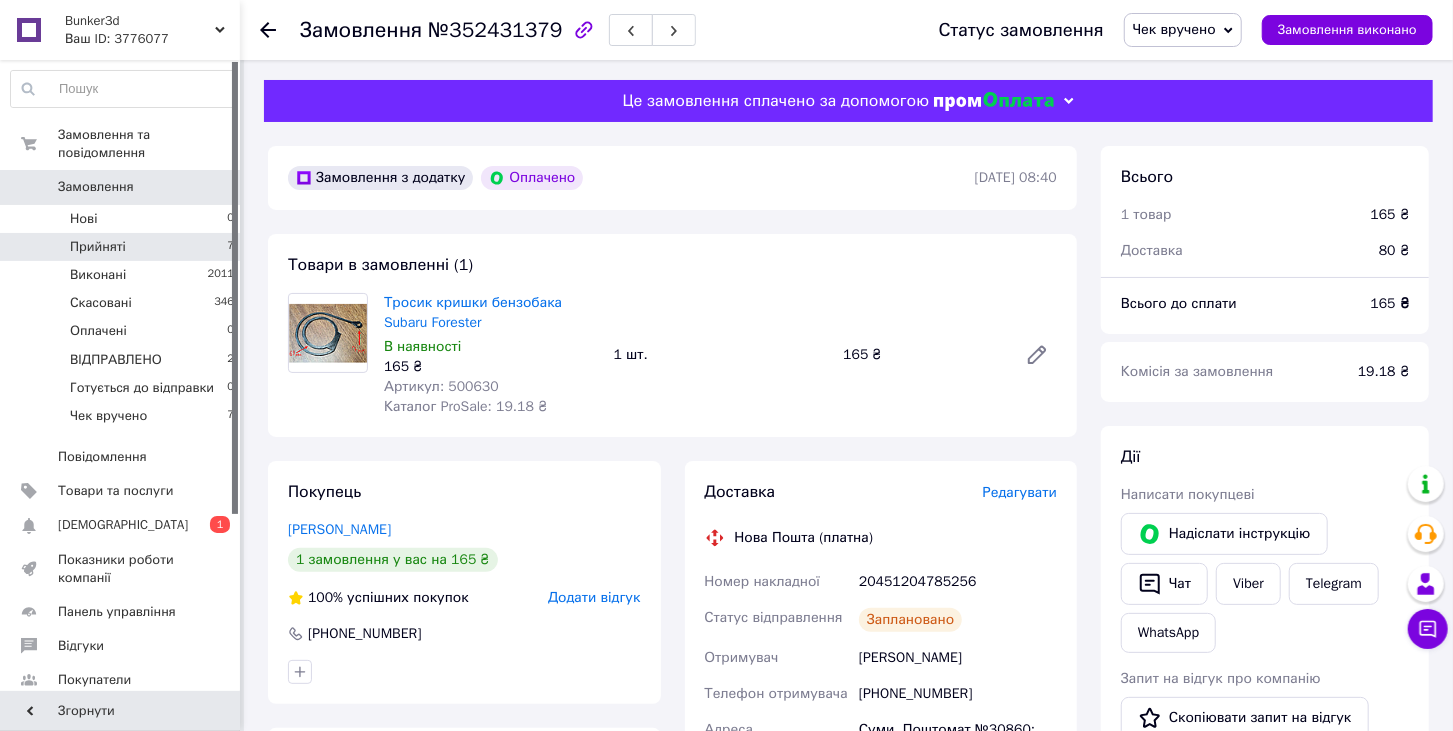 click on "Прийняті" at bounding box center [98, 247] 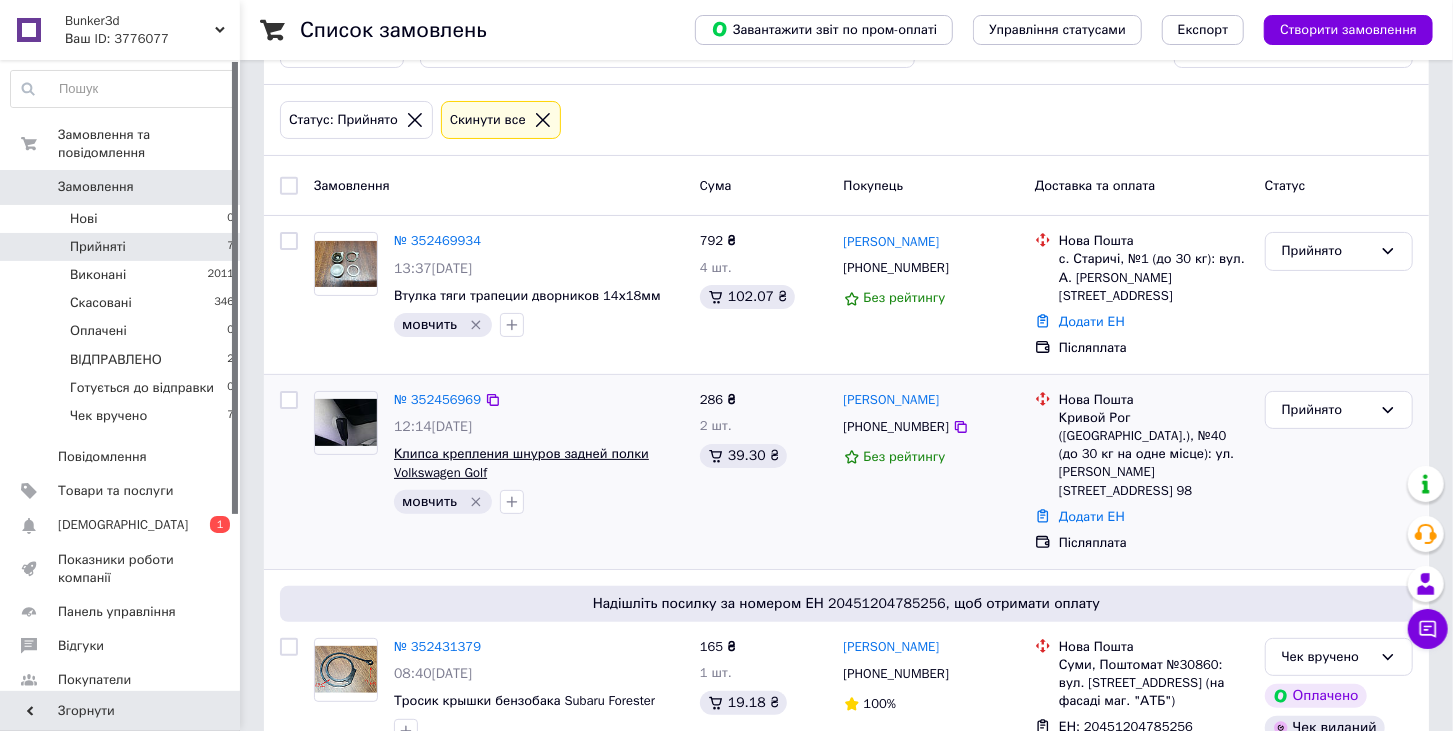 scroll, scrollTop: 111, scrollLeft: 0, axis: vertical 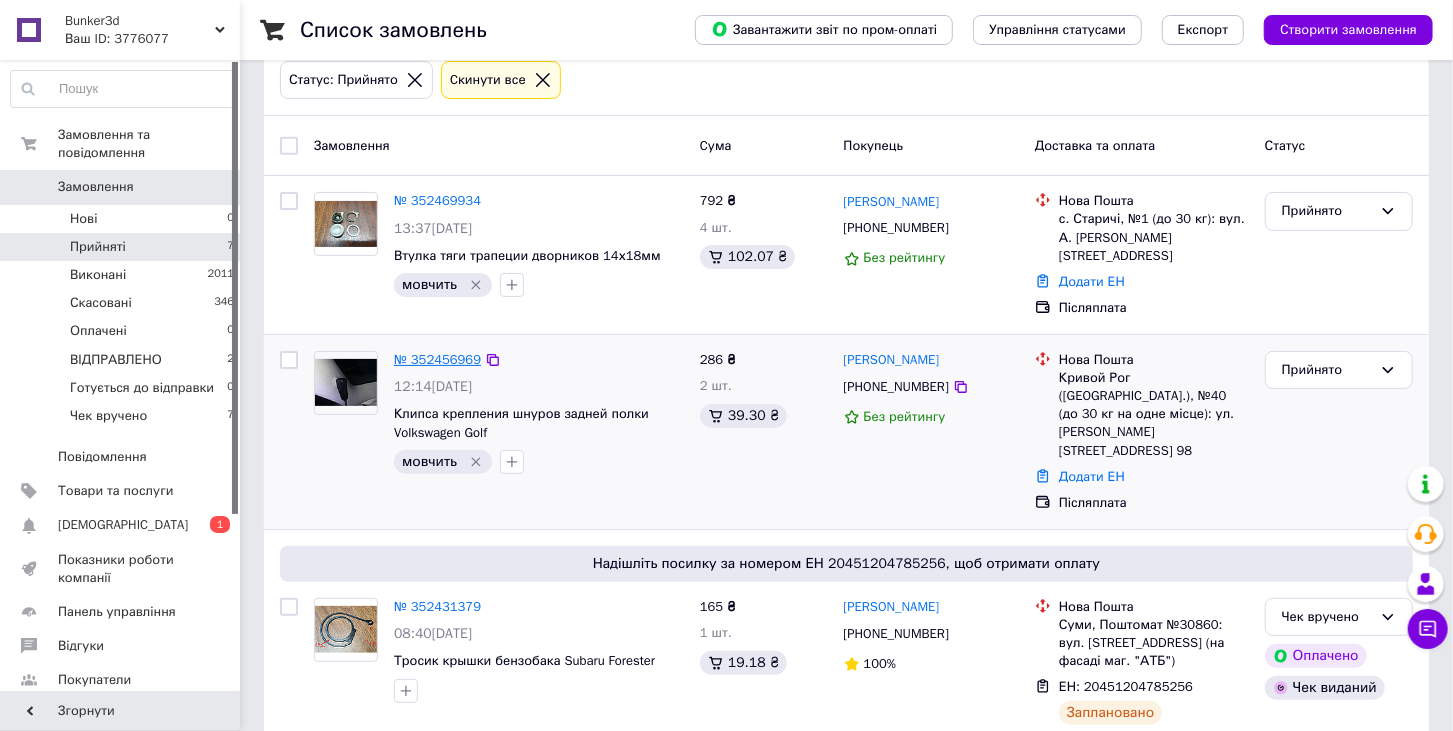 click on "№ 352456969" at bounding box center [437, 359] 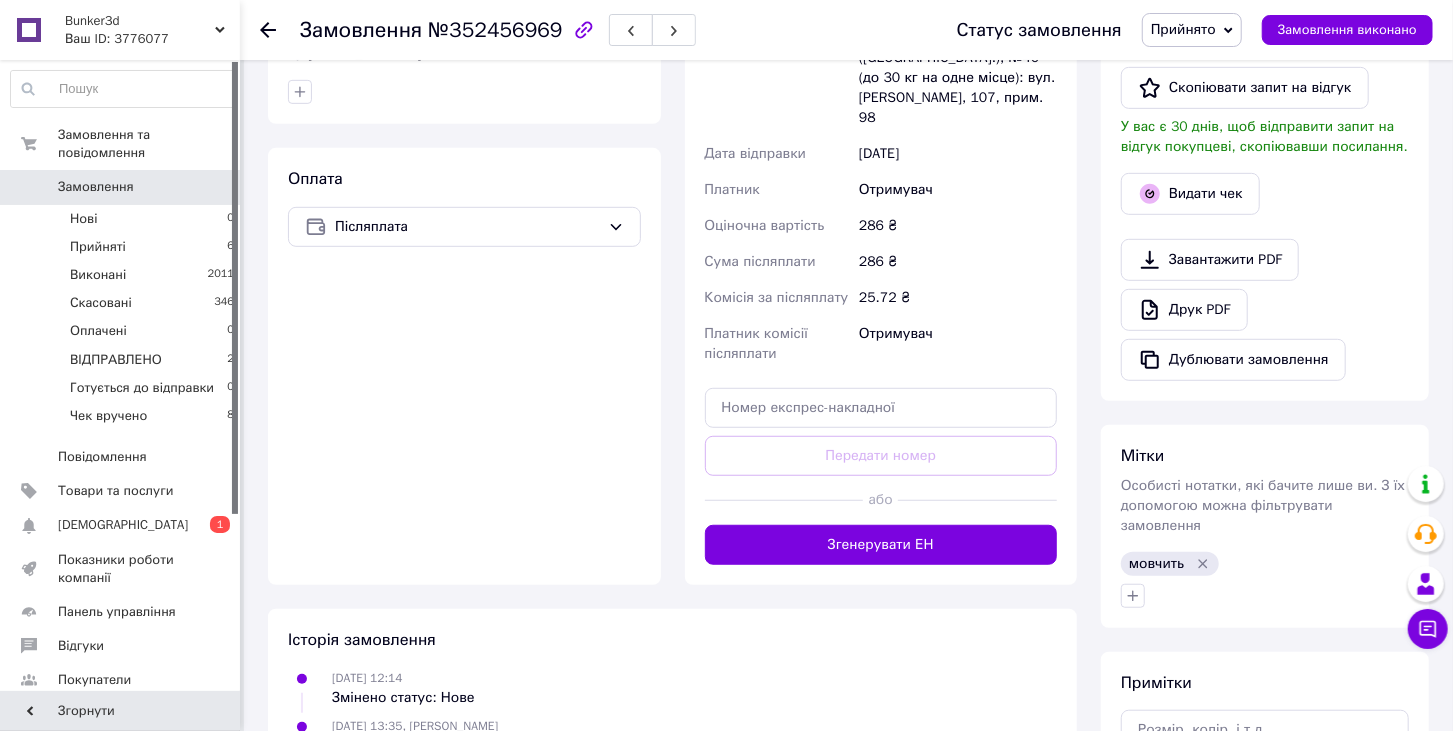 scroll, scrollTop: 555, scrollLeft: 0, axis: vertical 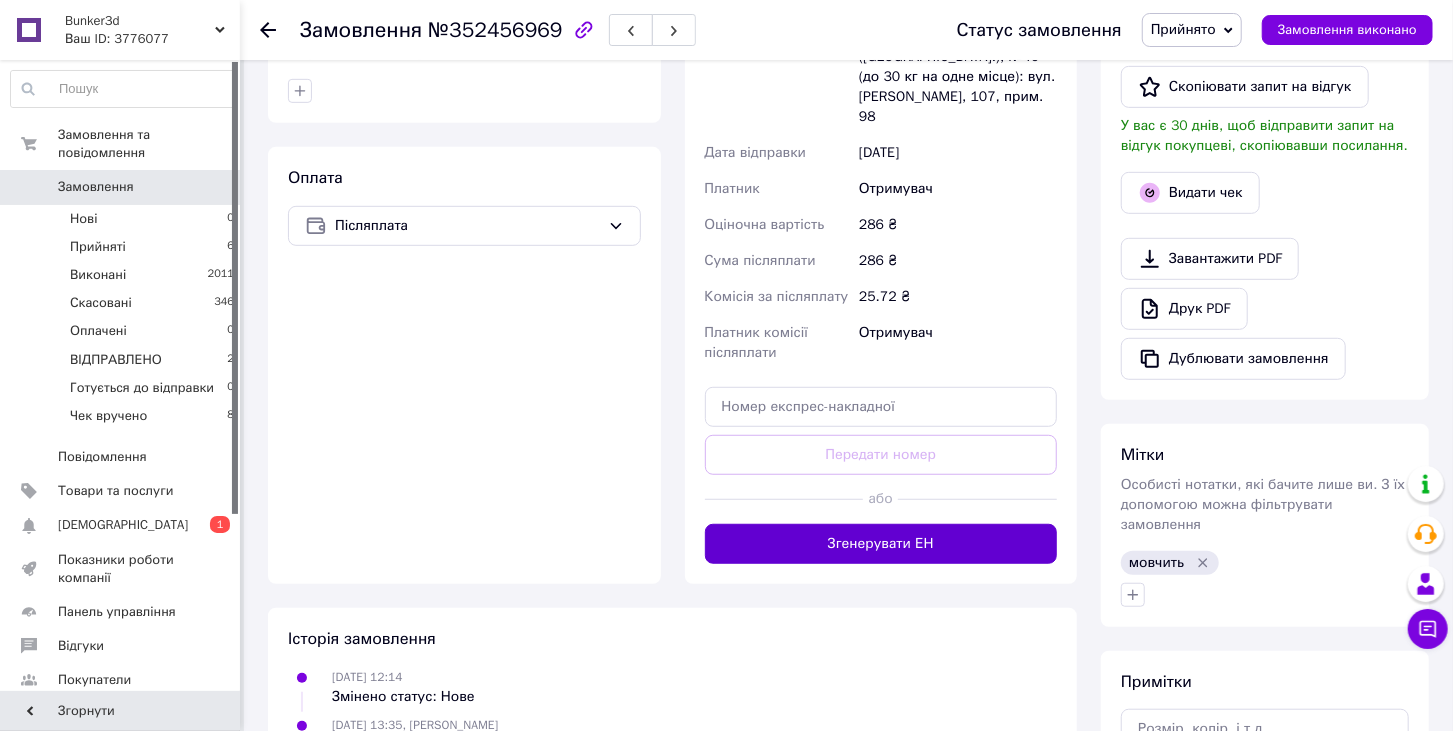 click on "Згенерувати ЕН" at bounding box center (881, 544) 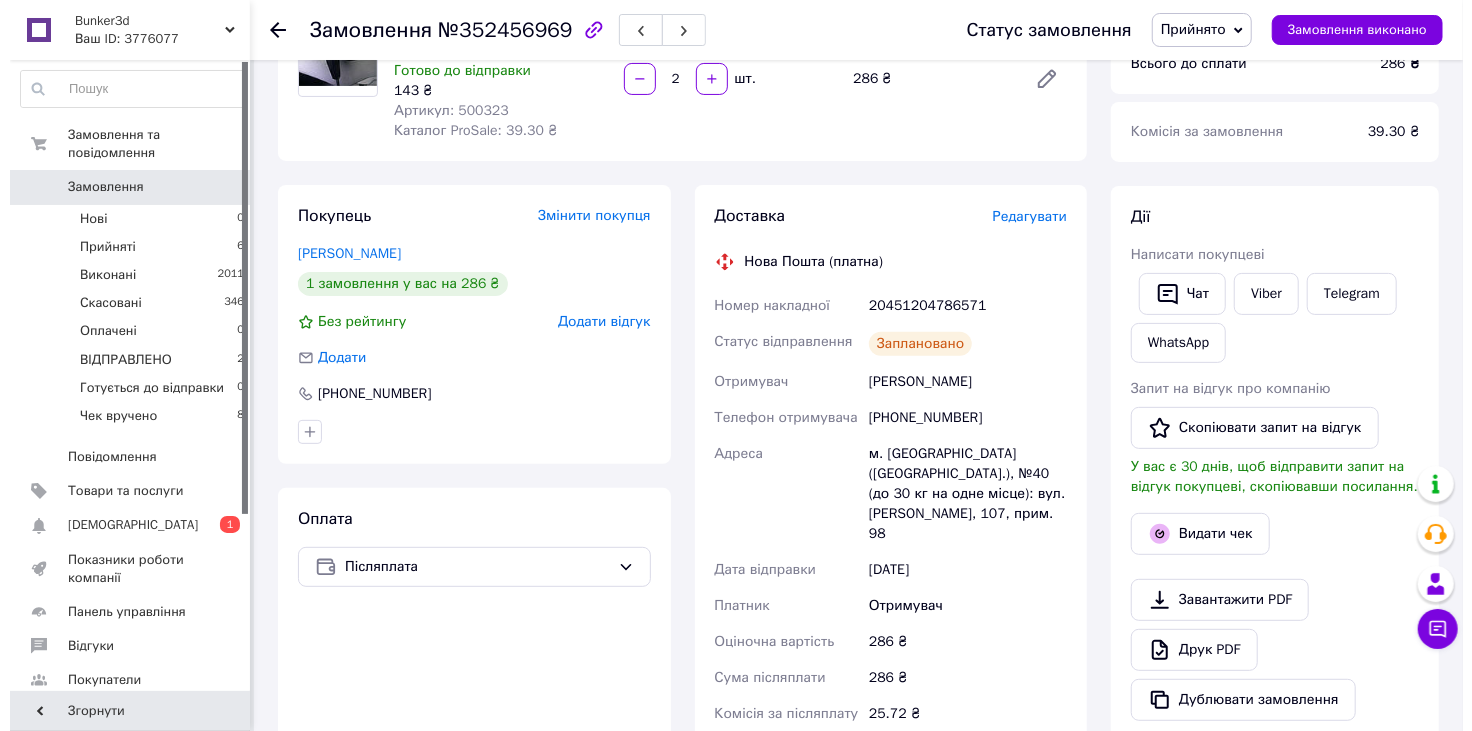 scroll, scrollTop: 333, scrollLeft: 0, axis: vertical 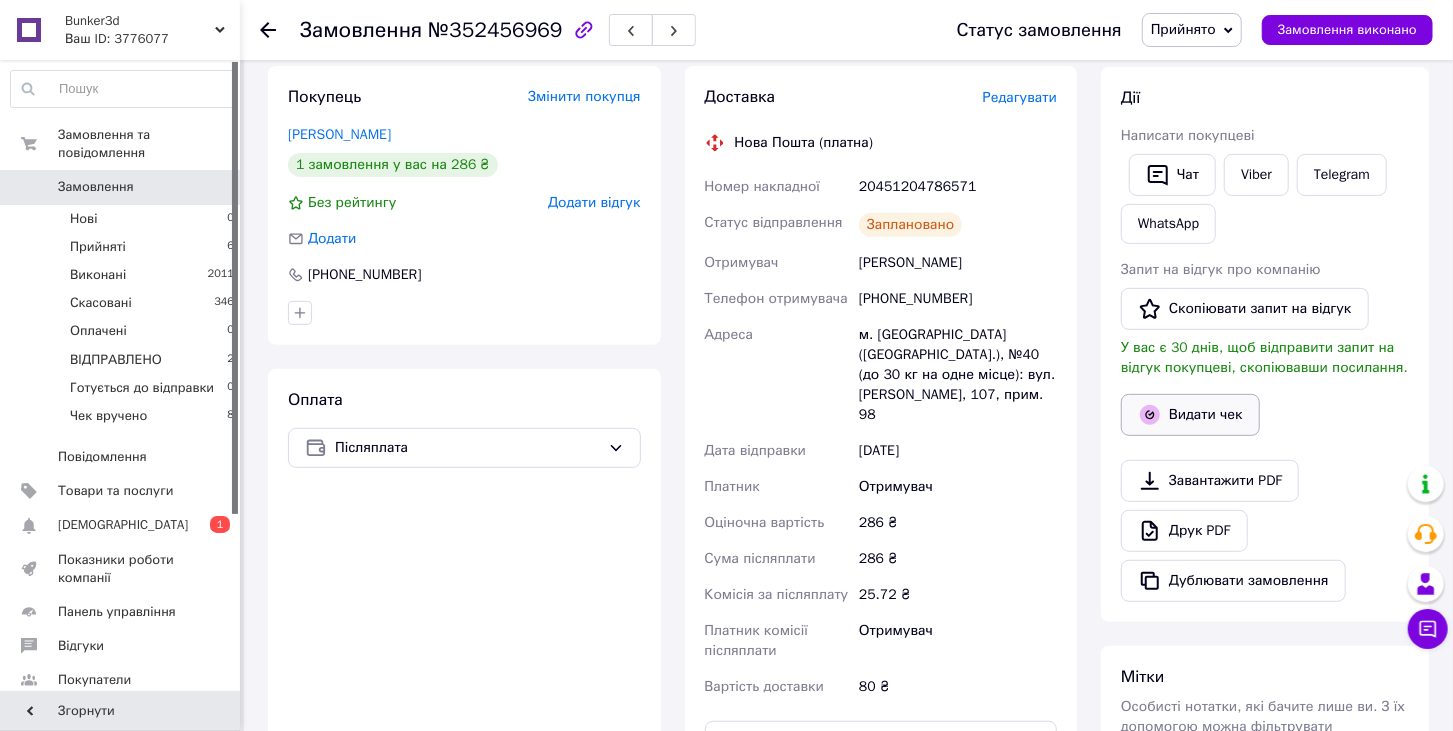 click on "Видати чек" at bounding box center [1190, 415] 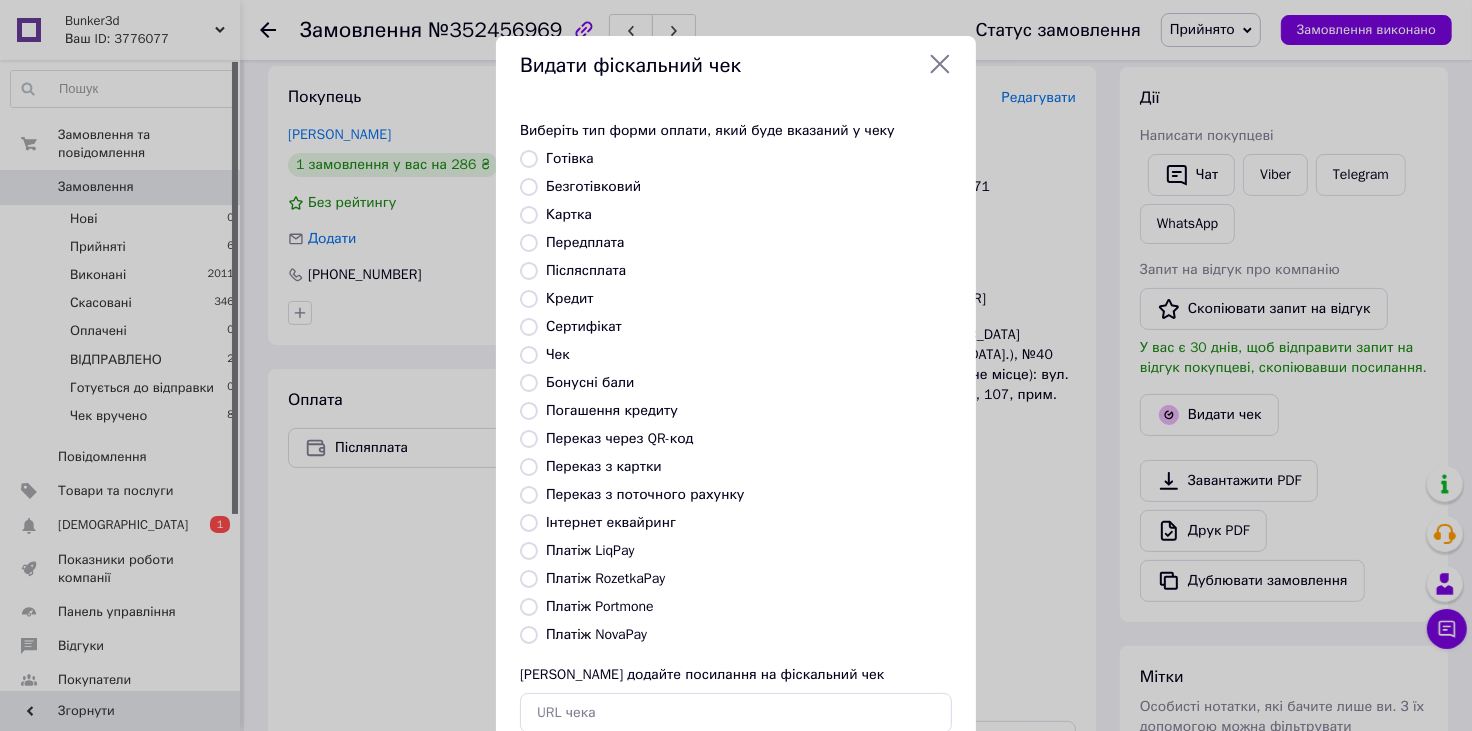 click on "Платіж NovaPay" at bounding box center (529, 635) 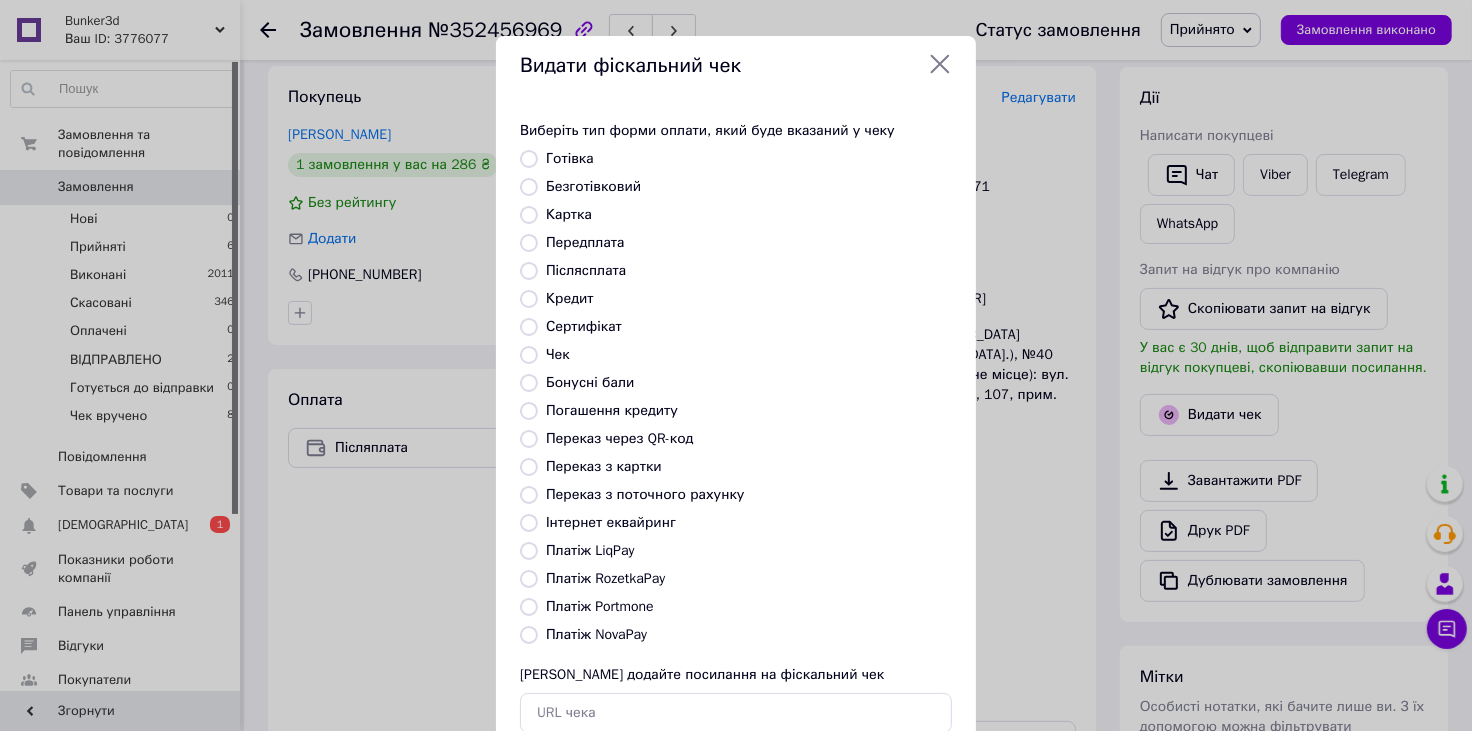 radio on "true" 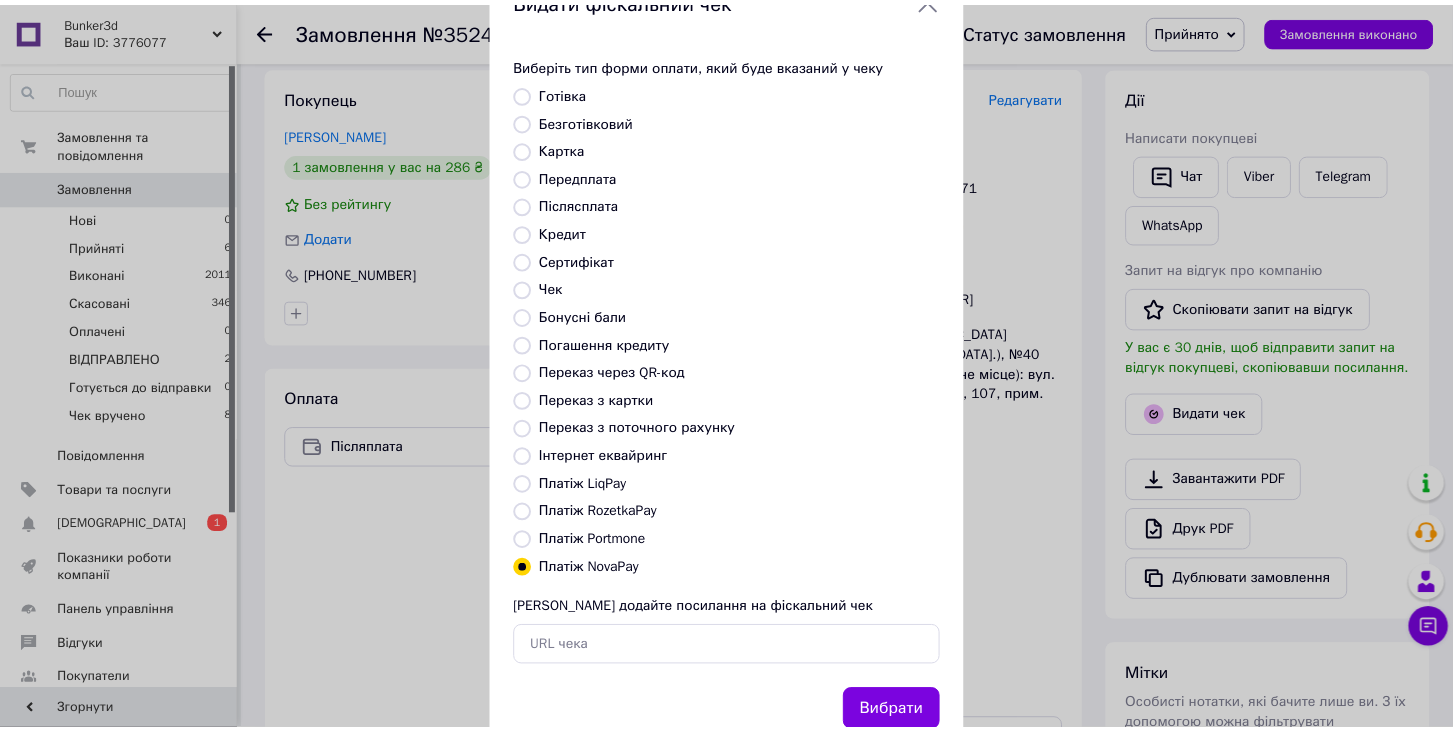 scroll, scrollTop: 128, scrollLeft: 0, axis: vertical 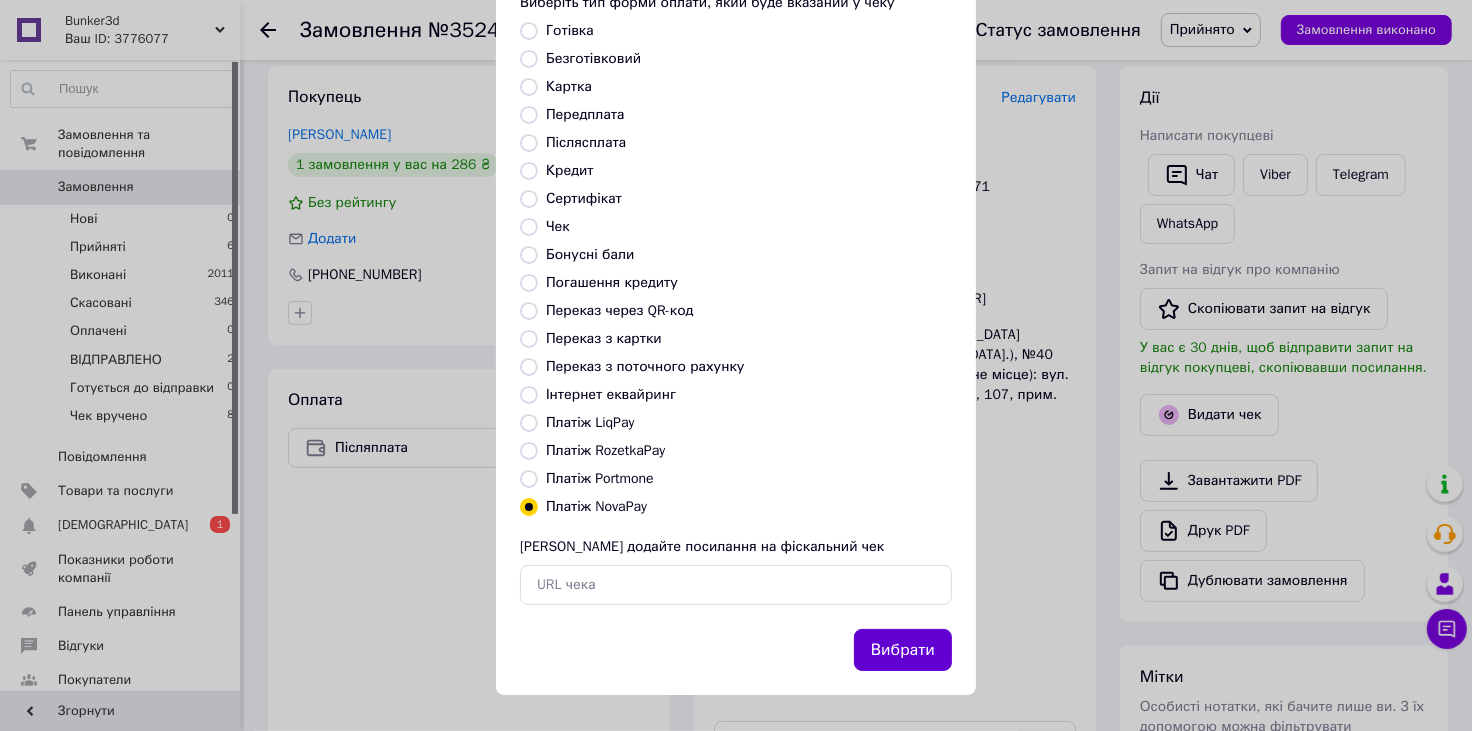 click on "Вибрати" at bounding box center (903, 650) 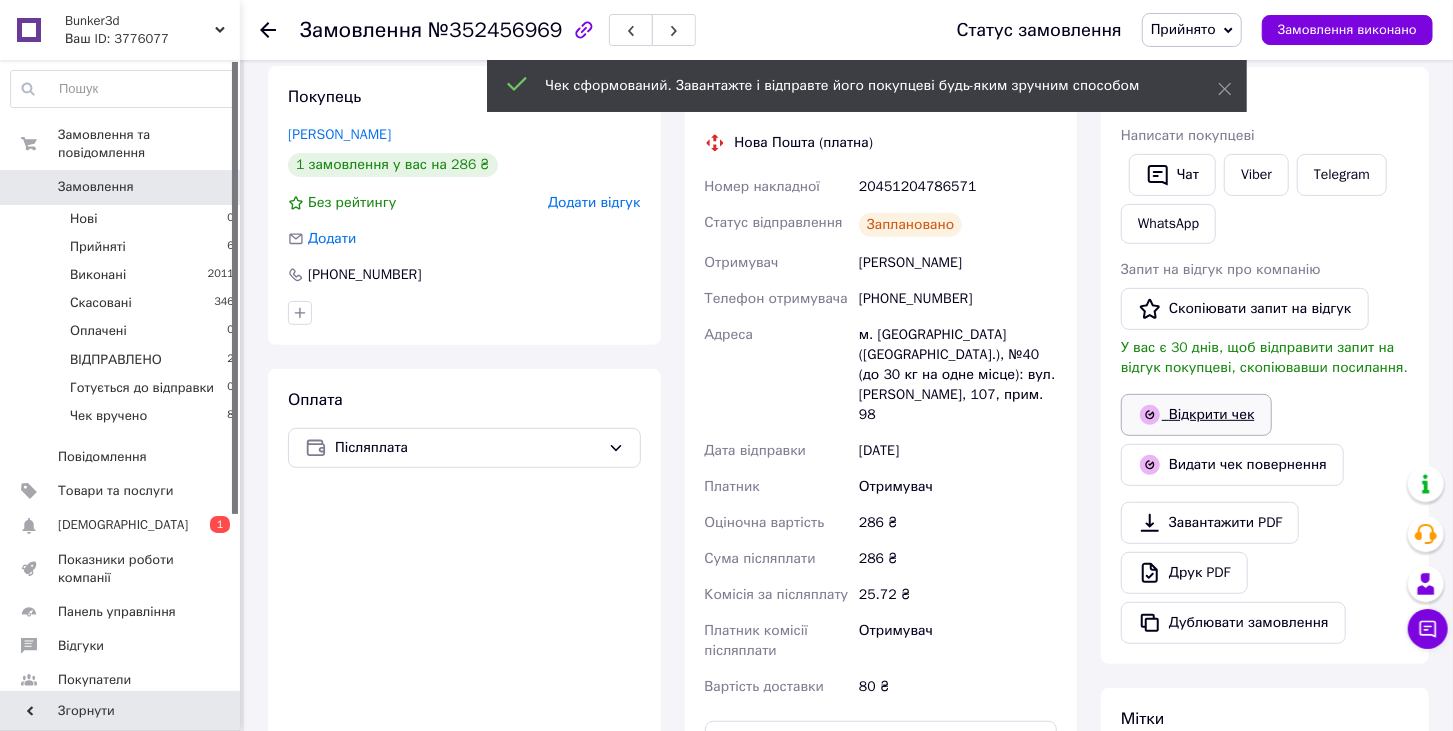 click on "Відкрити чек" at bounding box center (1196, 415) 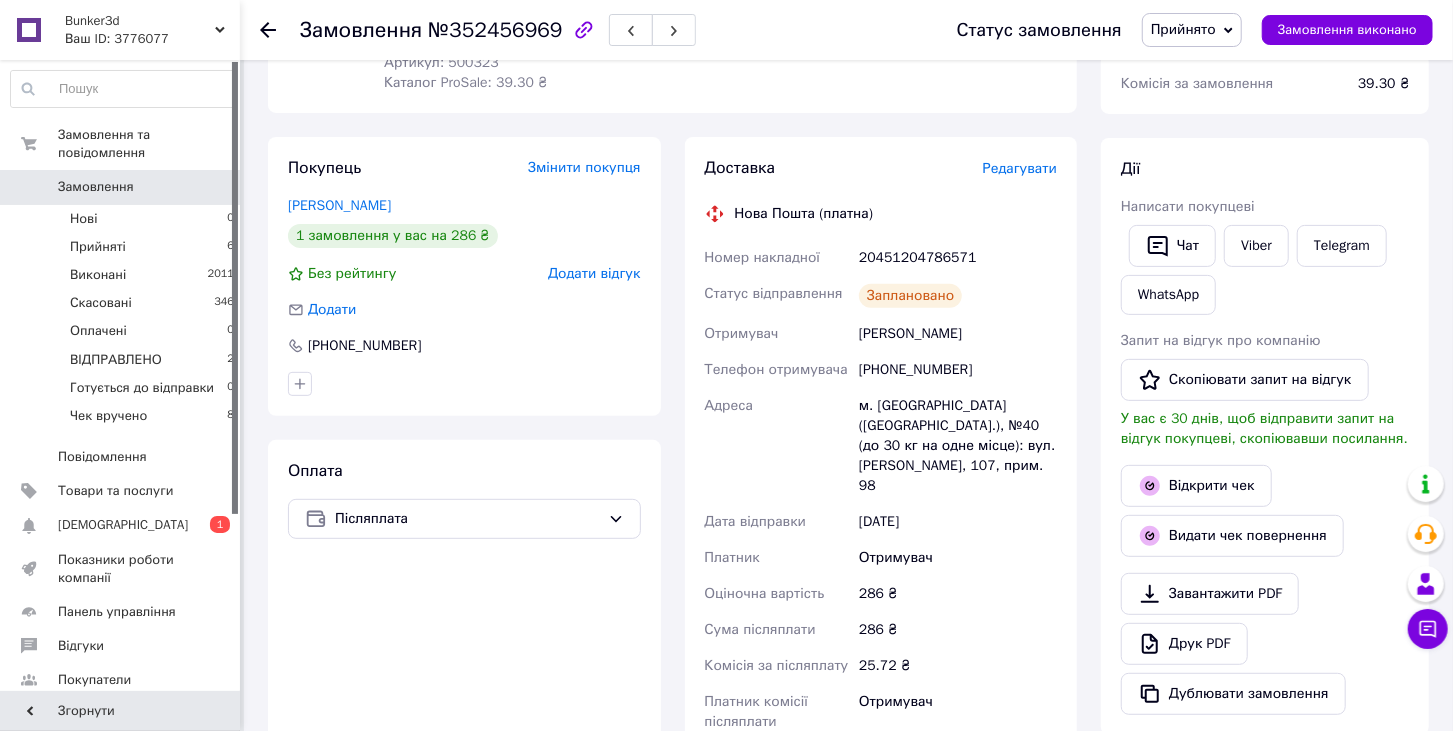 scroll, scrollTop: 222, scrollLeft: 0, axis: vertical 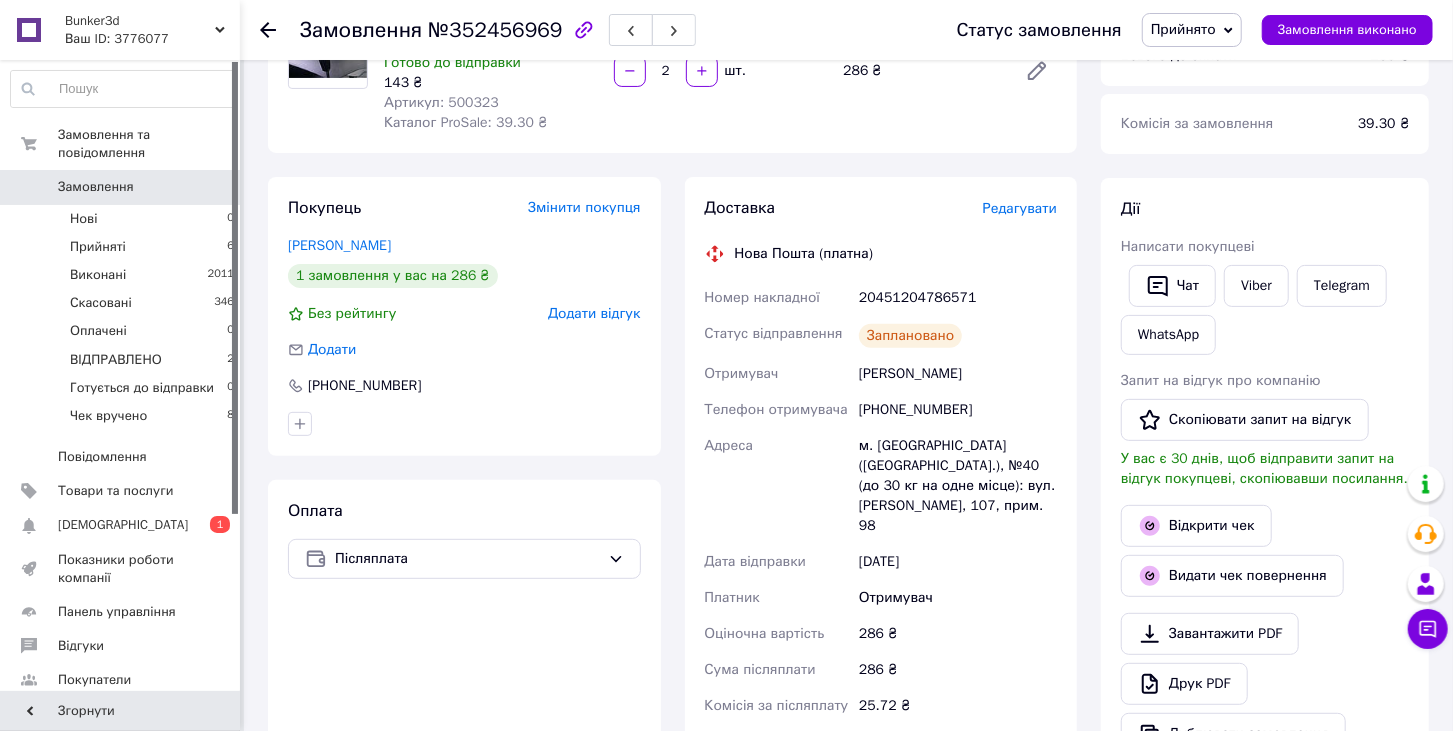 click on "20451204786571" at bounding box center (958, 298) 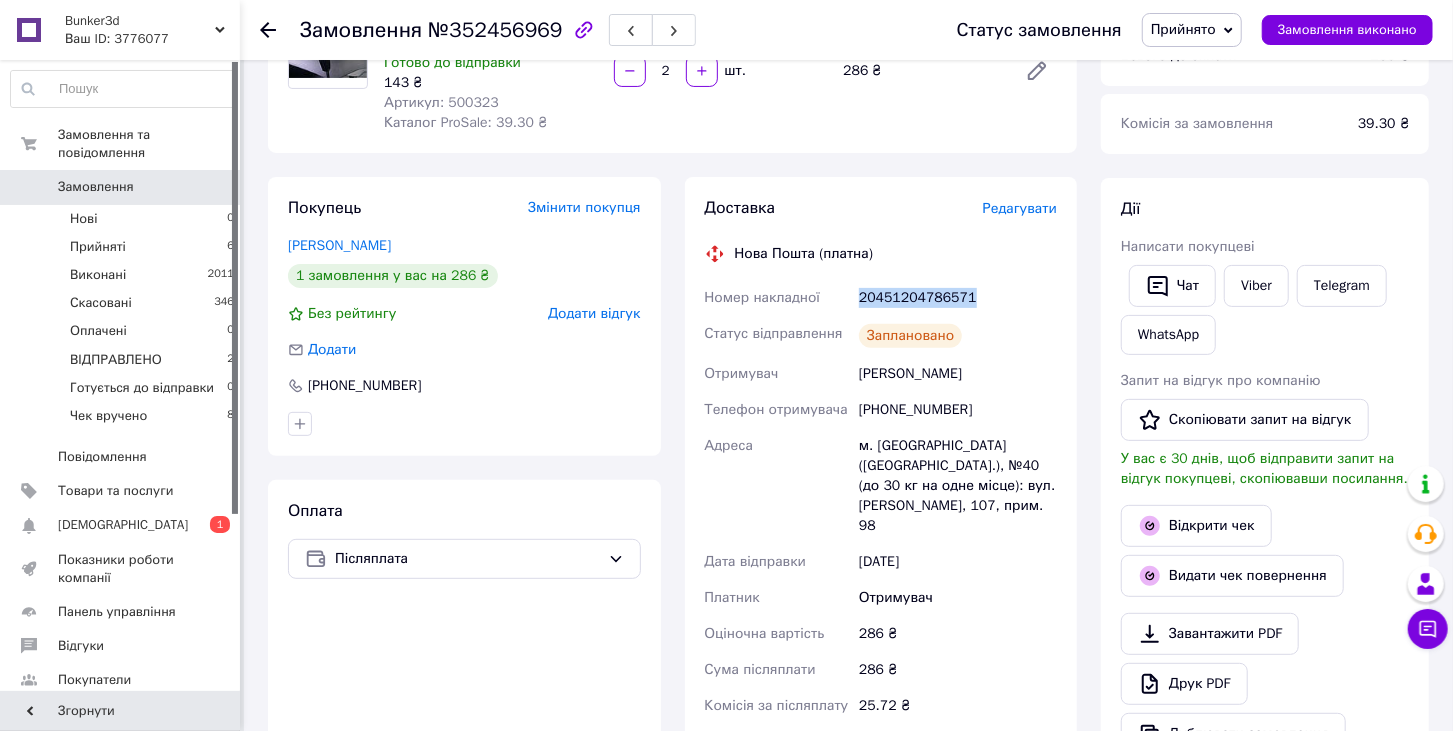 click on "20451204786571" at bounding box center (958, 298) 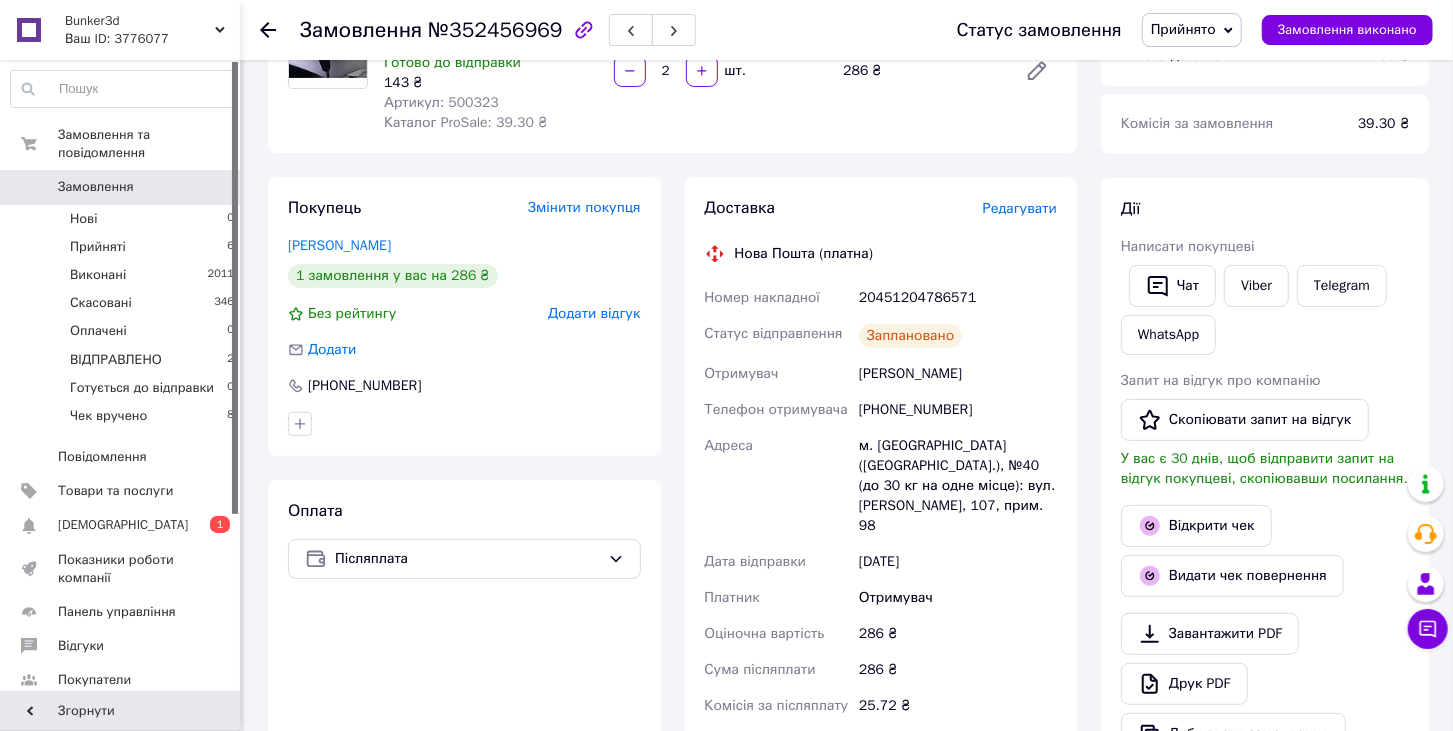 click 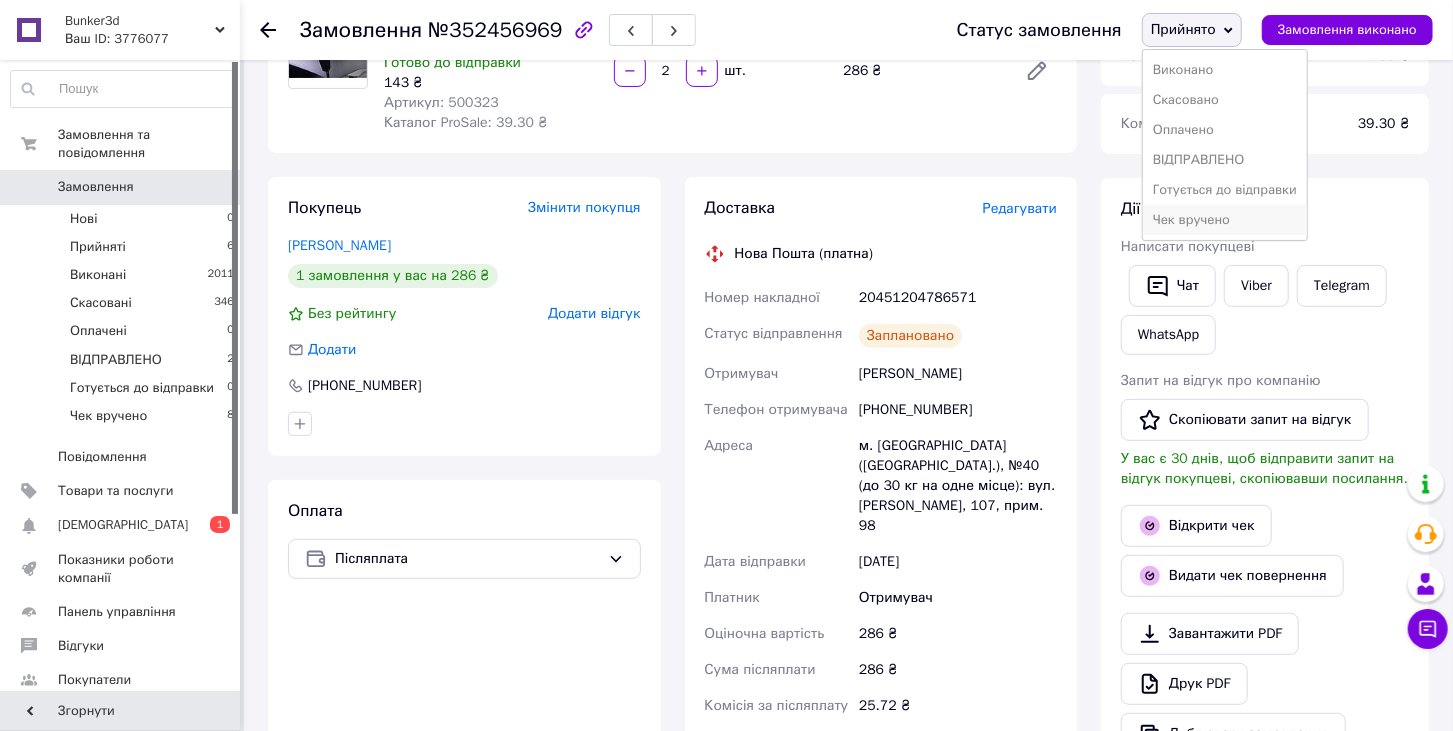 click on "Чек вручено" at bounding box center [1225, 220] 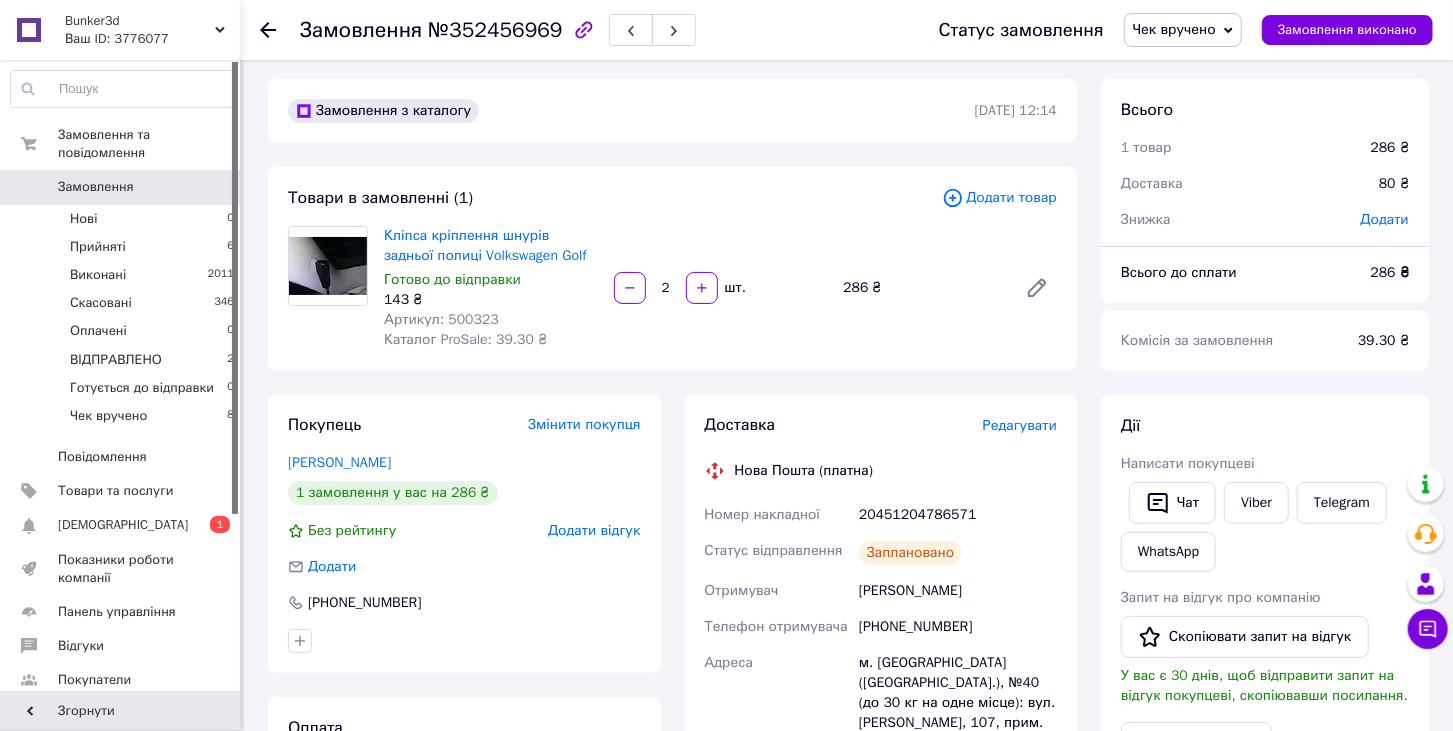 scroll, scrollTop: 0, scrollLeft: 0, axis: both 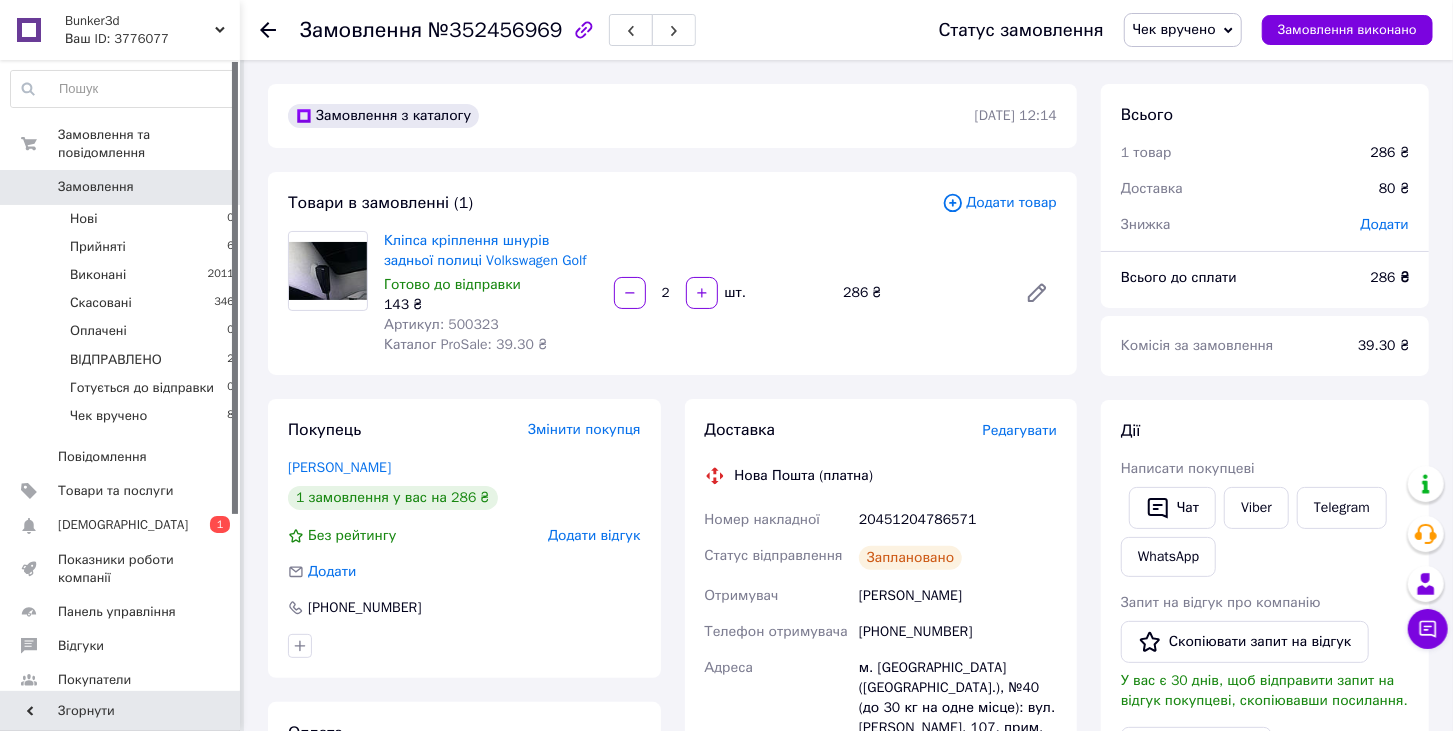 click on "Замовлення" at bounding box center [96, 187] 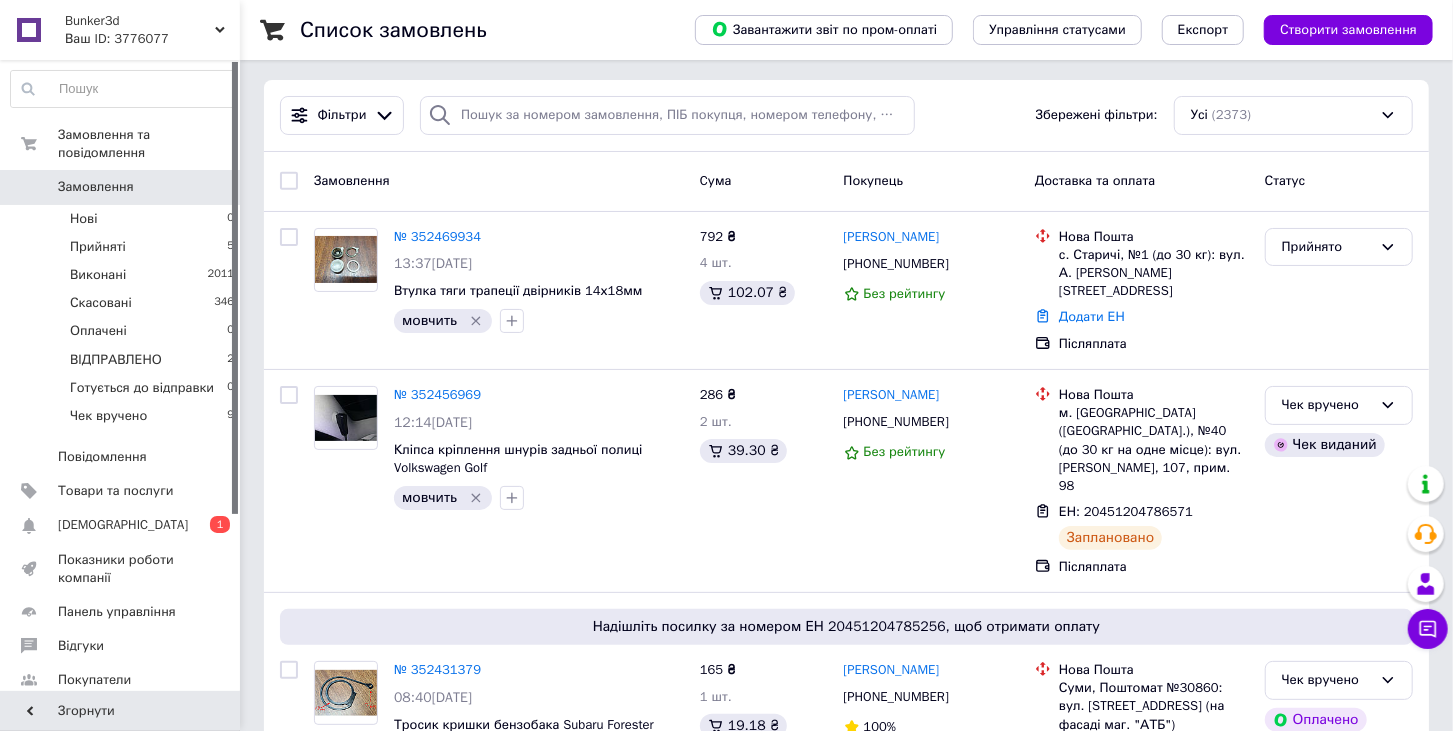 scroll, scrollTop: 0, scrollLeft: 0, axis: both 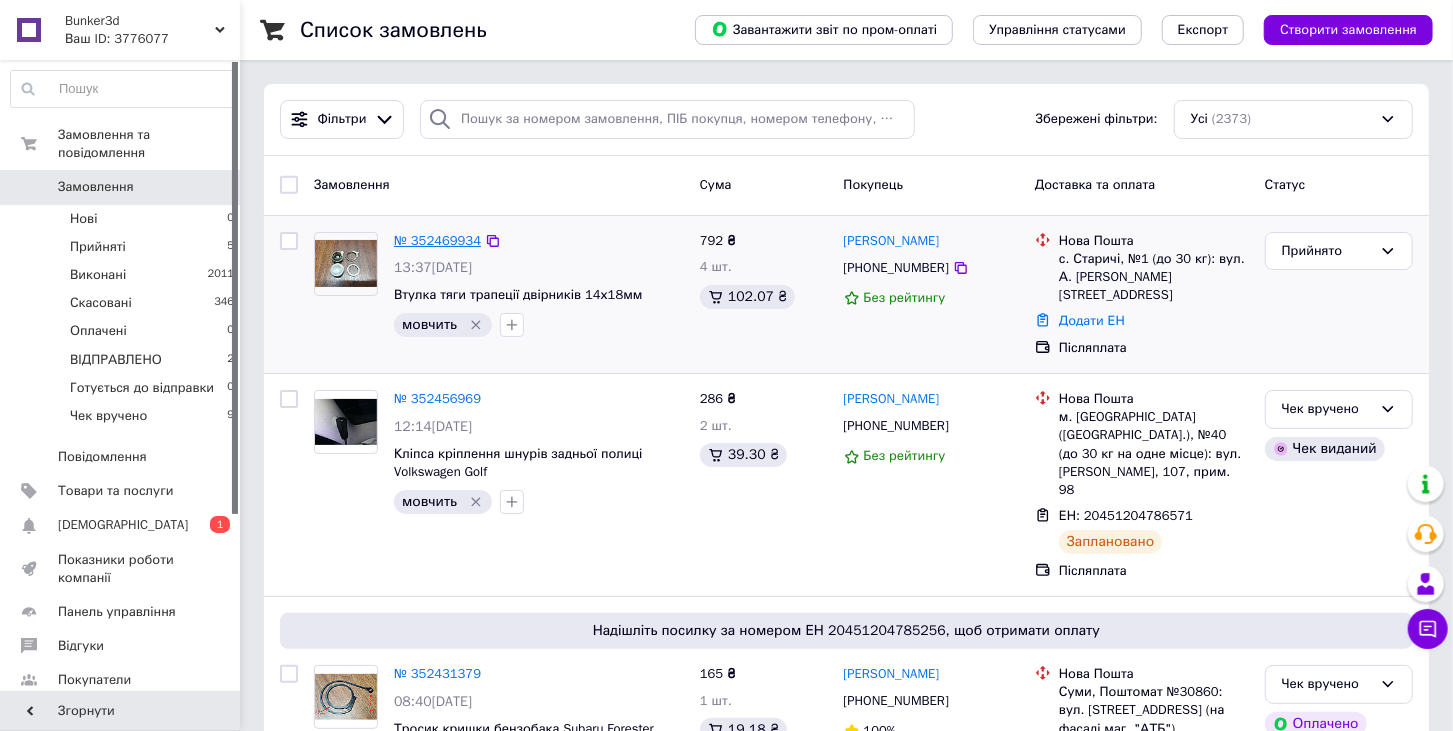 click on "№ 352469934" at bounding box center (437, 240) 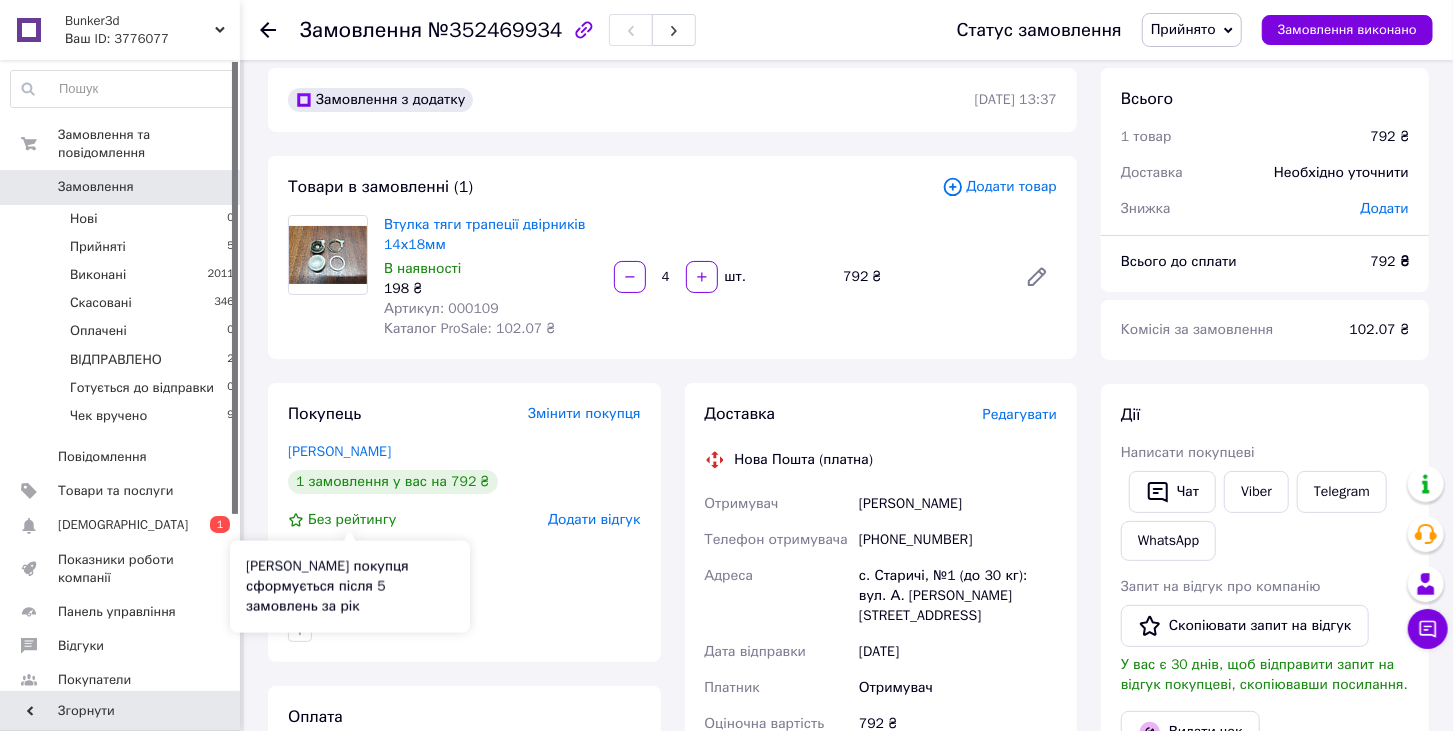 scroll, scrollTop: 0, scrollLeft: 0, axis: both 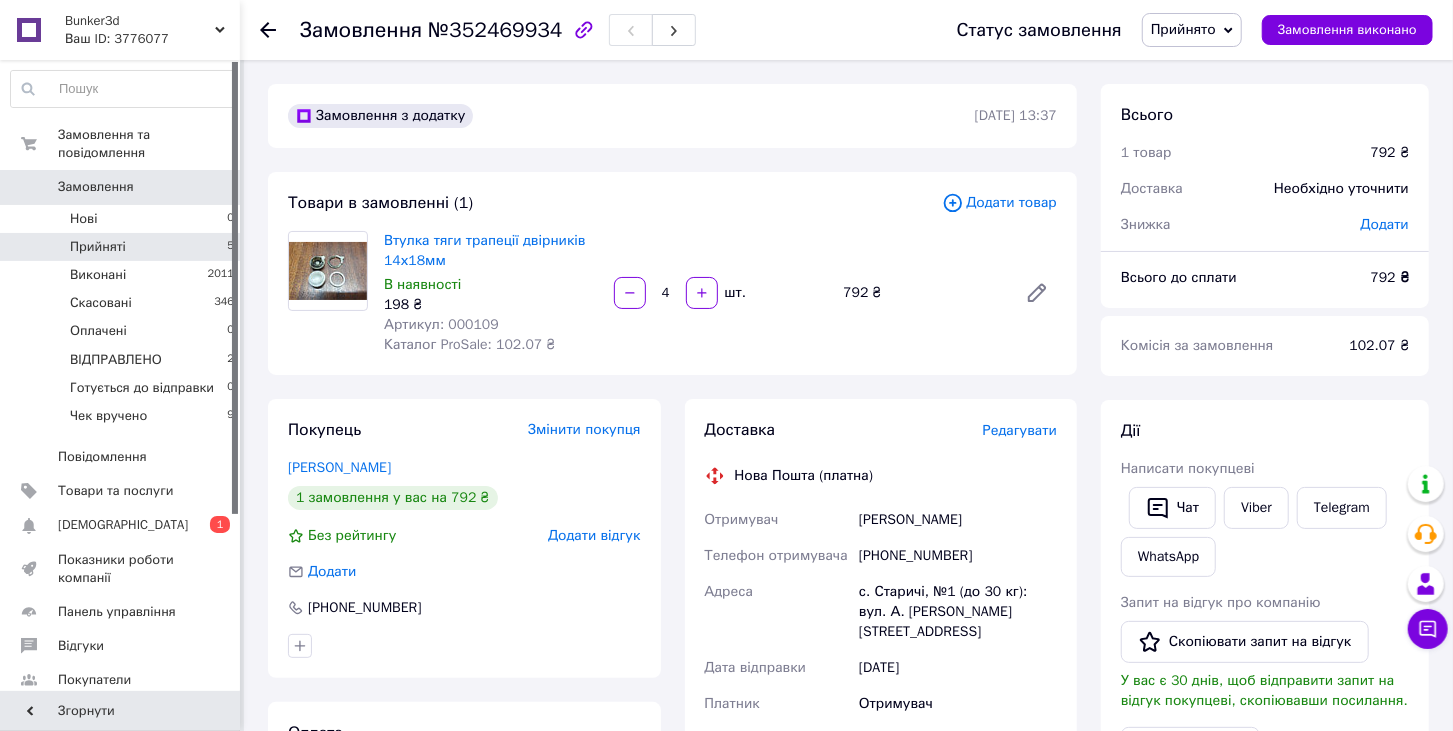 click on "Прийняті" at bounding box center [98, 247] 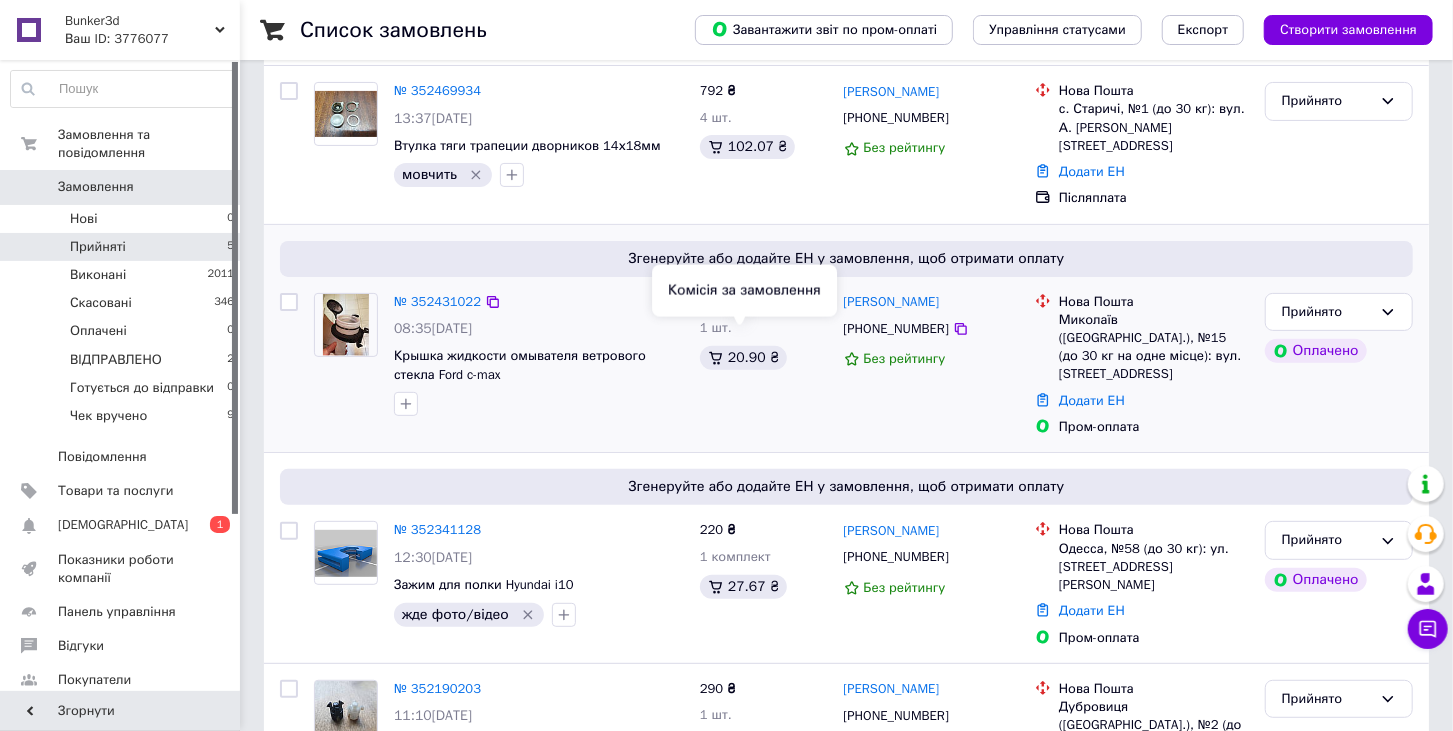 scroll, scrollTop: 222, scrollLeft: 0, axis: vertical 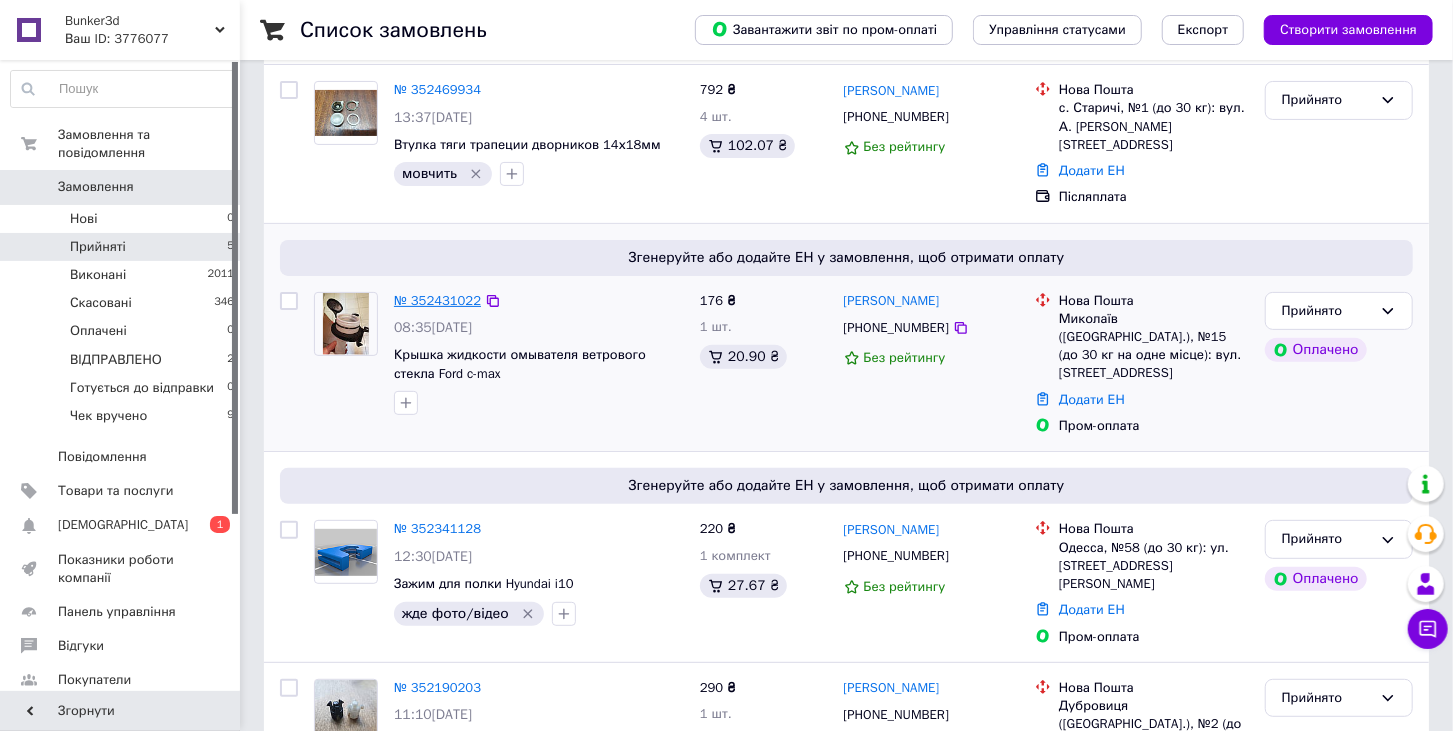 click on "№ 352431022" at bounding box center (437, 300) 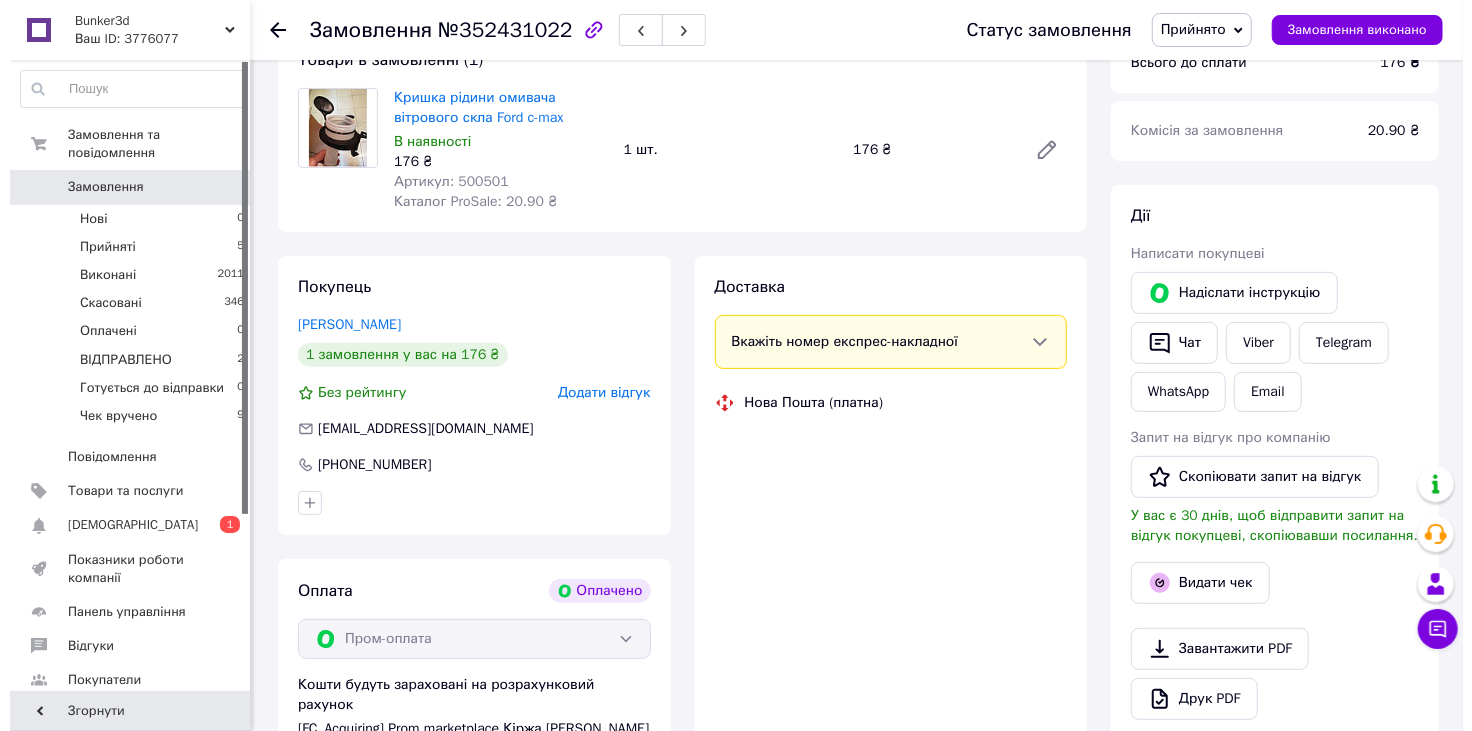 scroll, scrollTop: 222, scrollLeft: 0, axis: vertical 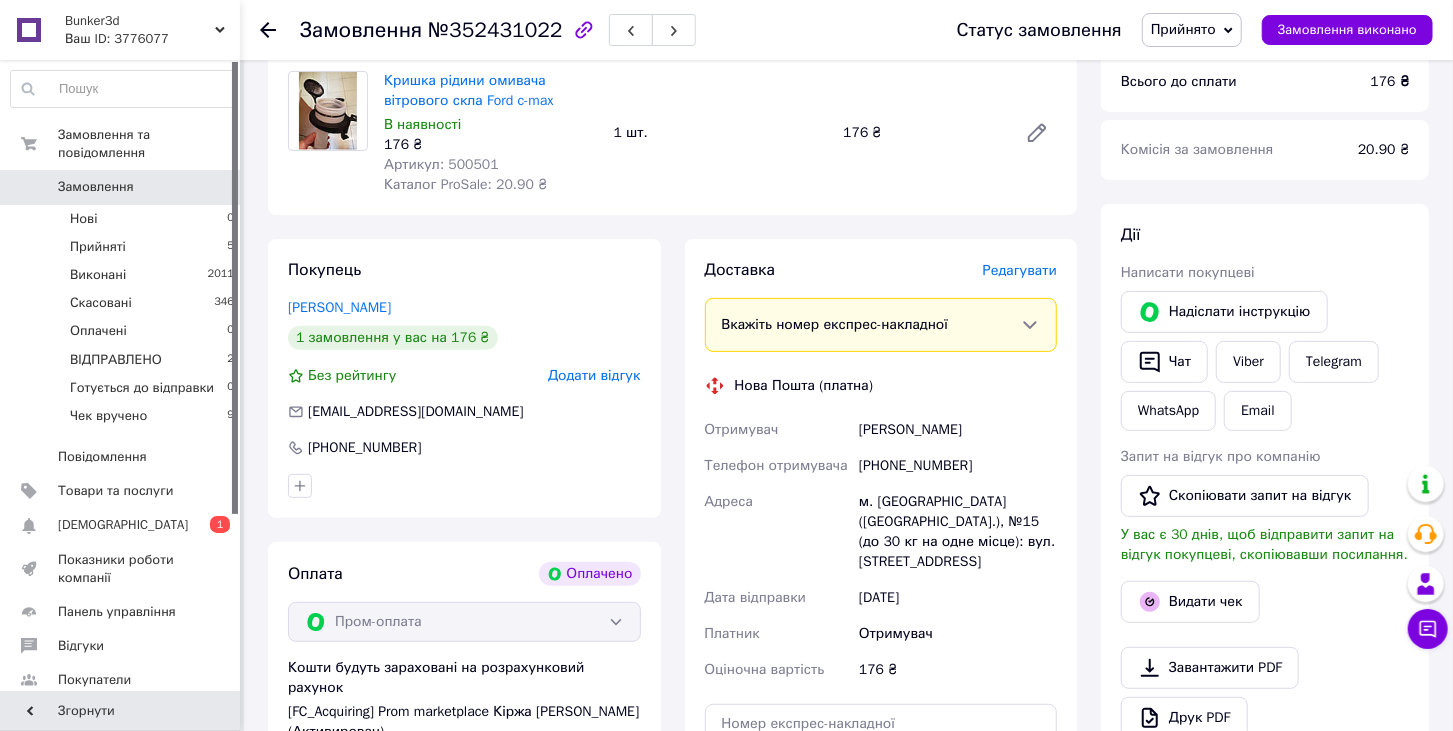 click on "Прийнято" at bounding box center [1192, 30] 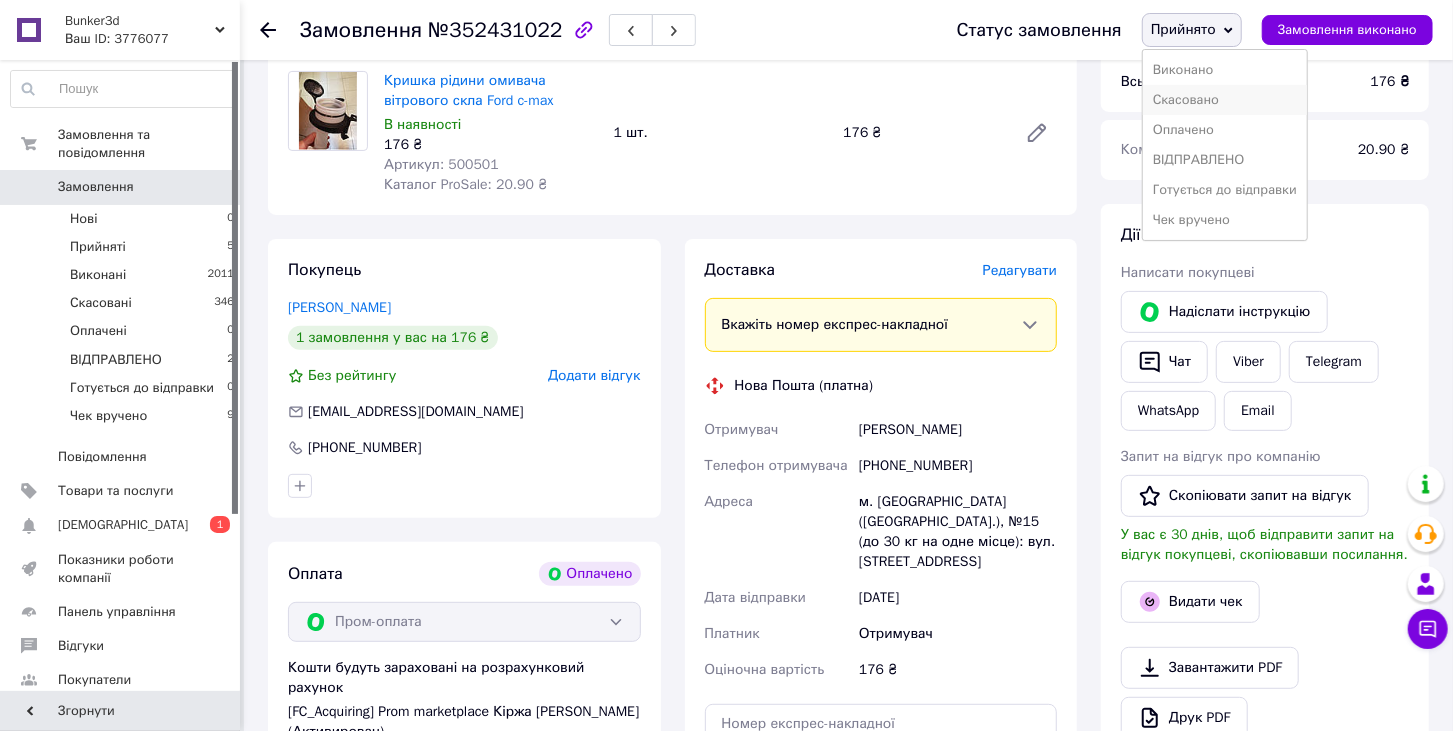 click on "Скасовано" at bounding box center (1225, 100) 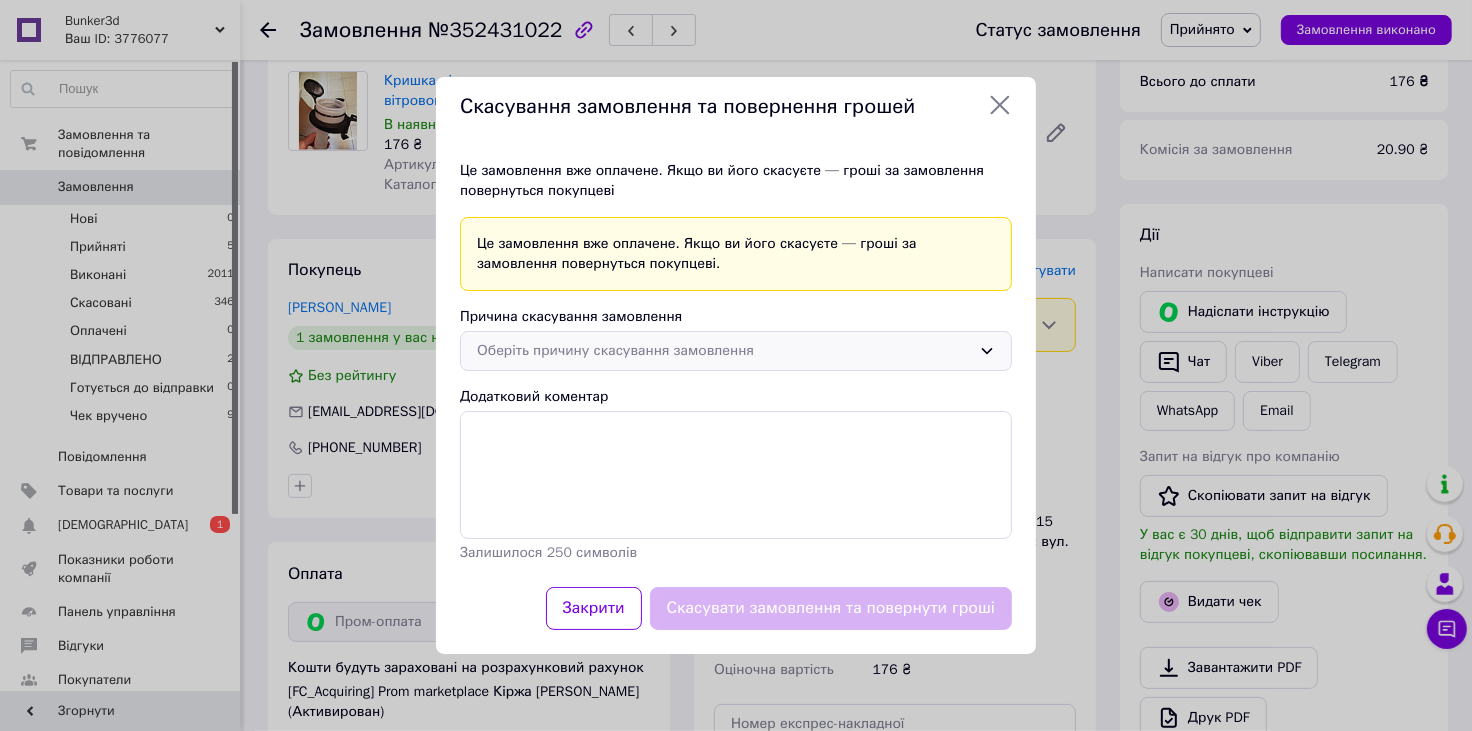 click on "Оберіть причину скасування замовлення" at bounding box center [736, 351] 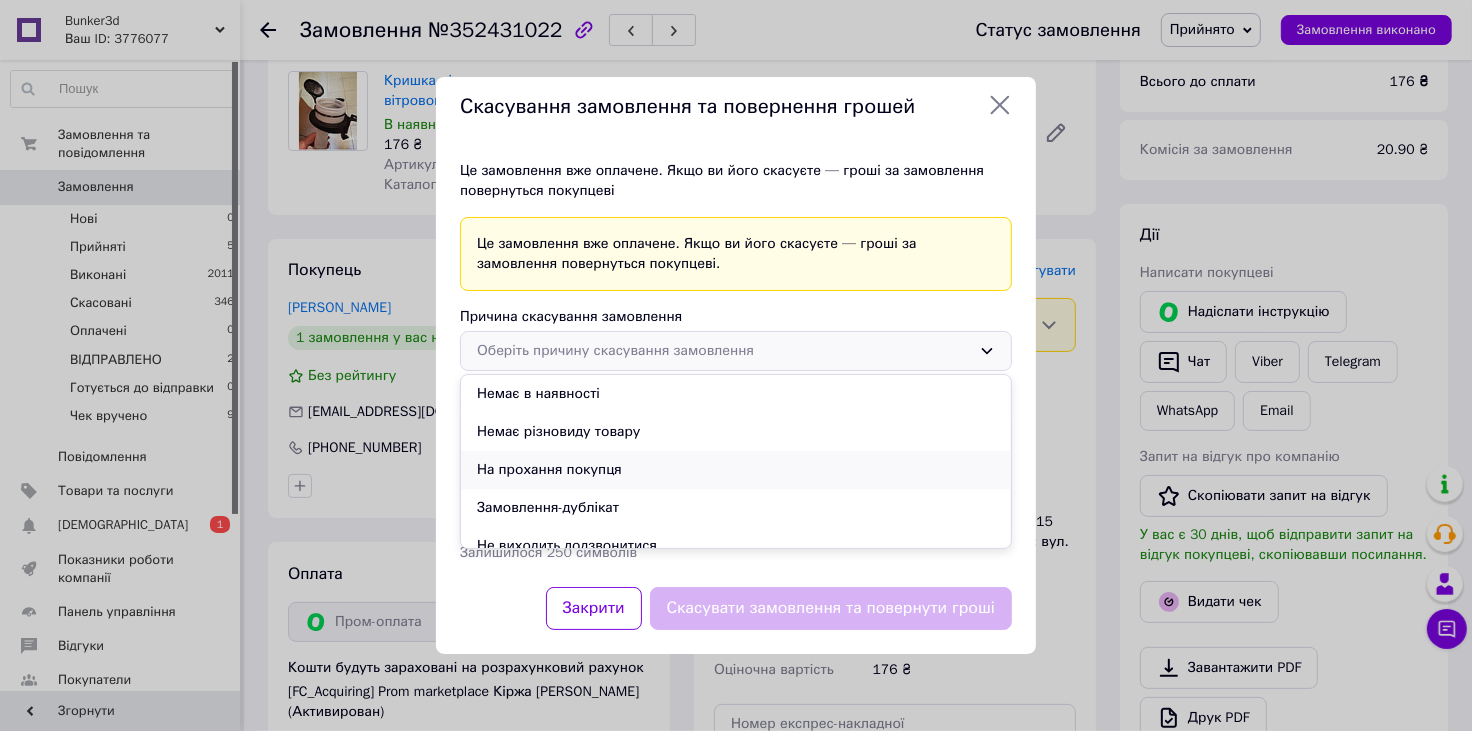 click on "На прохання покупця" at bounding box center [736, 470] 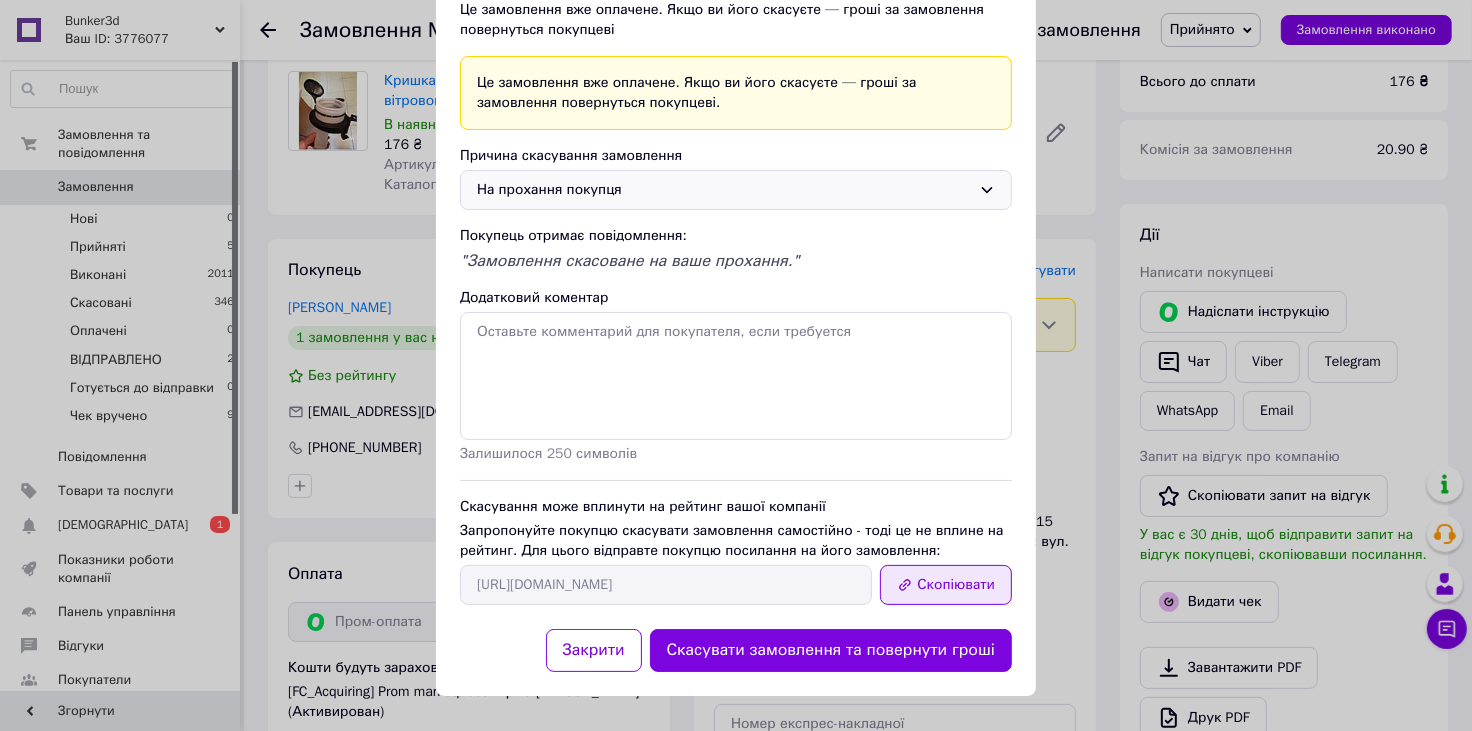 scroll, scrollTop: 123, scrollLeft: 0, axis: vertical 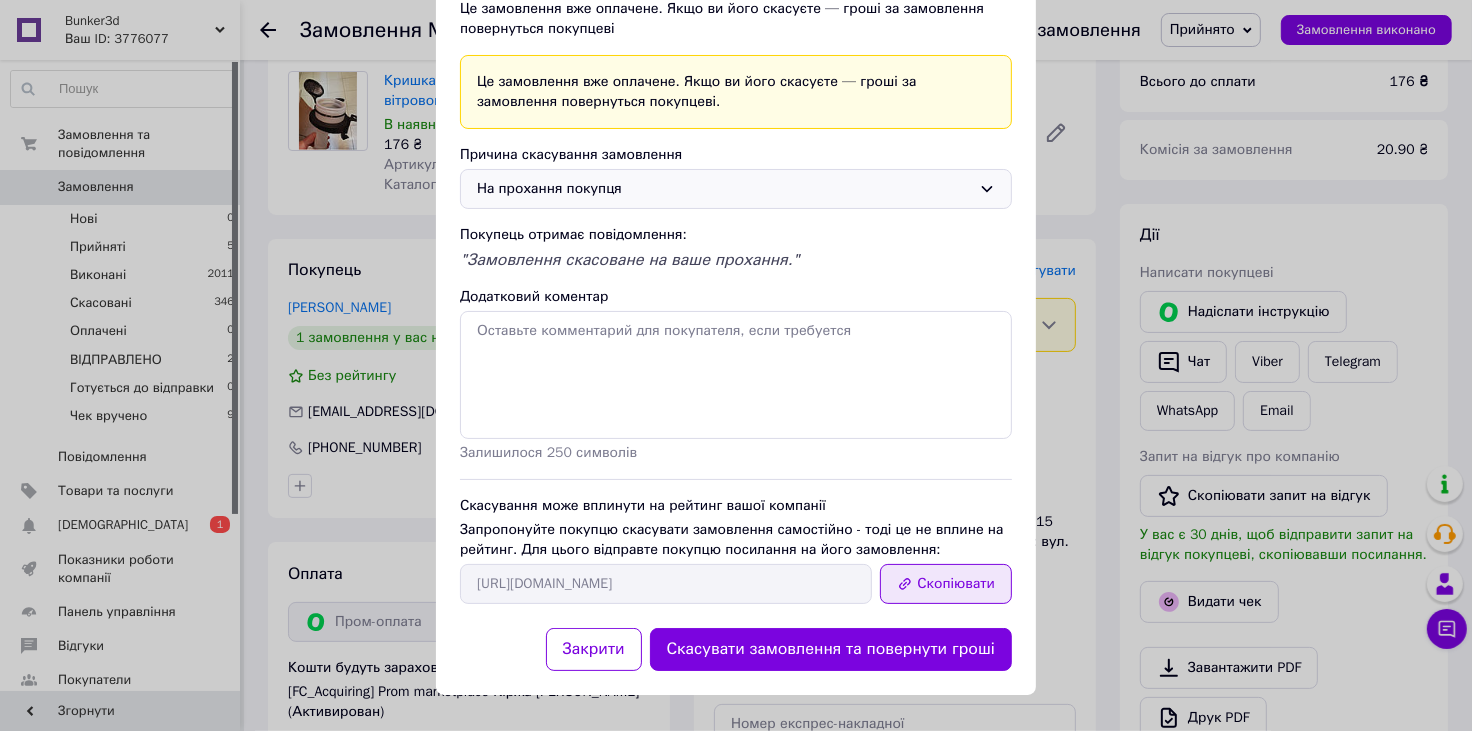 click on "Скопіювати" at bounding box center (946, 584) 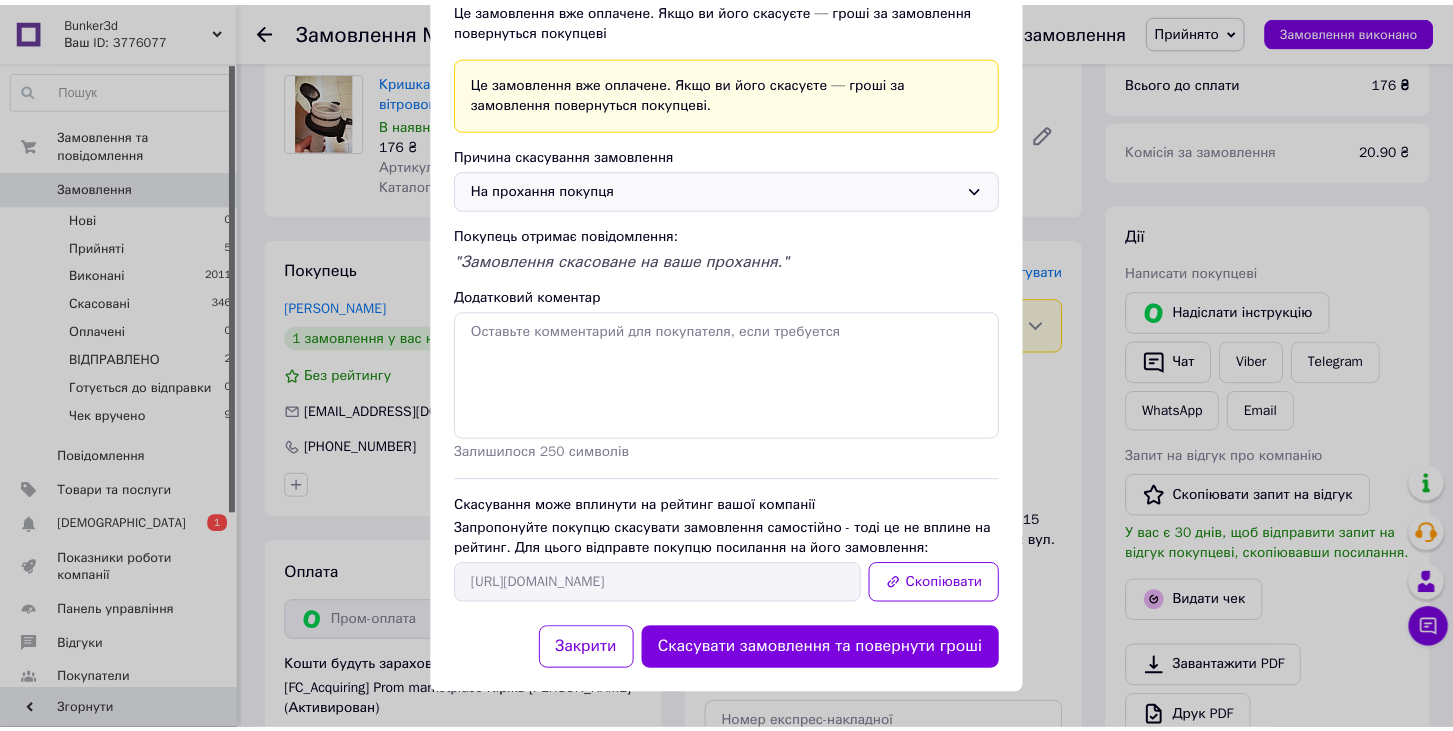 scroll, scrollTop: 0, scrollLeft: 0, axis: both 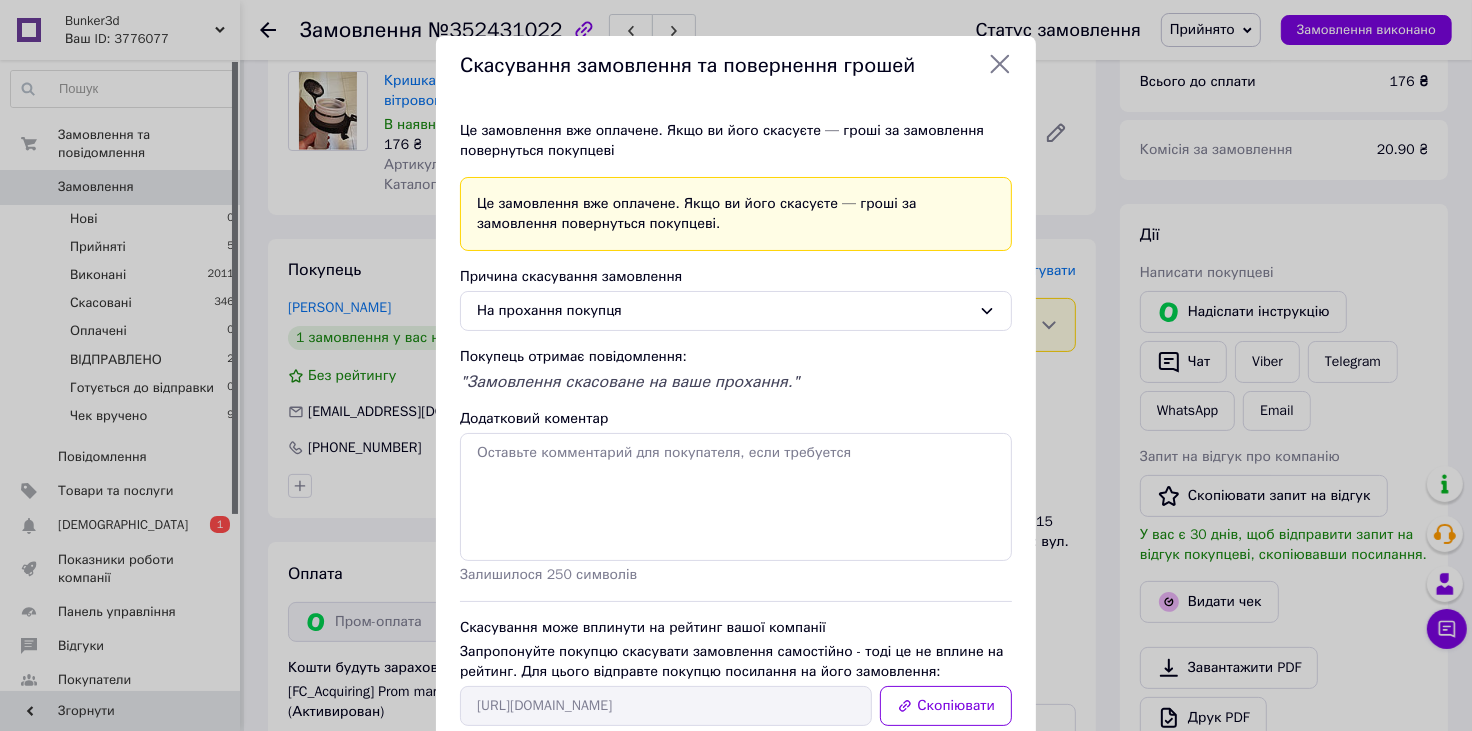 click 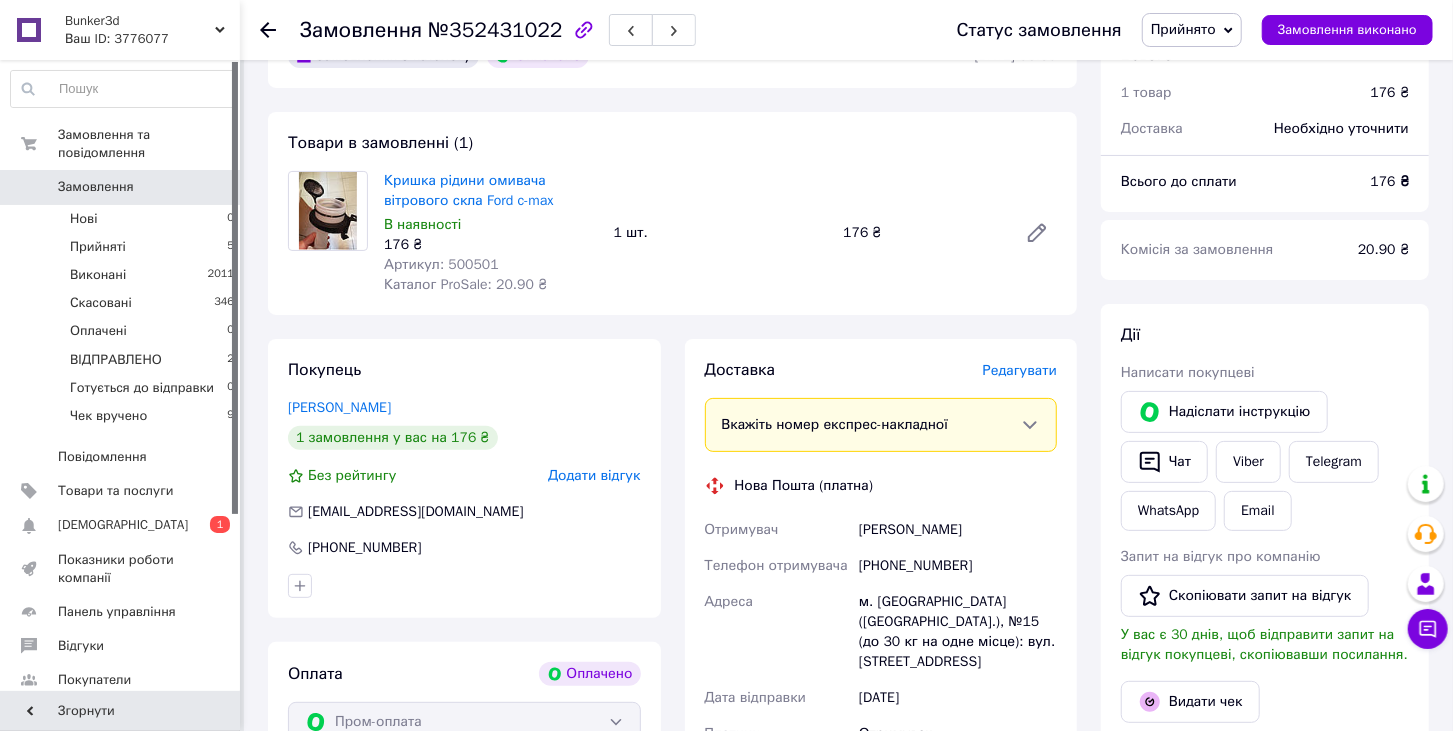 scroll, scrollTop: 0, scrollLeft: 0, axis: both 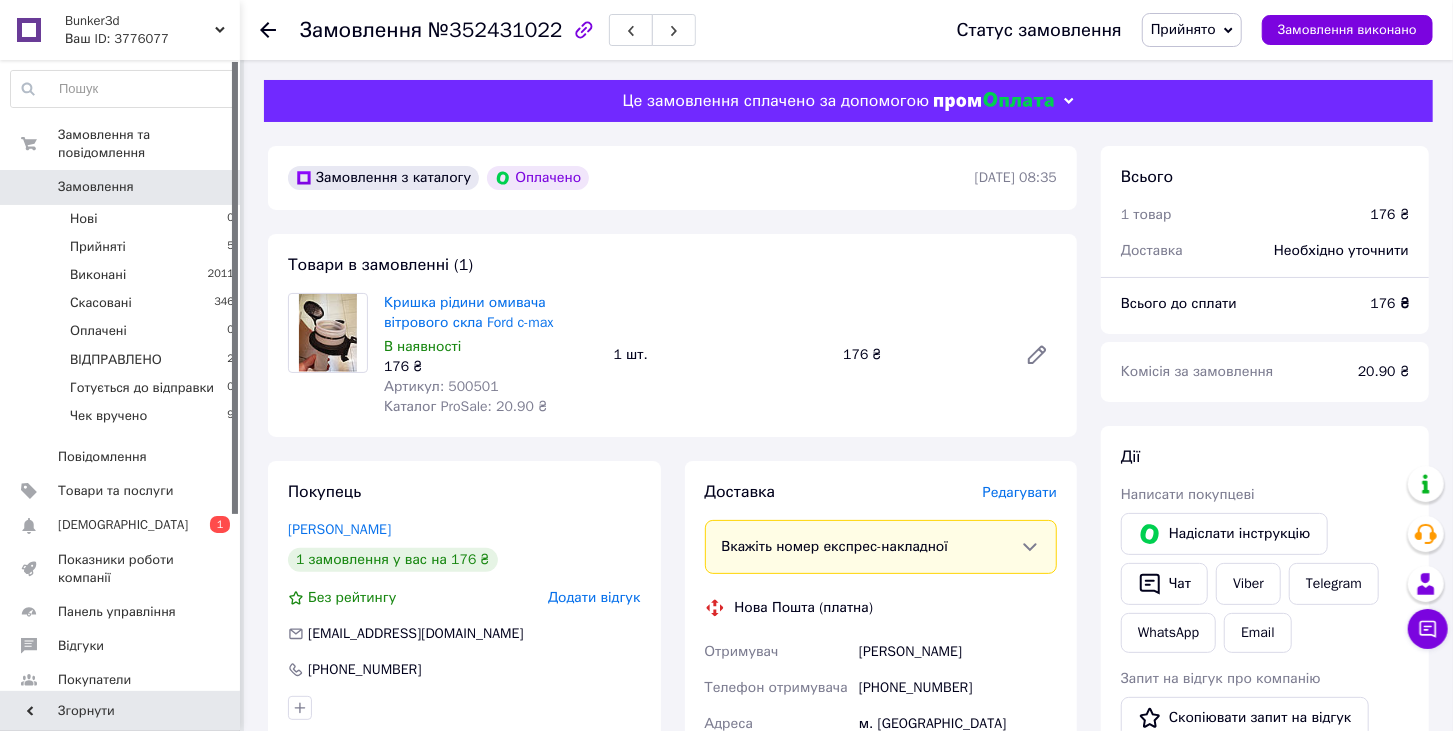 click on "Замовлення" at bounding box center [96, 187] 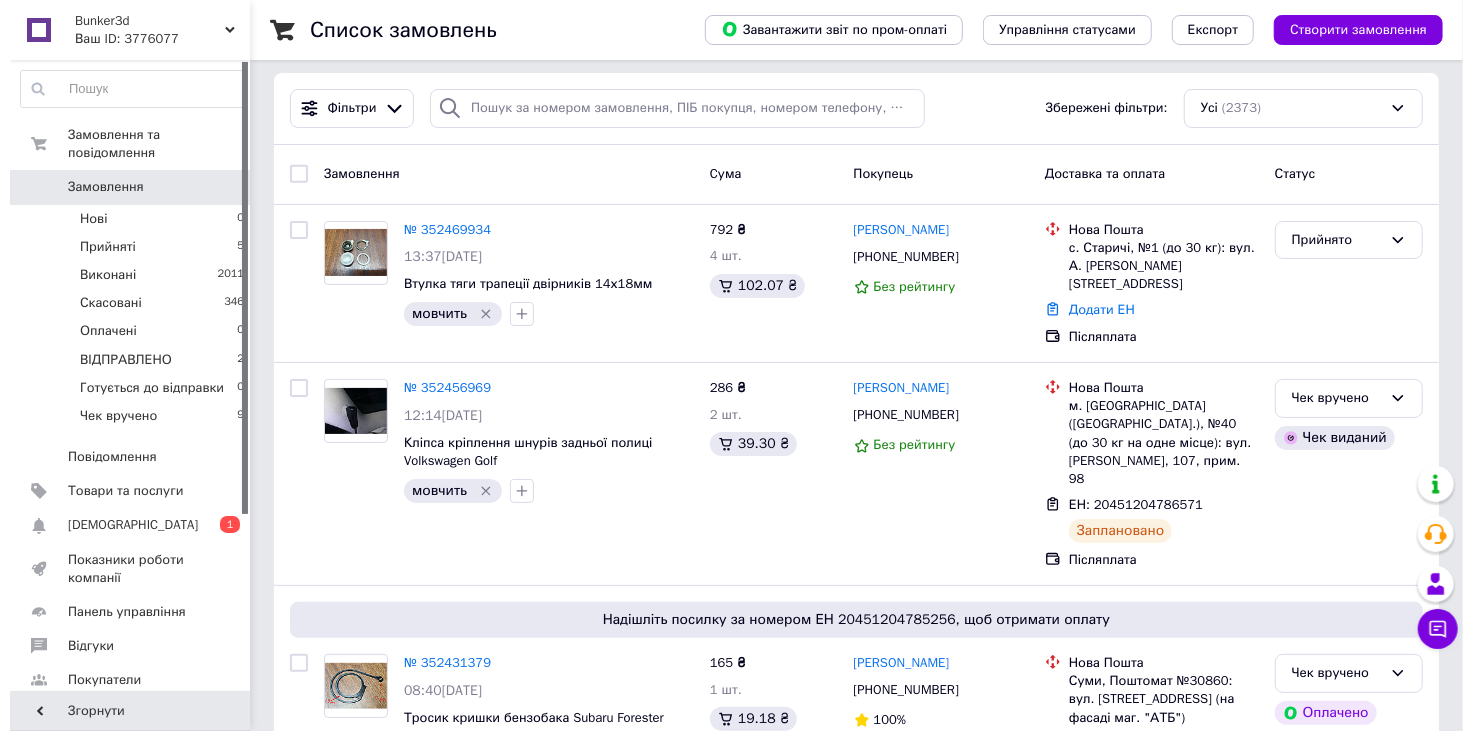 scroll, scrollTop: 0, scrollLeft: 0, axis: both 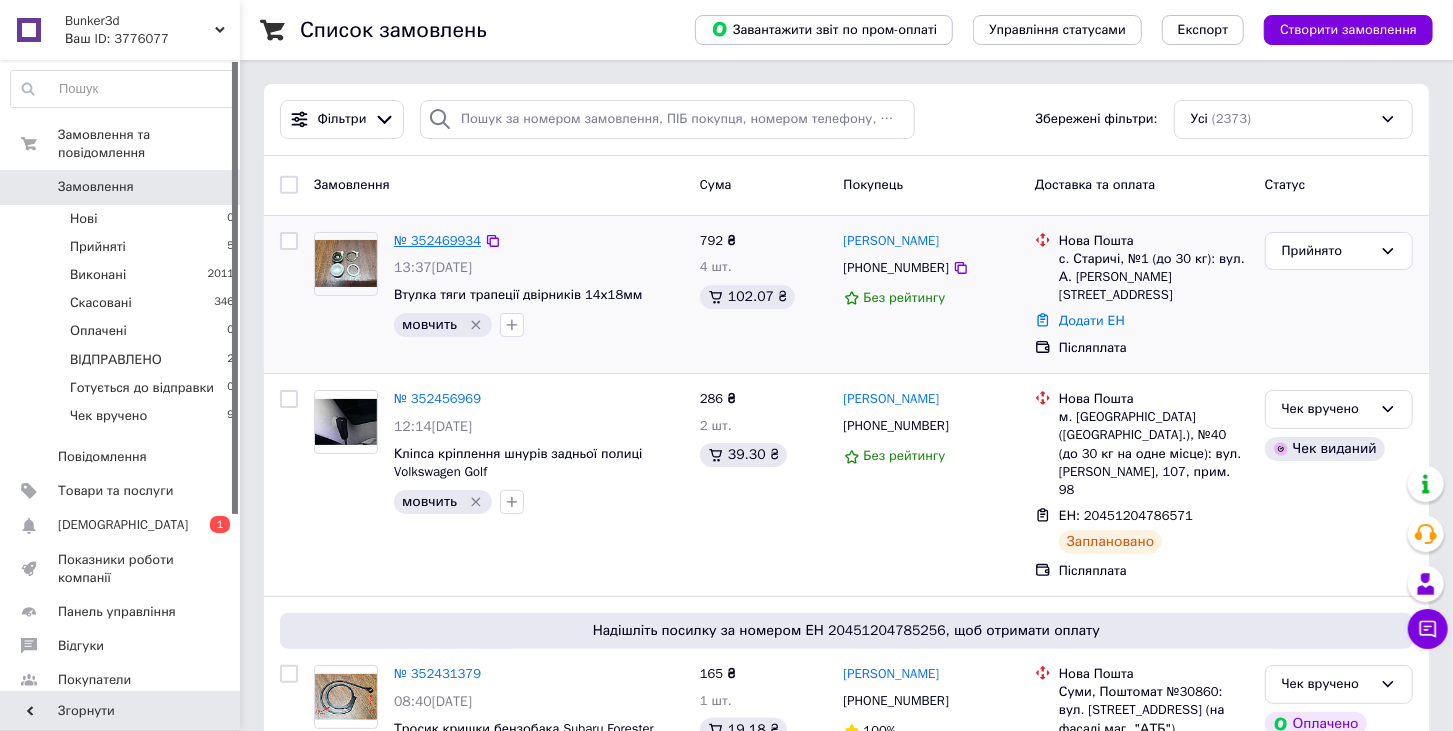 click on "№ 352469934" at bounding box center (437, 240) 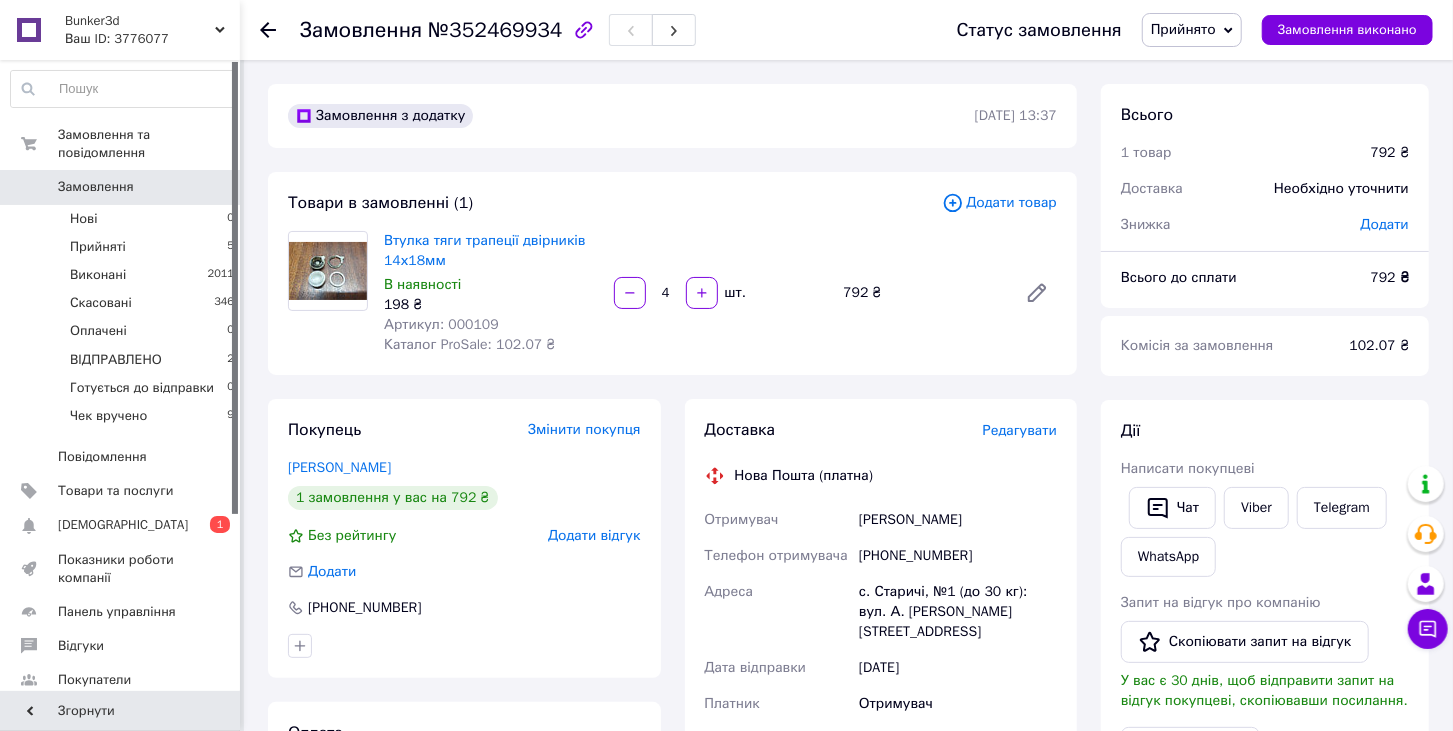 click on "Редагувати" at bounding box center (1020, 430) 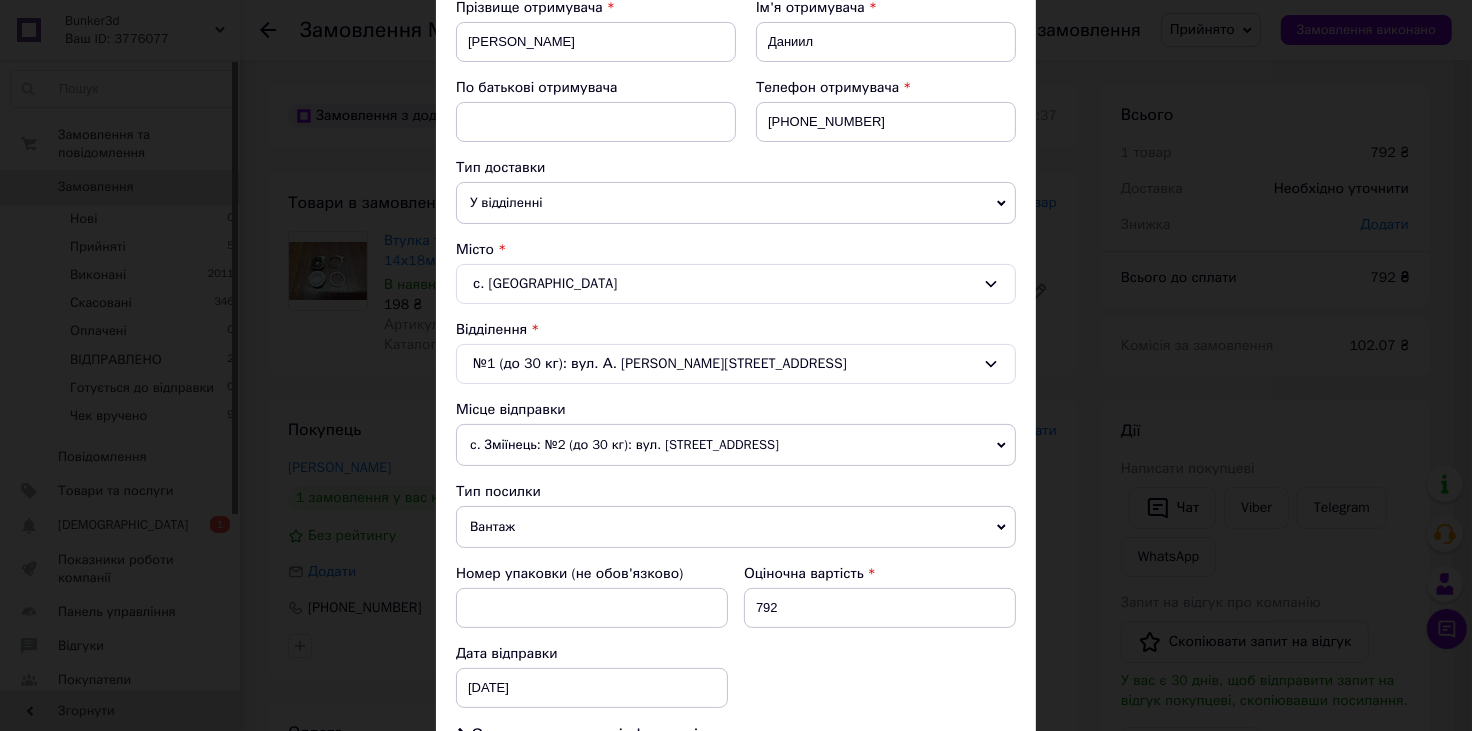 scroll, scrollTop: 444, scrollLeft: 0, axis: vertical 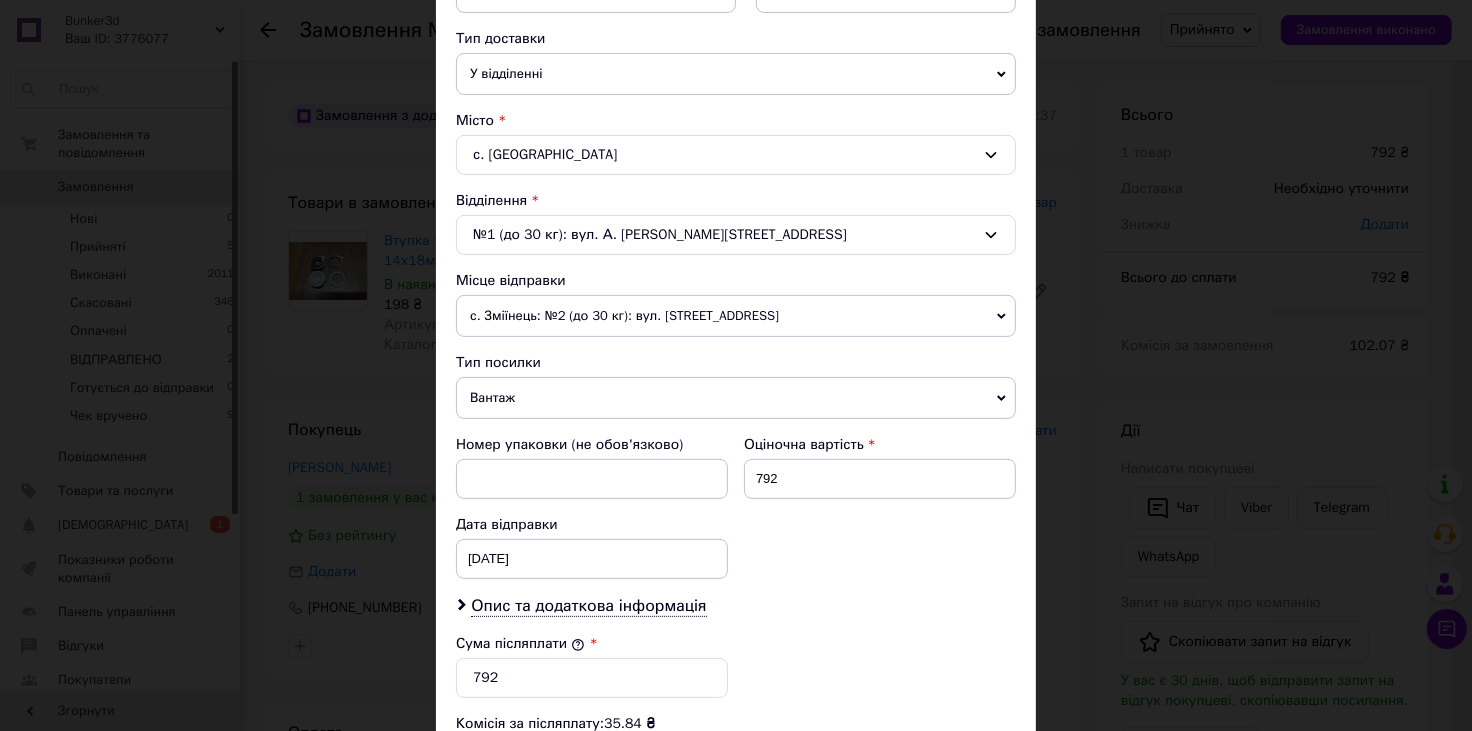 click on "Вантаж" at bounding box center (736, 398) 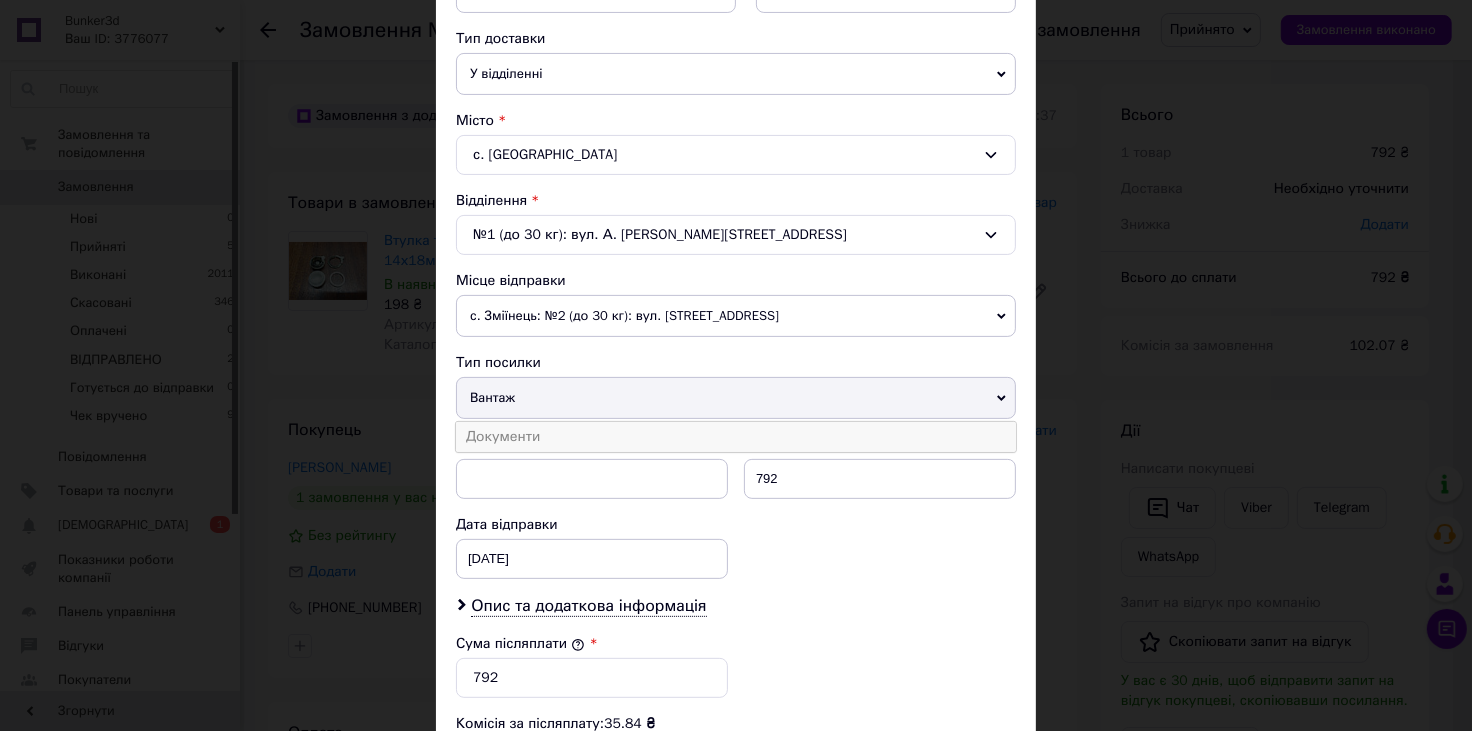click on "Документи" at bounding box center (736, 437) 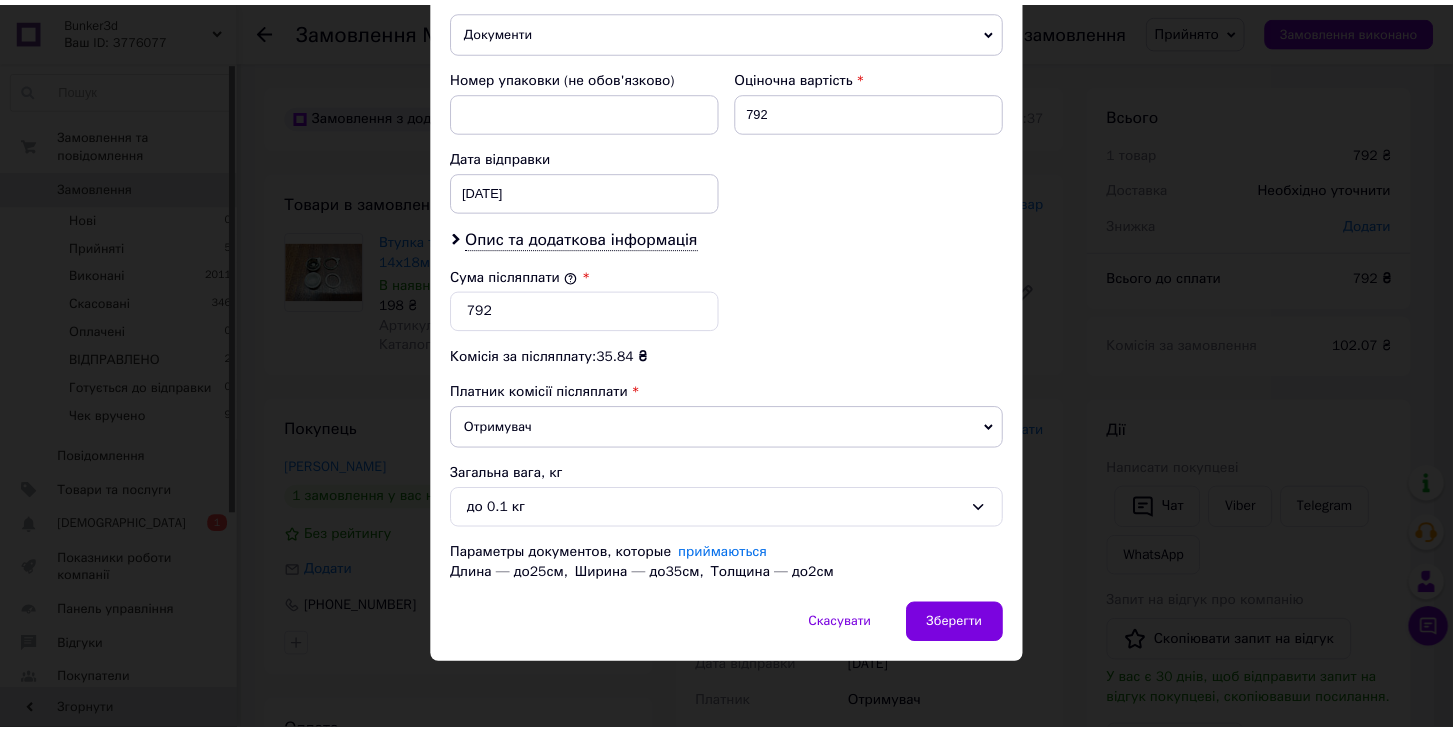 scroll, scrollTop: 817, scrollLeft: 0, axis: vertical 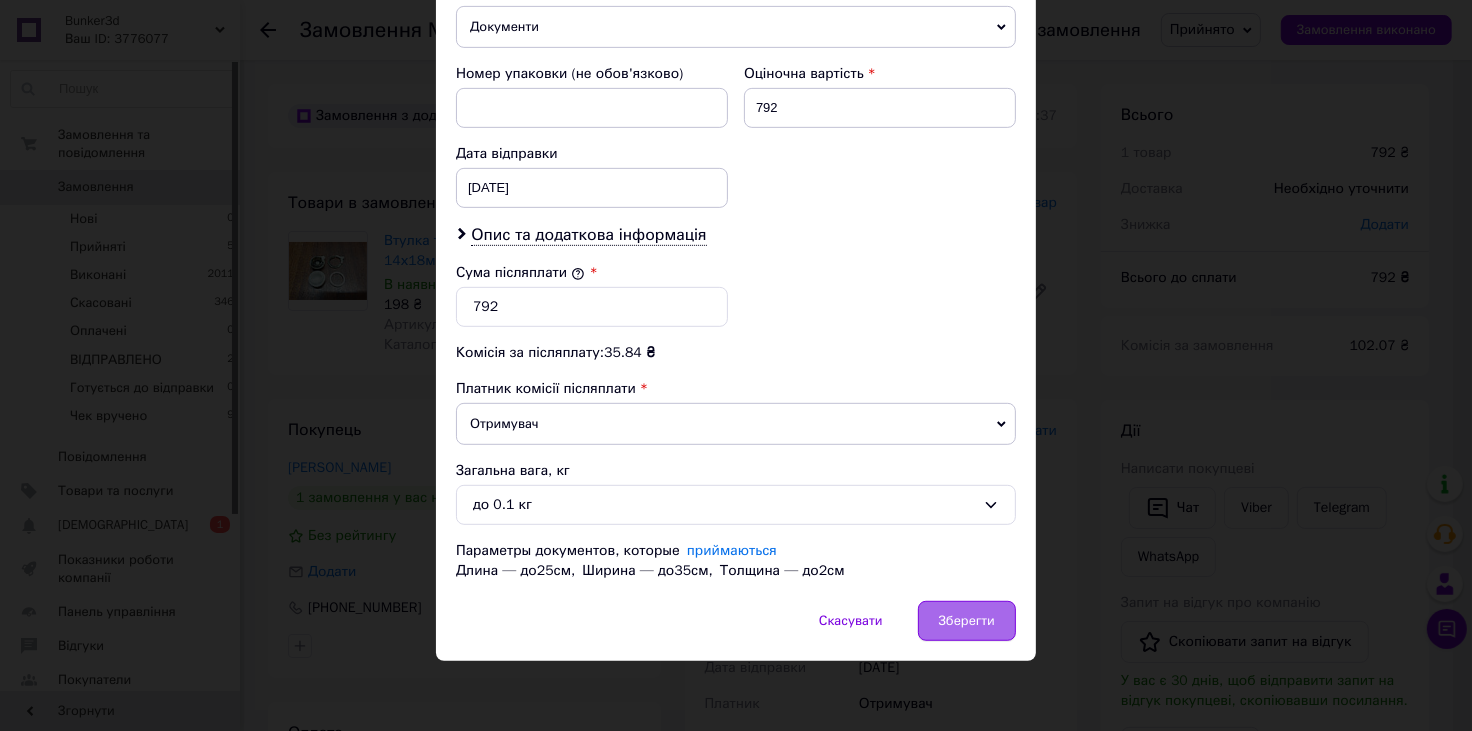 click on "Зберегти" at bounding box center [967, 621] 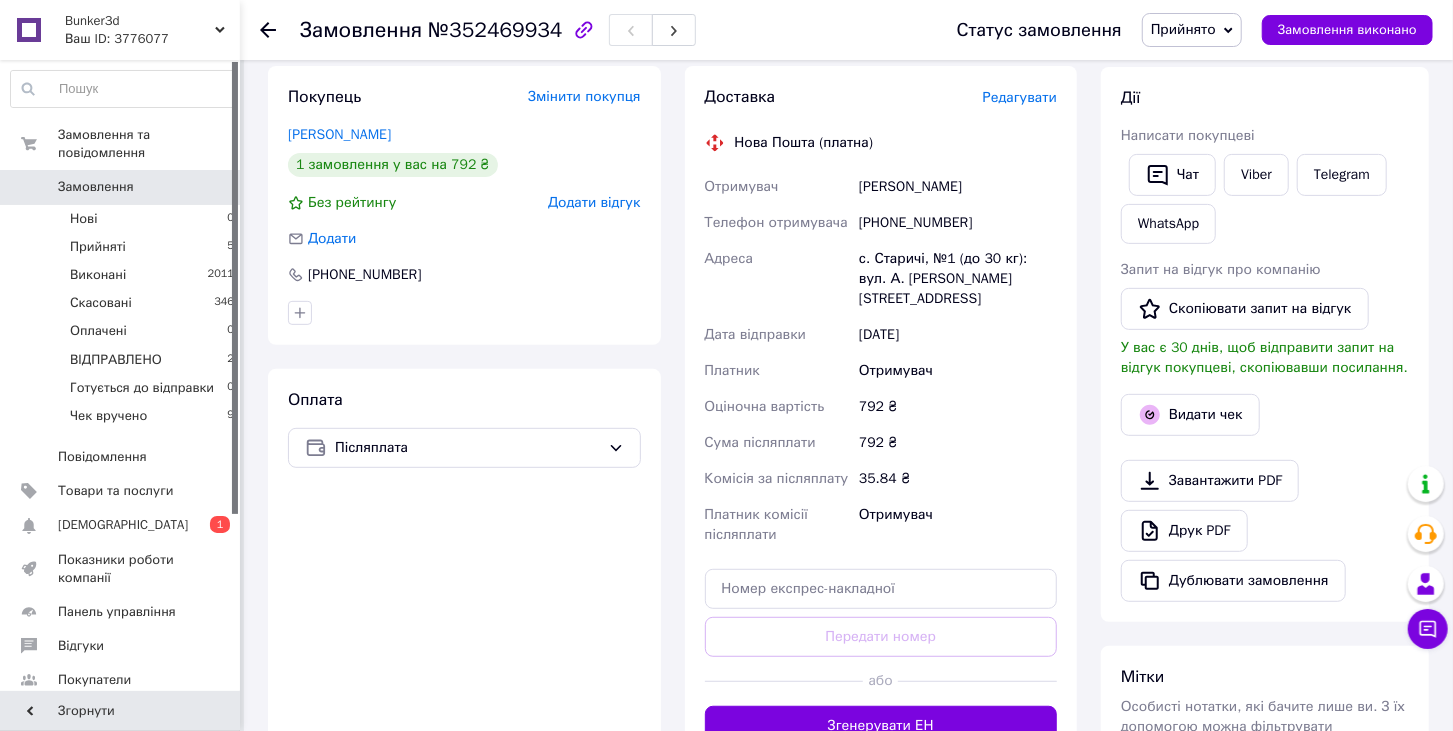 scroll, scrollTop: 444, scrollLeft: 0, axis: vertical 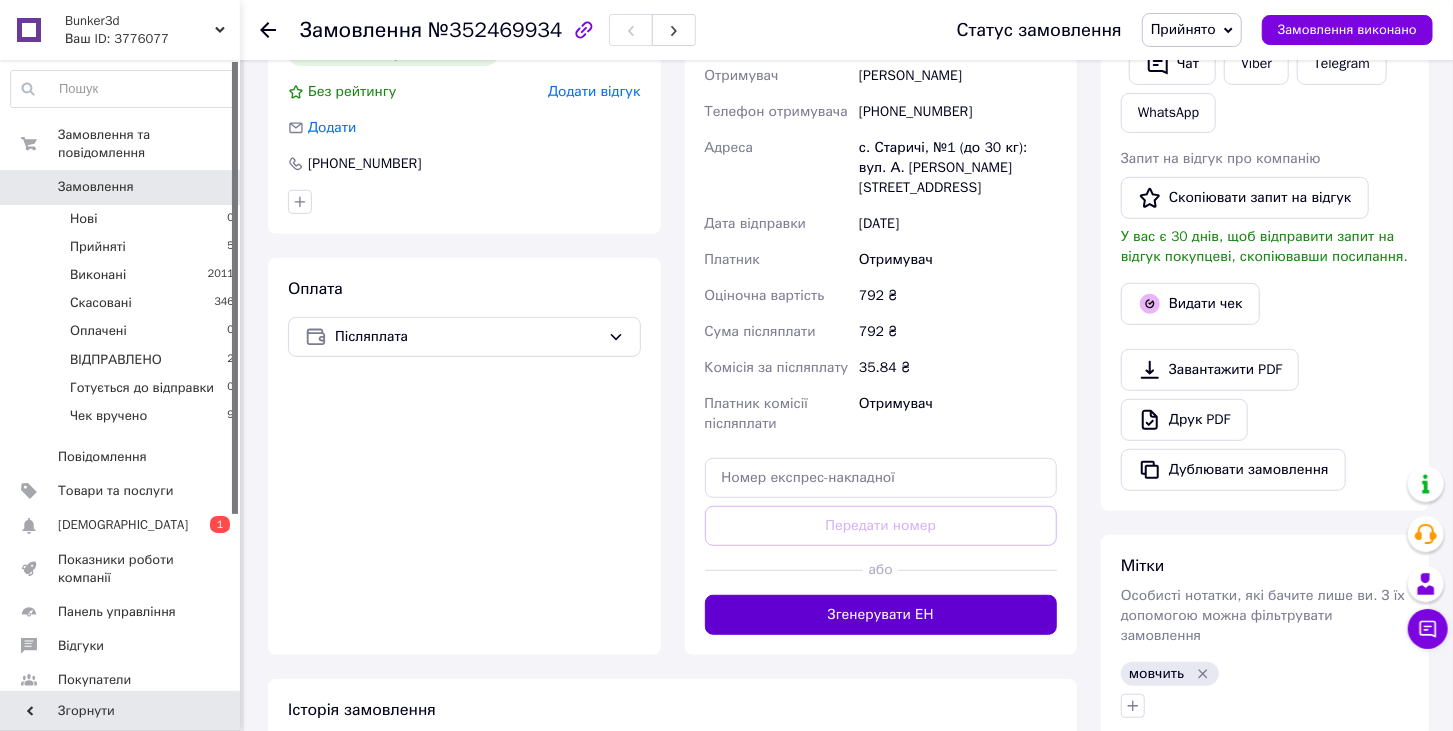 click on "Згенерувати ЕН" at bounding box center (881, 615) 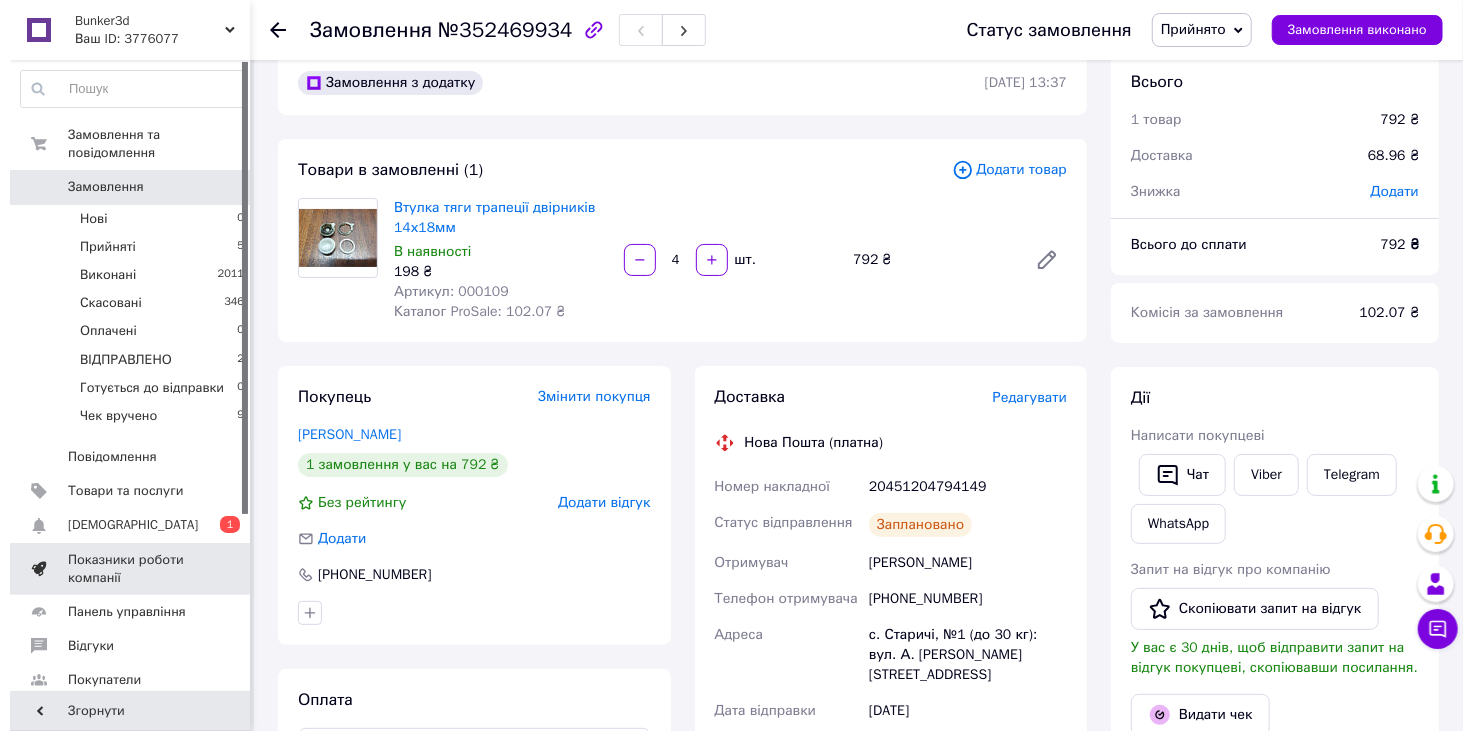 scroll, scrollTop: 222, scrollLeft: 0, axis: vertical 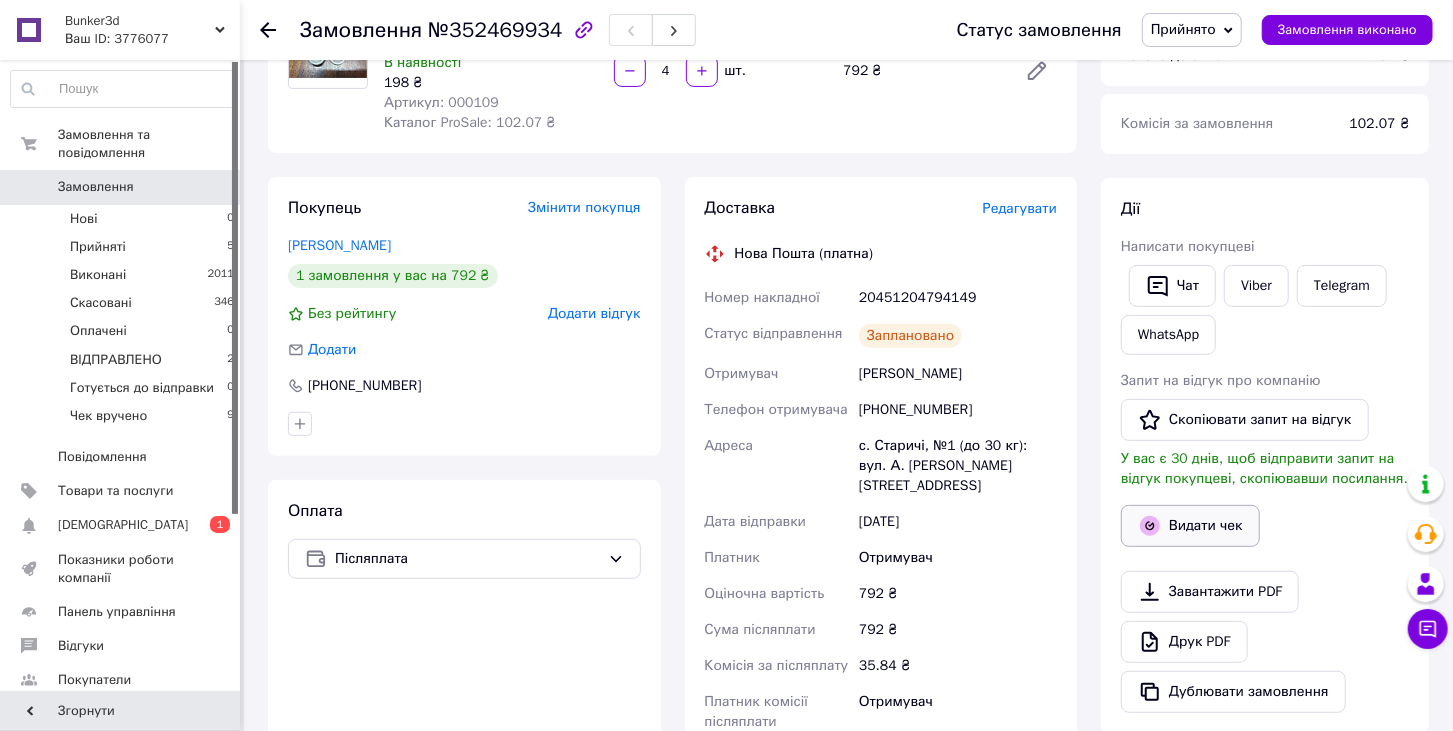 click on "Видати чек" at bounding box center (1190, 526) 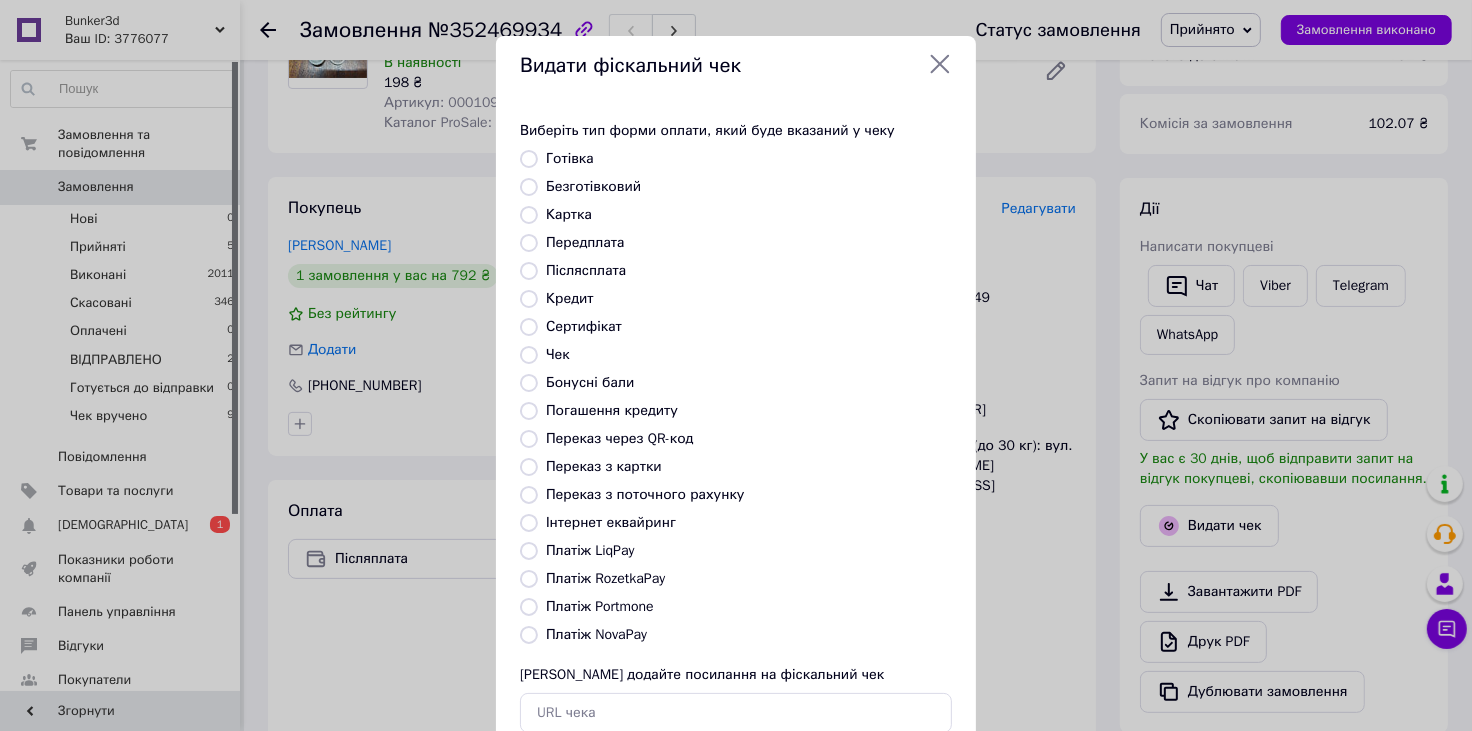 click on "Платіж NovaPay" at bounding box center (529, 635) 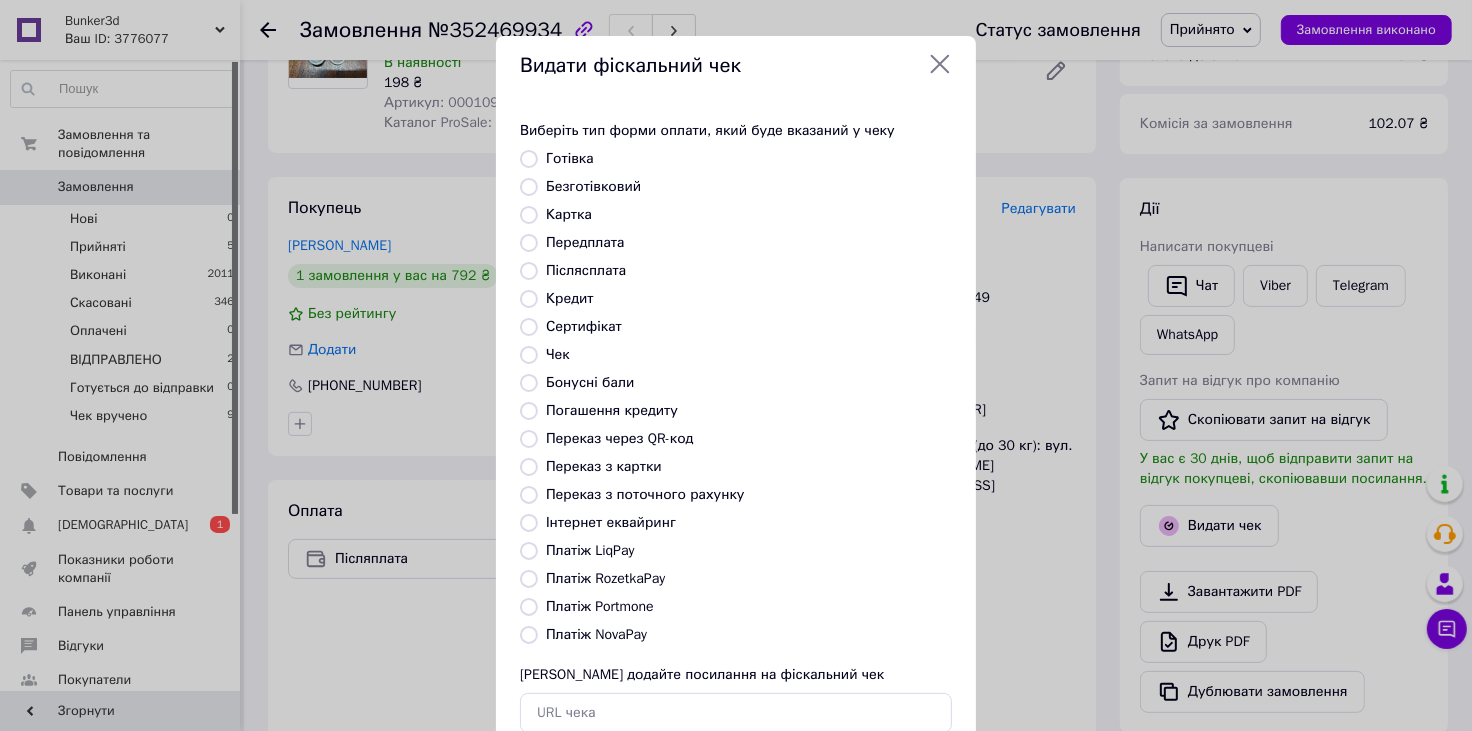 radio on "true" 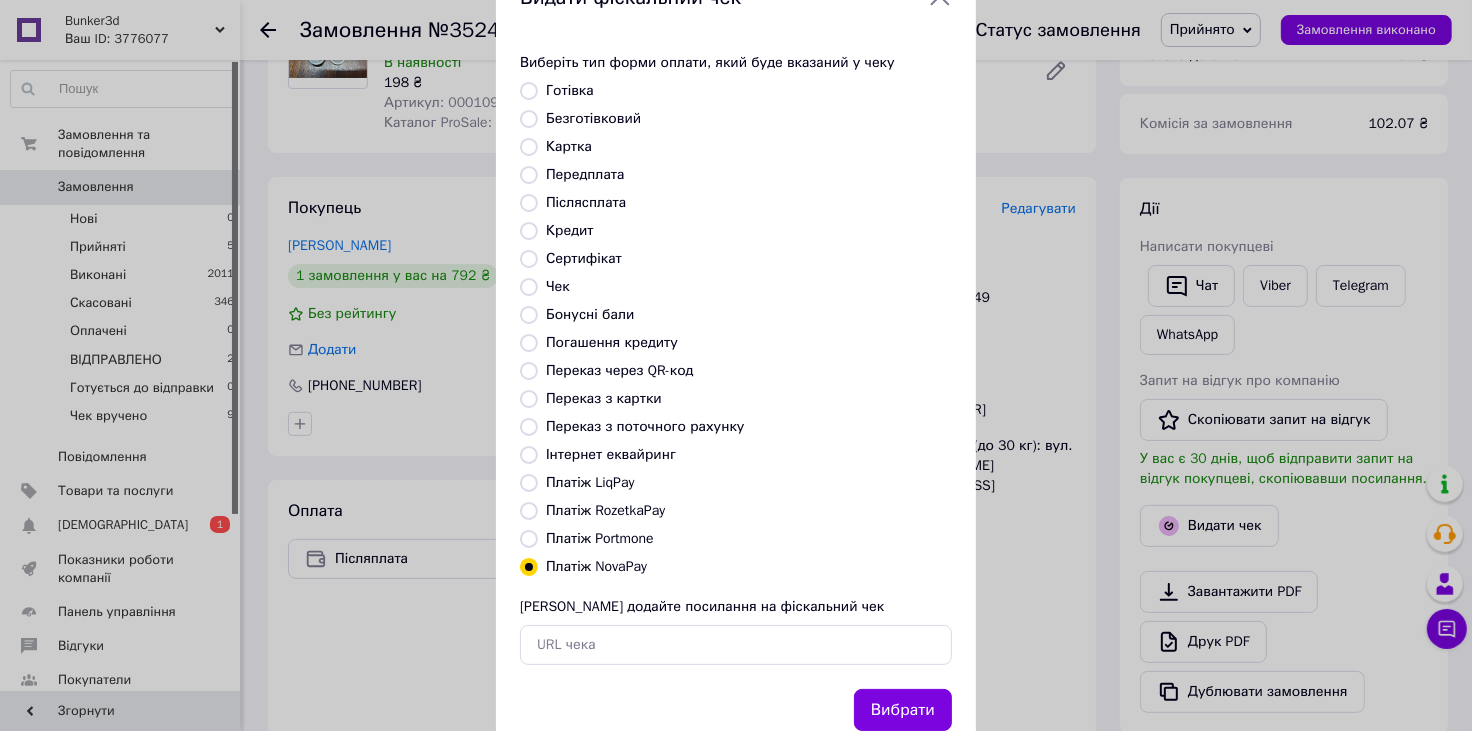 scroll, scrollTop: 128, scrollLeft: 0, axis: vertical 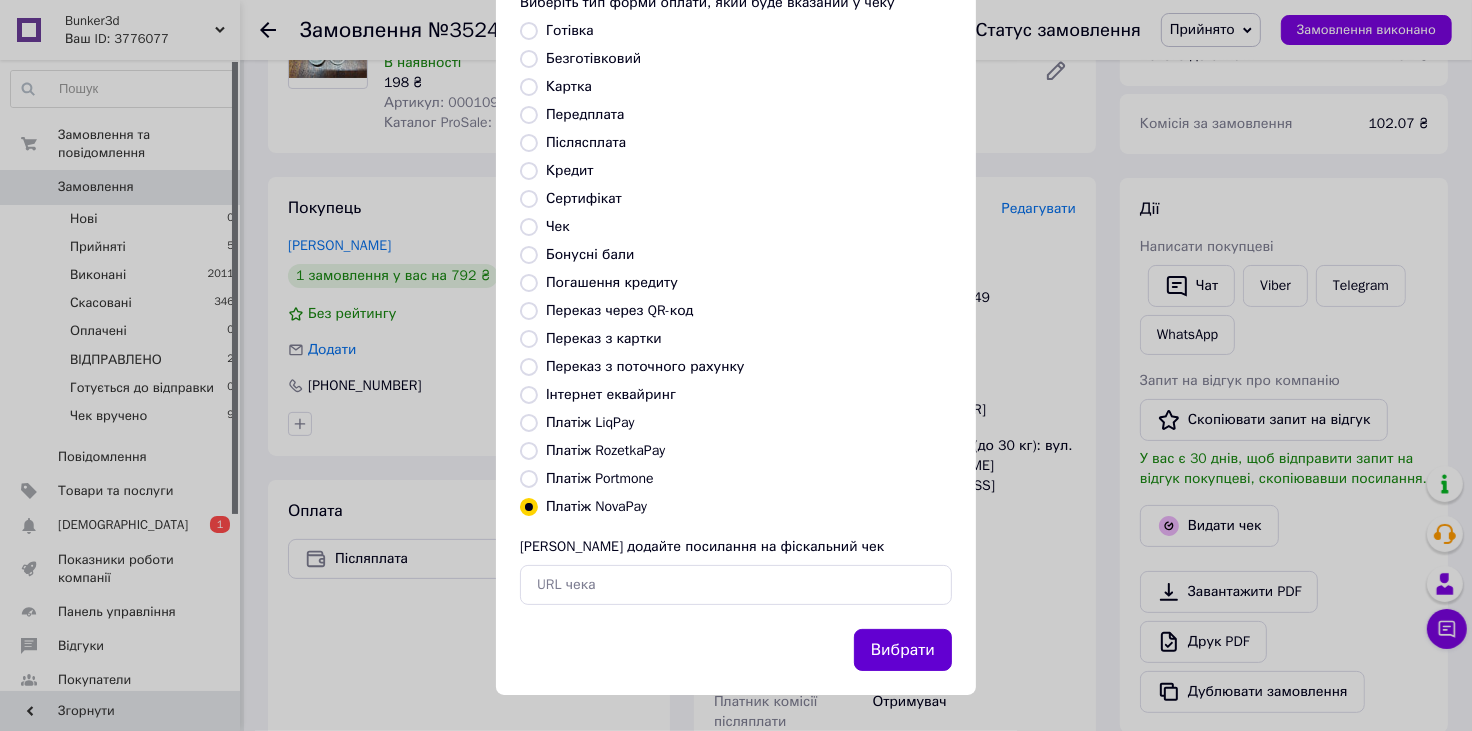 click on "Вибрати" at bounding box center (903, 650) 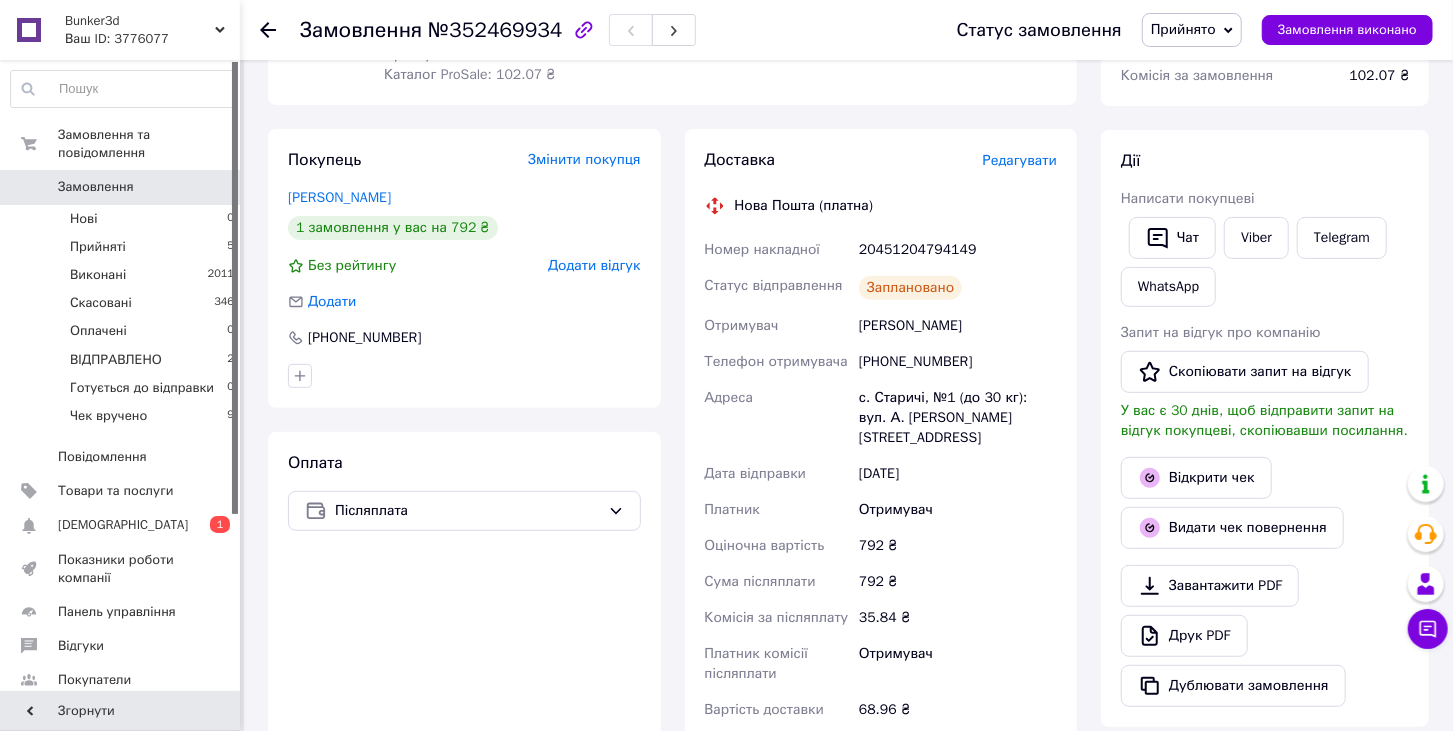 scroll, scrollTop: 333, scrollLeft: 0, axis: vertical 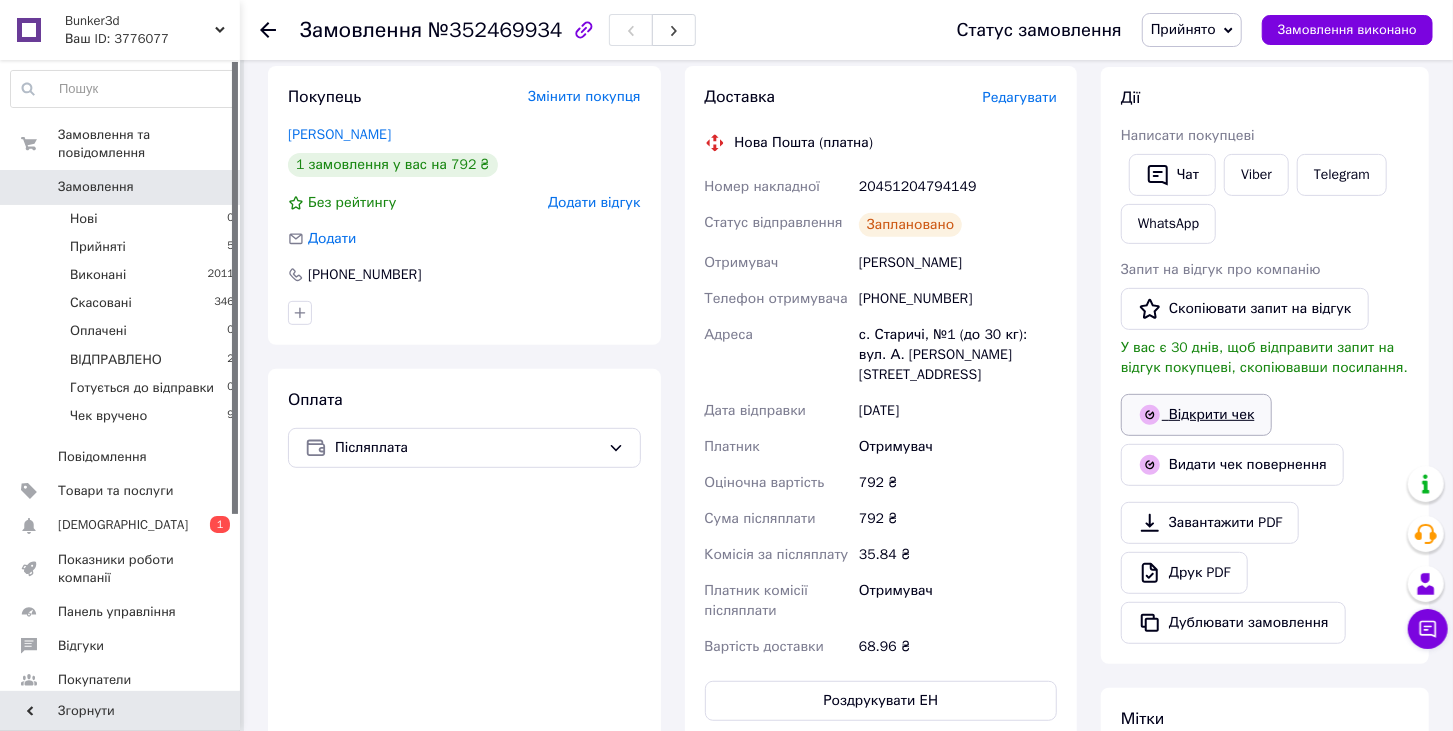 click on "Відкрити чек" at bounding box center [1196, 415] 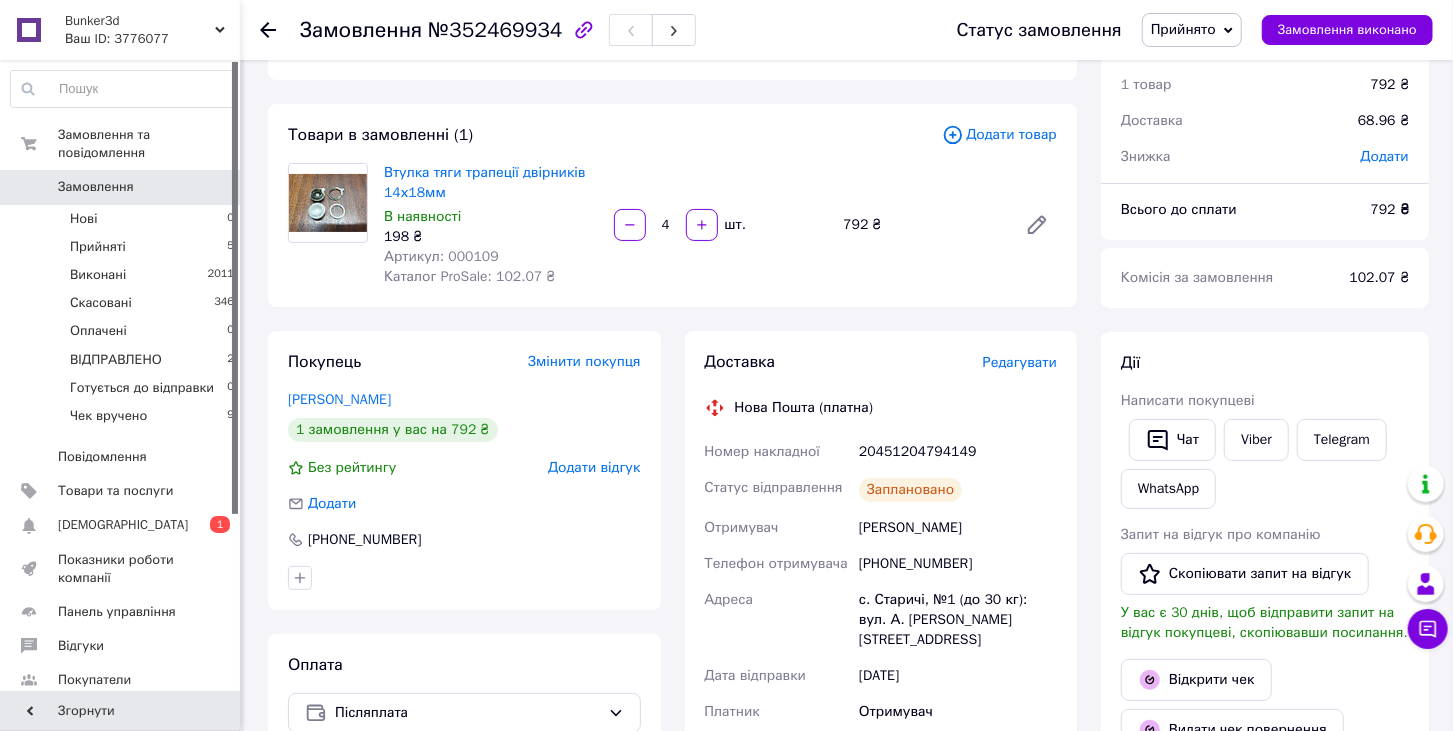 scroll, scrollTop: 0, scrollLeft: 0, axis: both 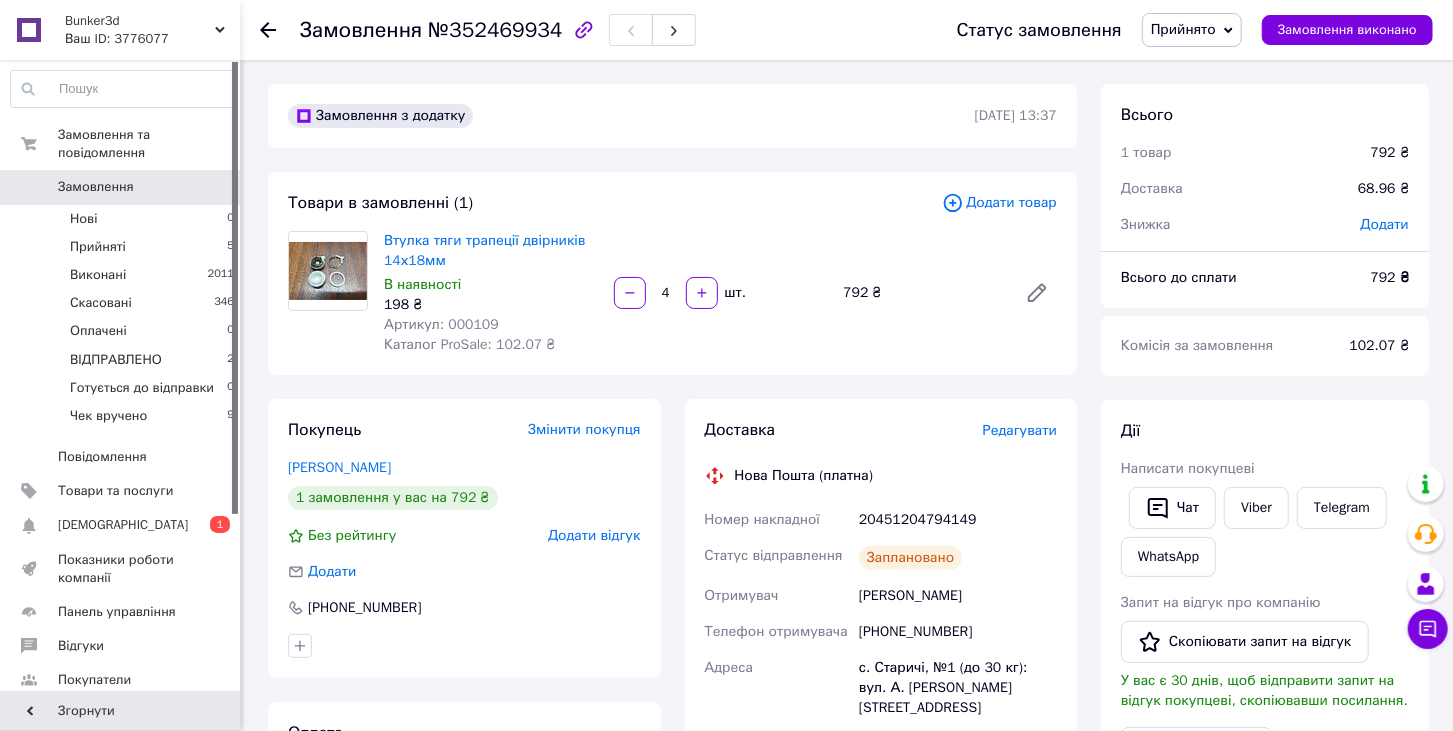 click on "20451204794149" at bounding box center [958, 520] 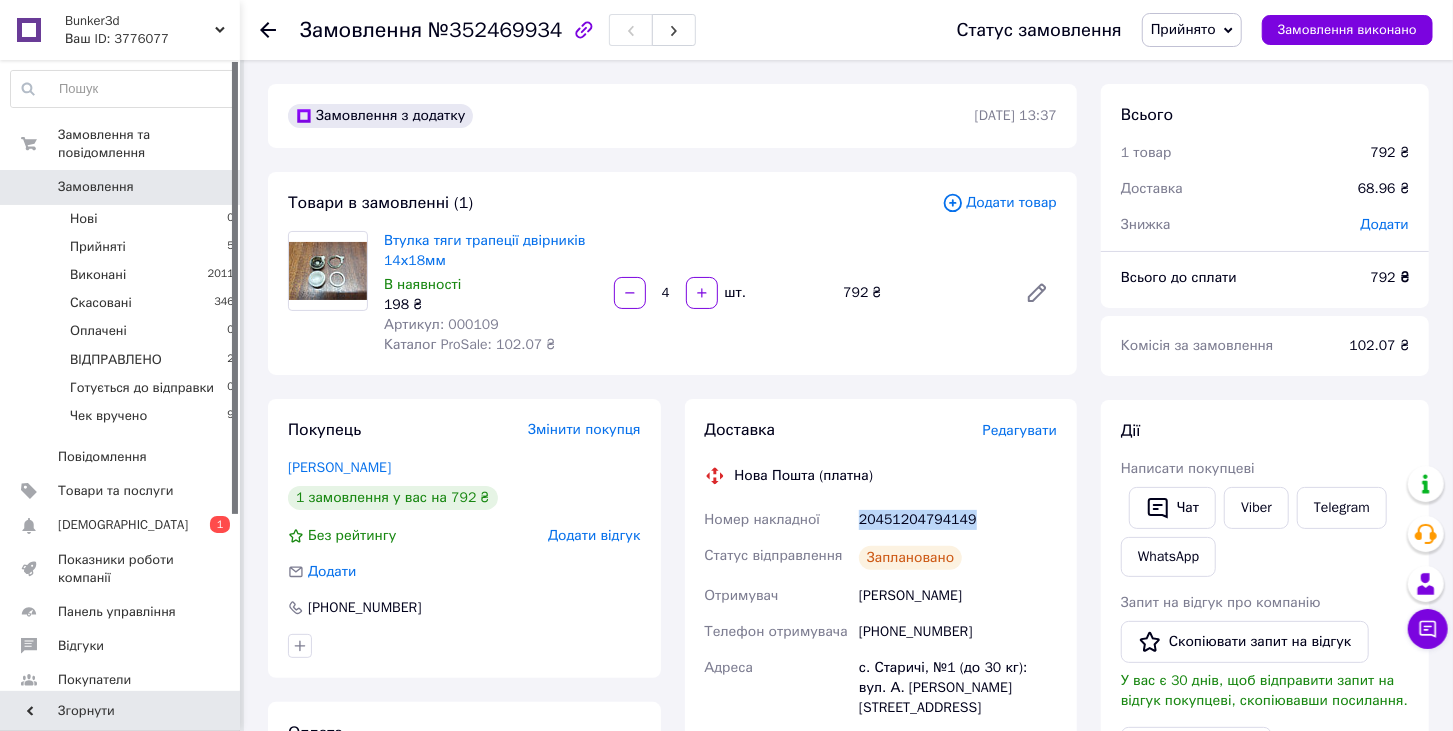 click on "20451204794149" at bounding box center (958, 520) 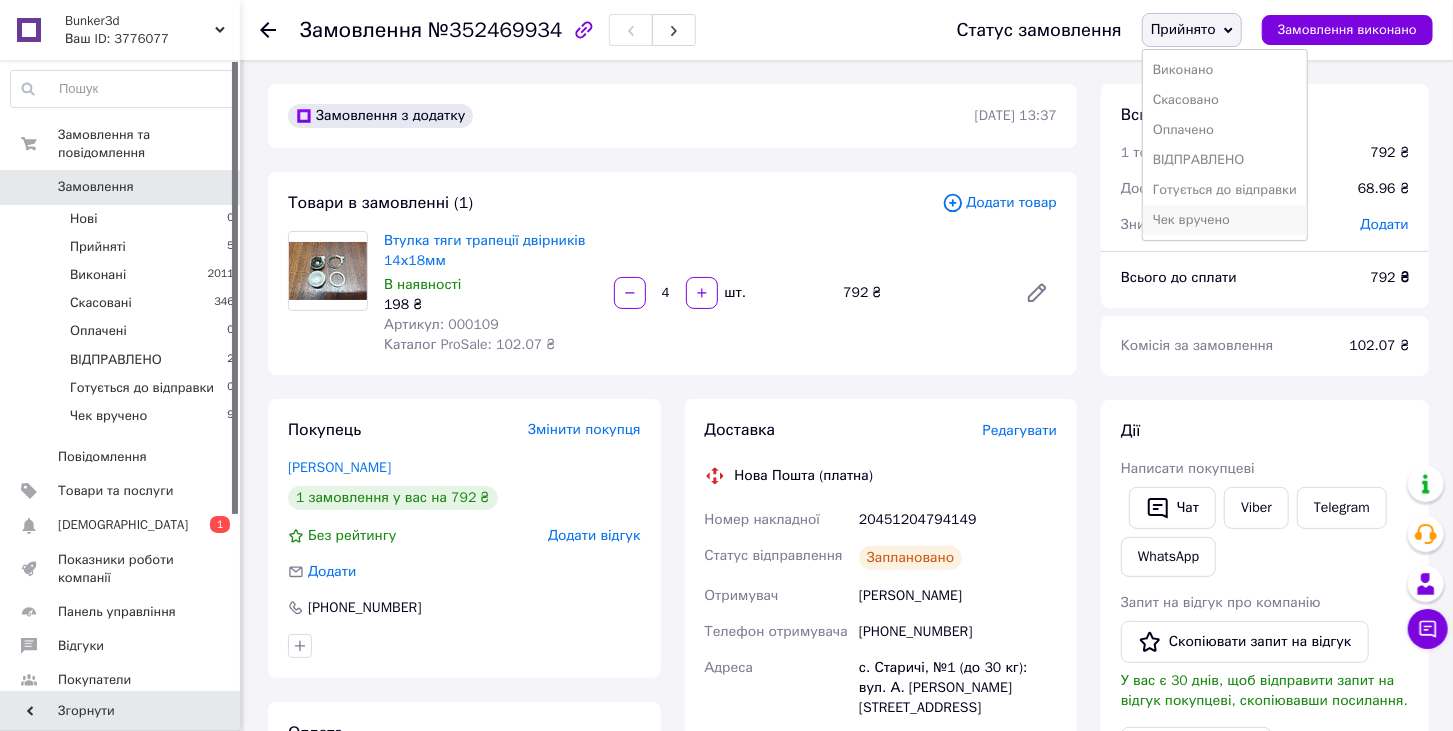 click on "Чек вручено" at bounding box center (1225, 220) 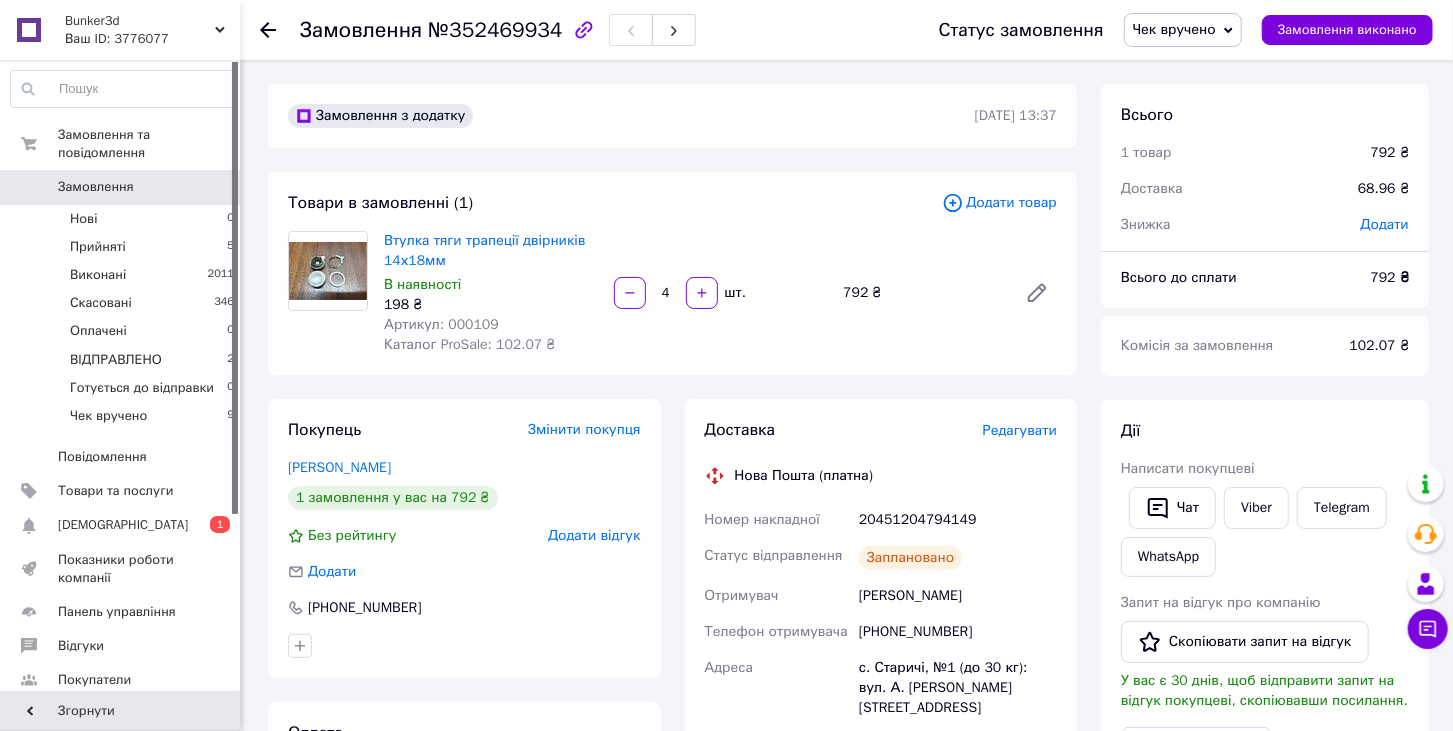 click on "Замовлення" at bounding box center [96, 187] 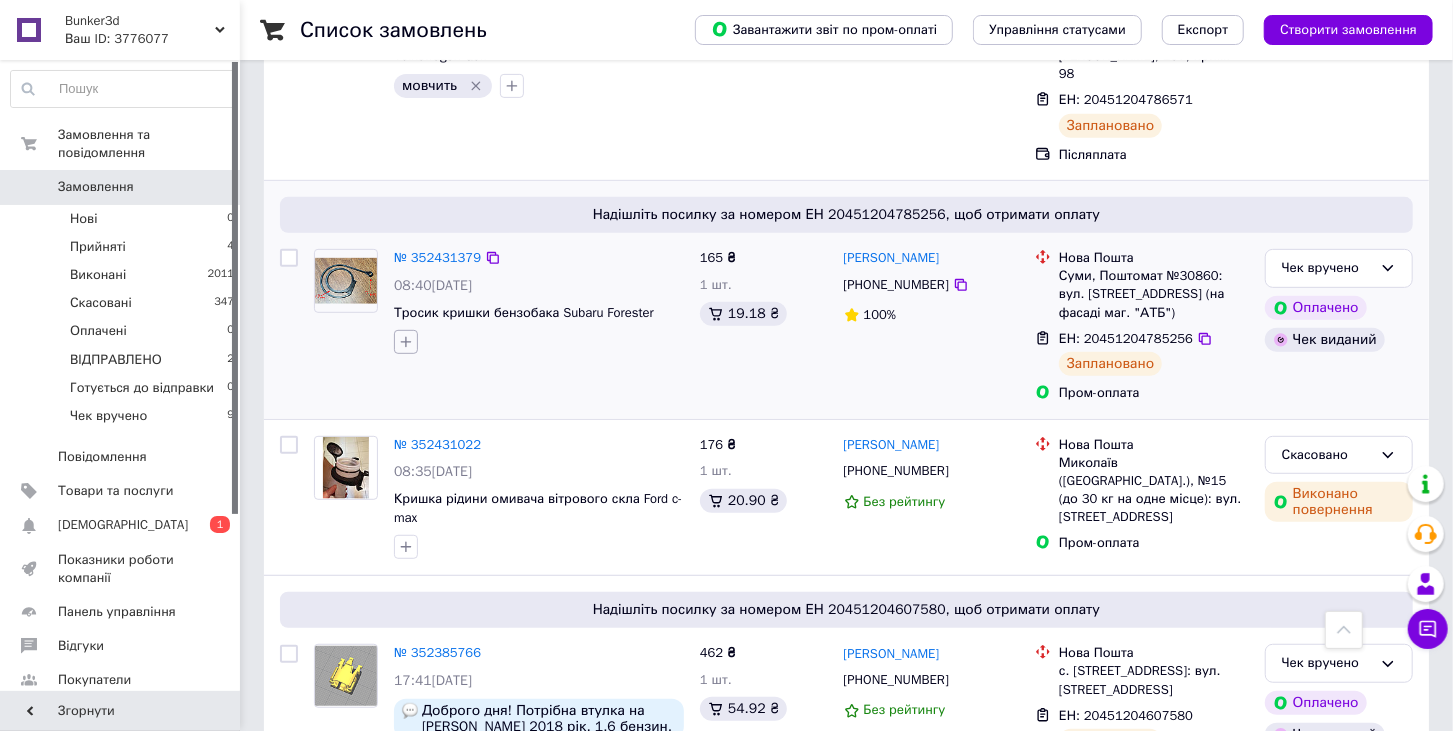 scroll, scrollTop: 0, scrollLeft: 0, axis: both 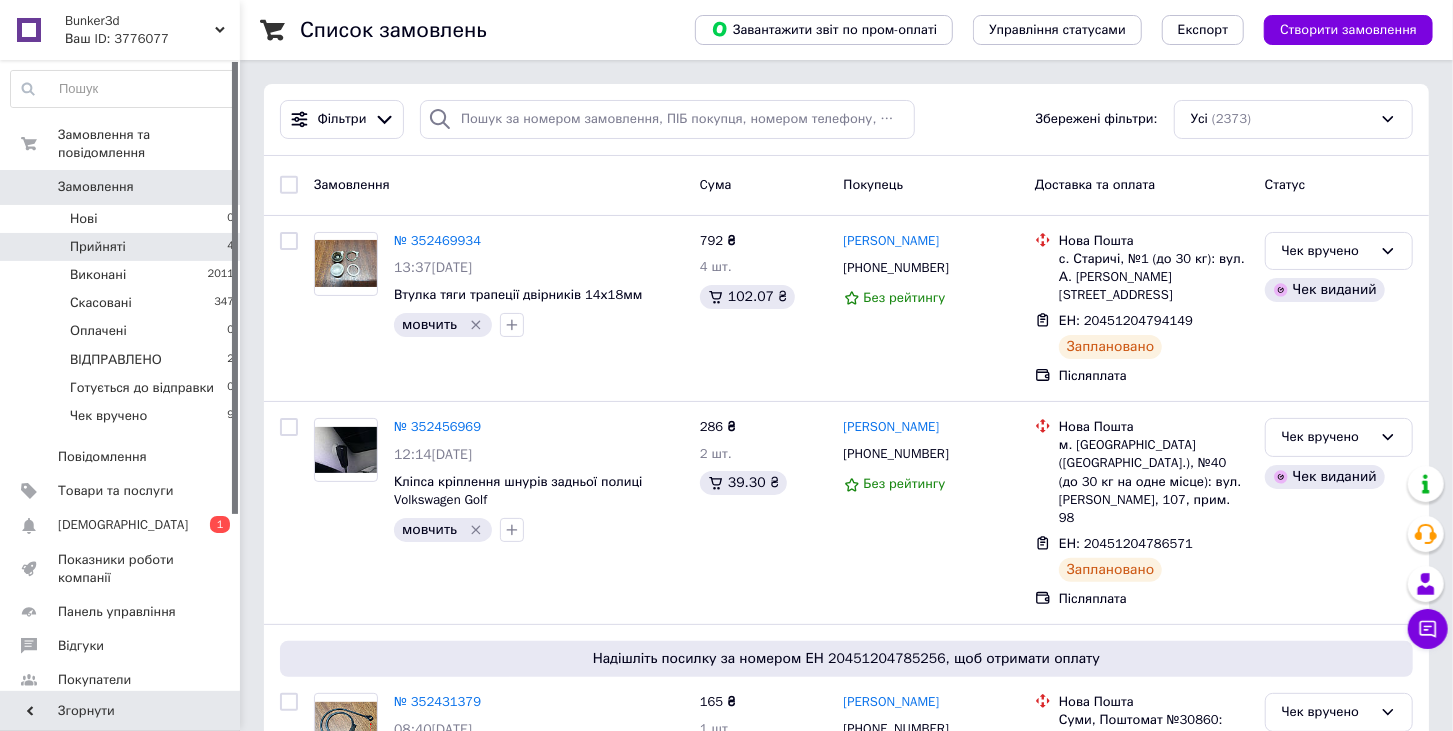 click on "Прийняті" at bounding box center (98, 247) 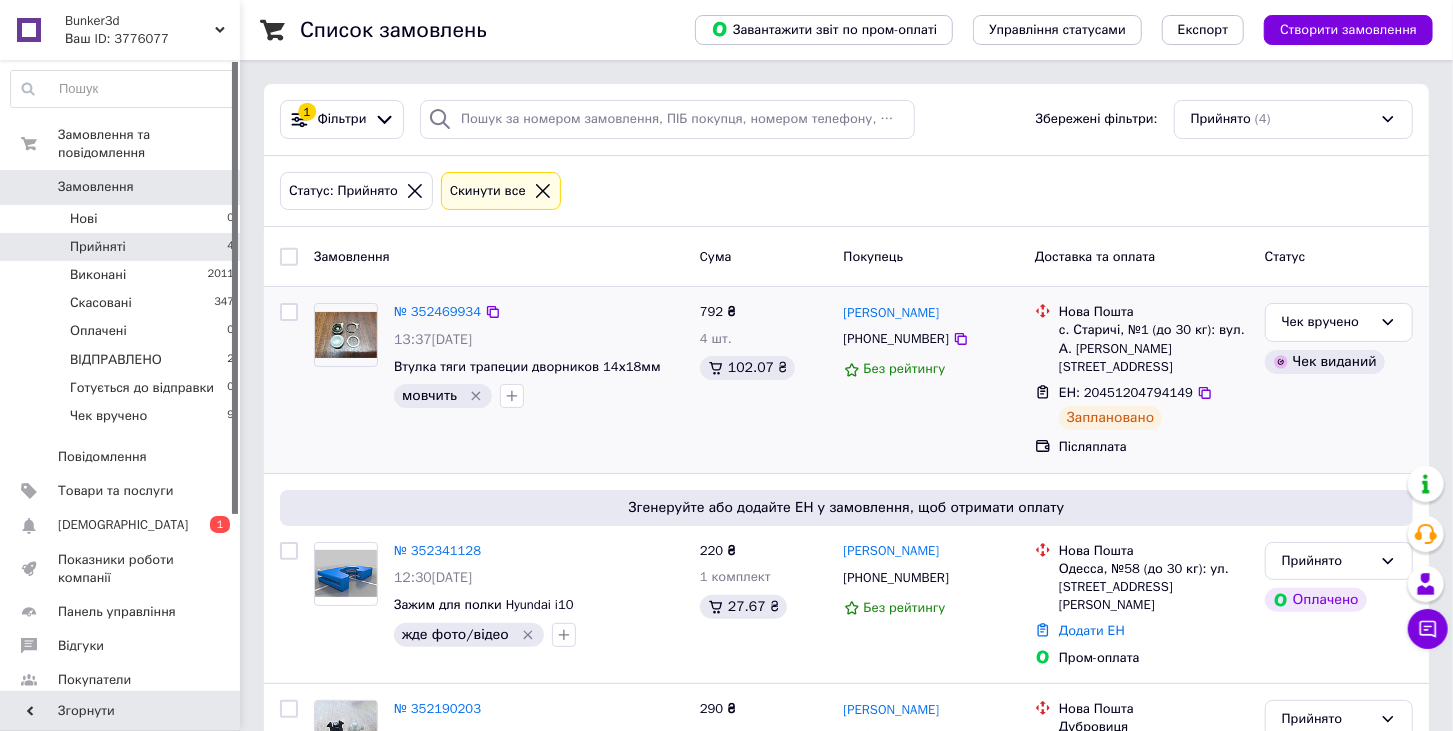 click 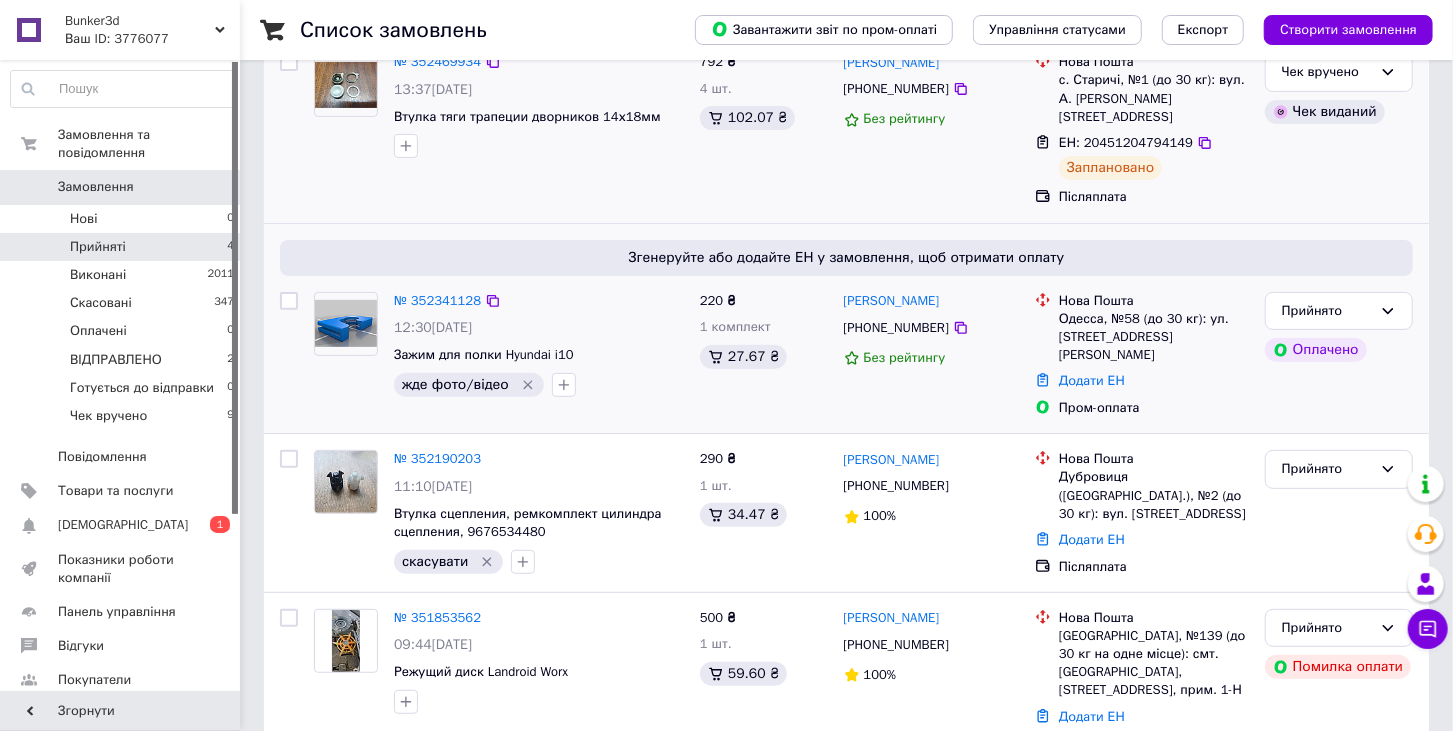 scroll, scrollTop: 257, scrollLeft: 0, axis: vertical 